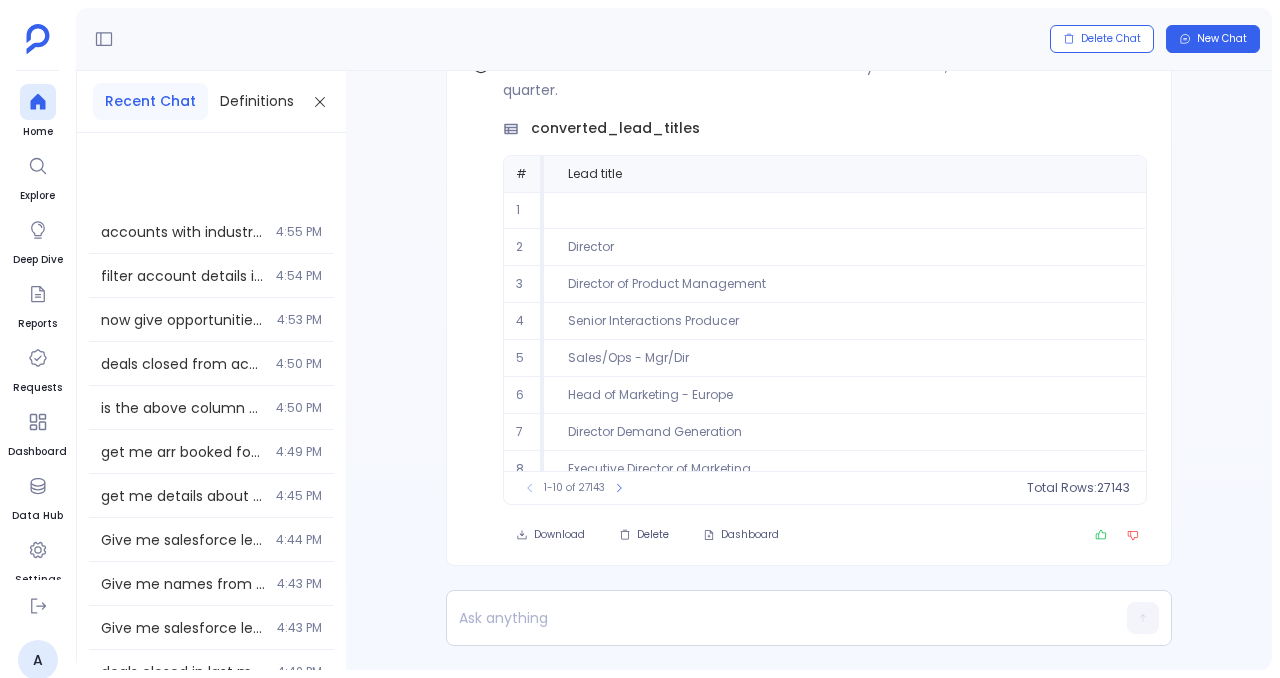scroll, scrollTop: 0, scrollLeft: 0, axis: both 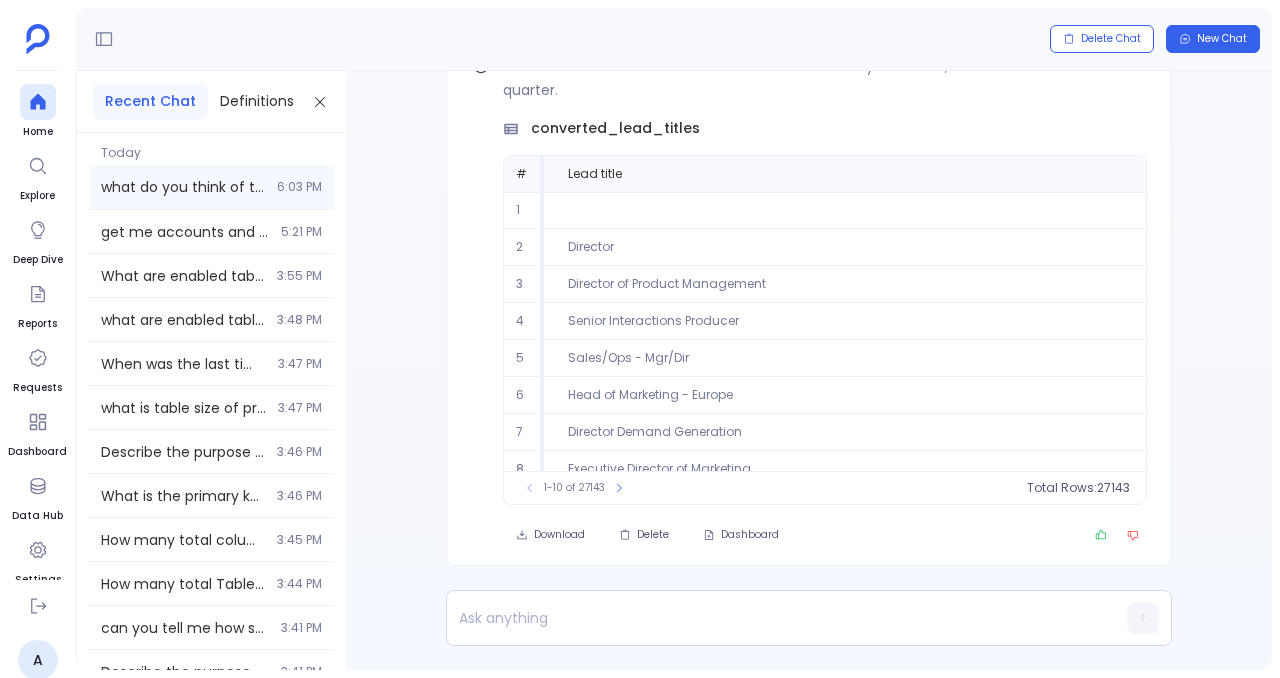 click on "what do you think of this results 6:03 PM" at bounding box center [211, 187] 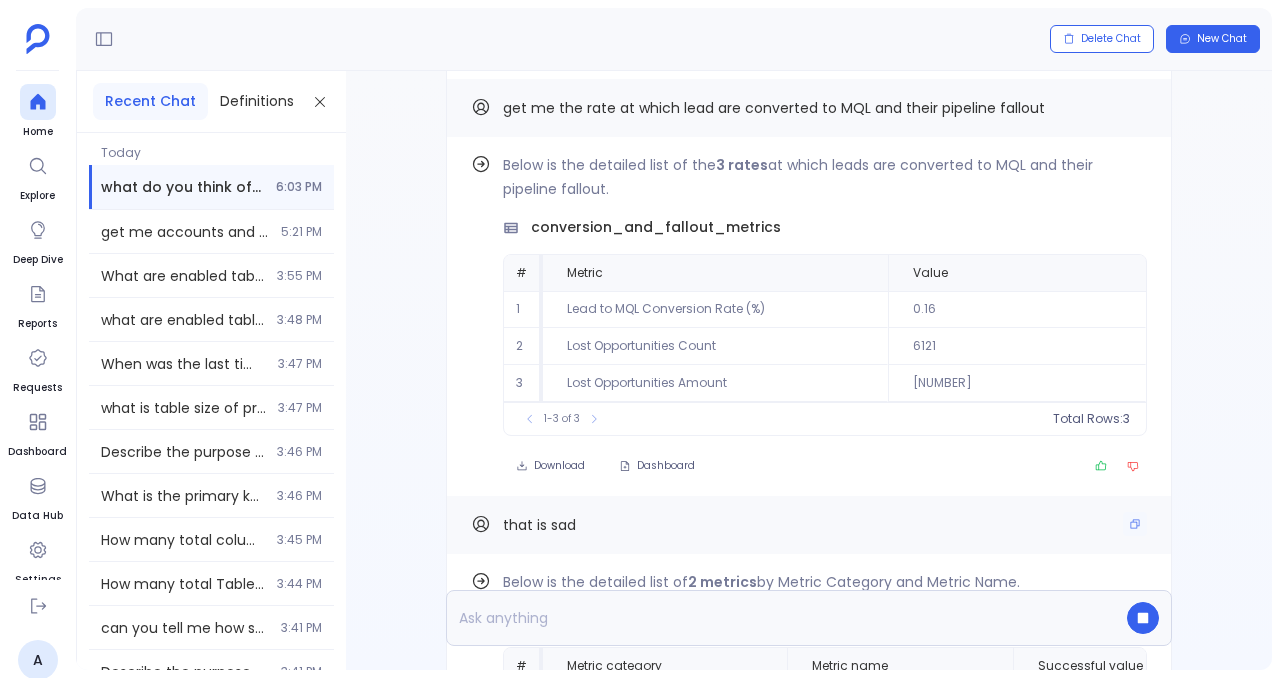 scroll, scrollTop: -1008, scrollLeft: 0, axis: vertical 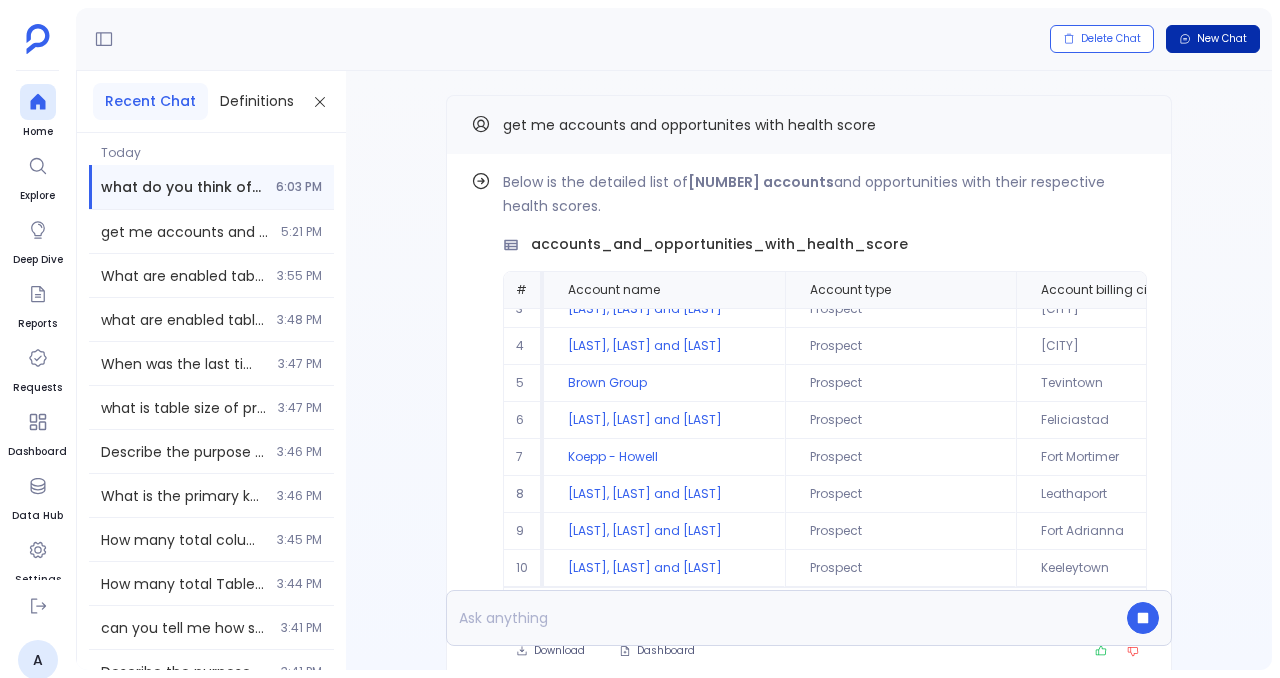 click on "New Chat" at bounding box center [1213, 39] 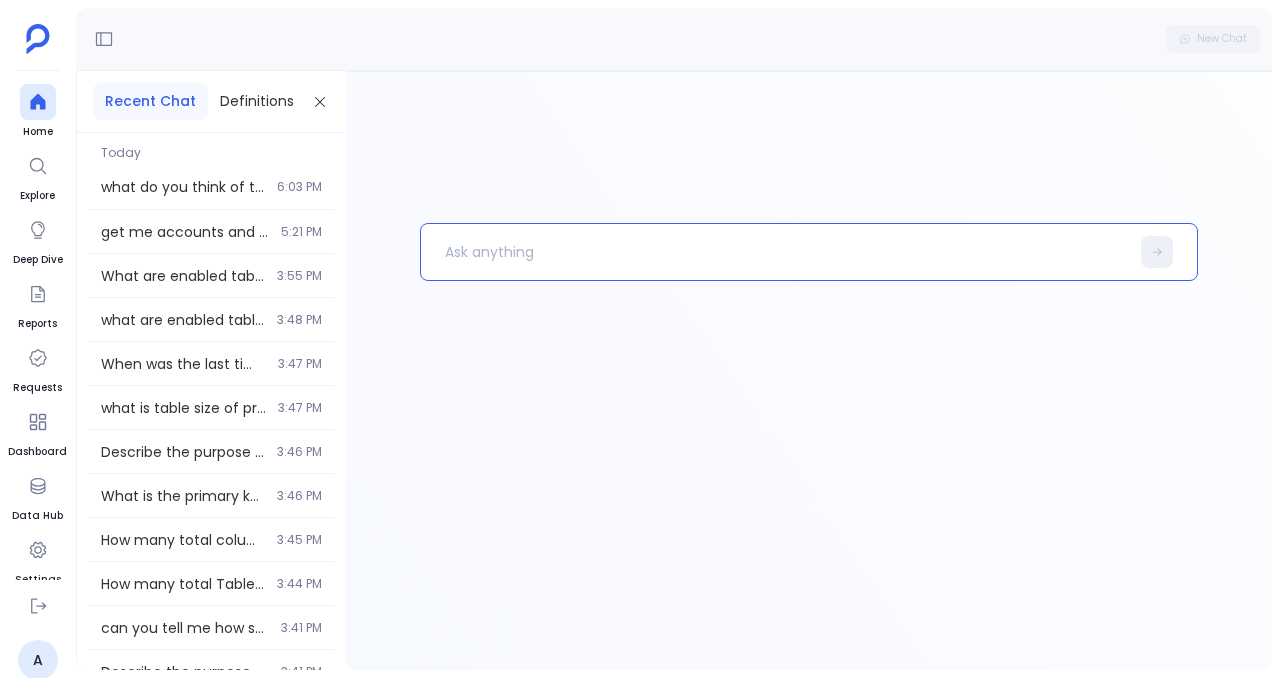 click at bounding box center (775, 252) 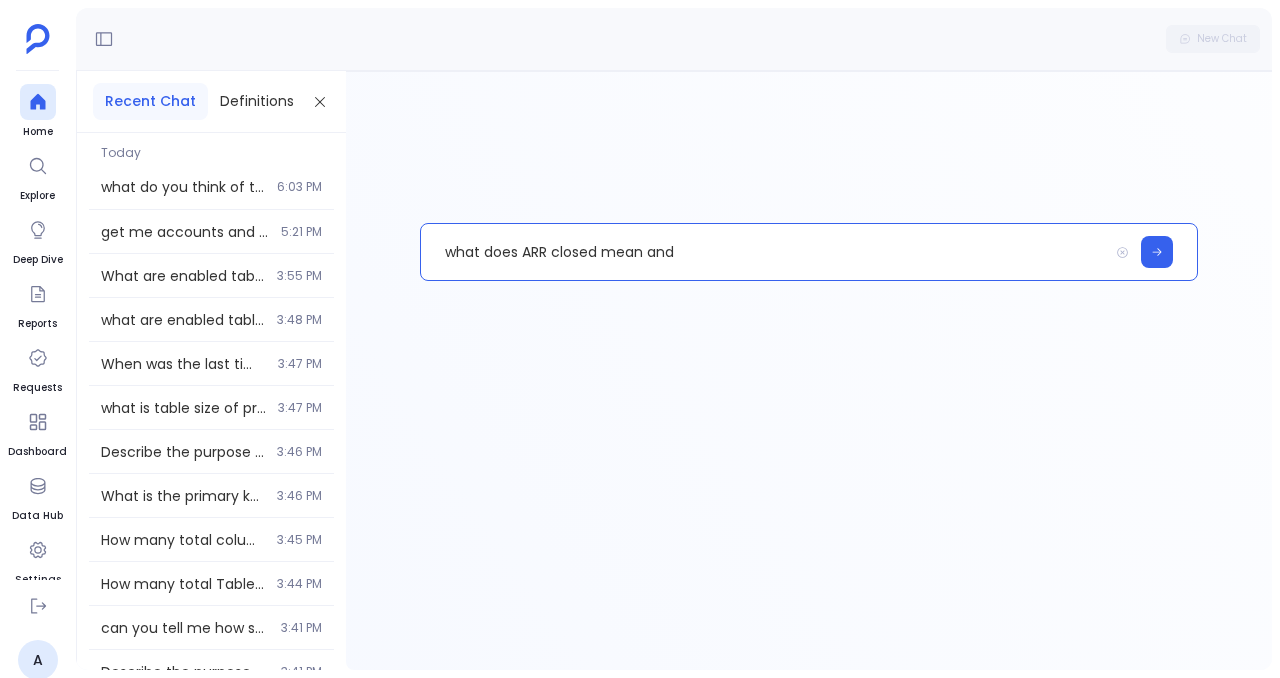 click on "what does ARR closed mean and" at bounding box center [764, 252] 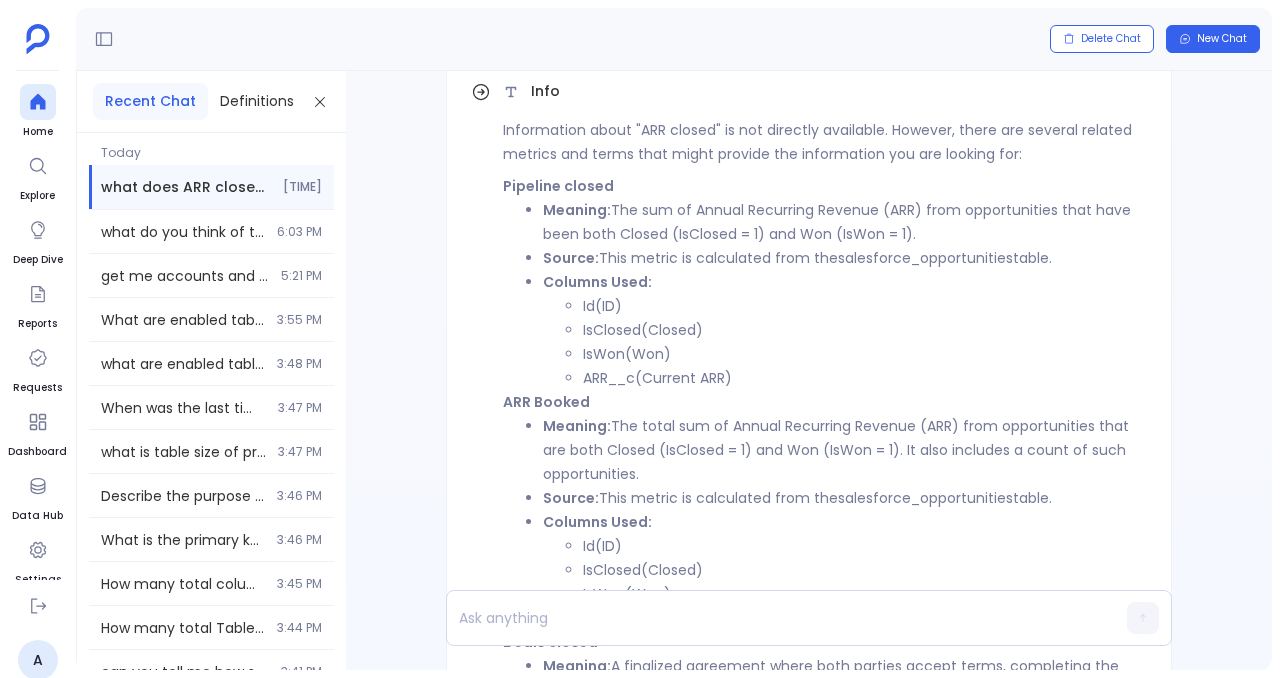 scroll, scrollTop: 0, scrollLeft: 0, axis: both 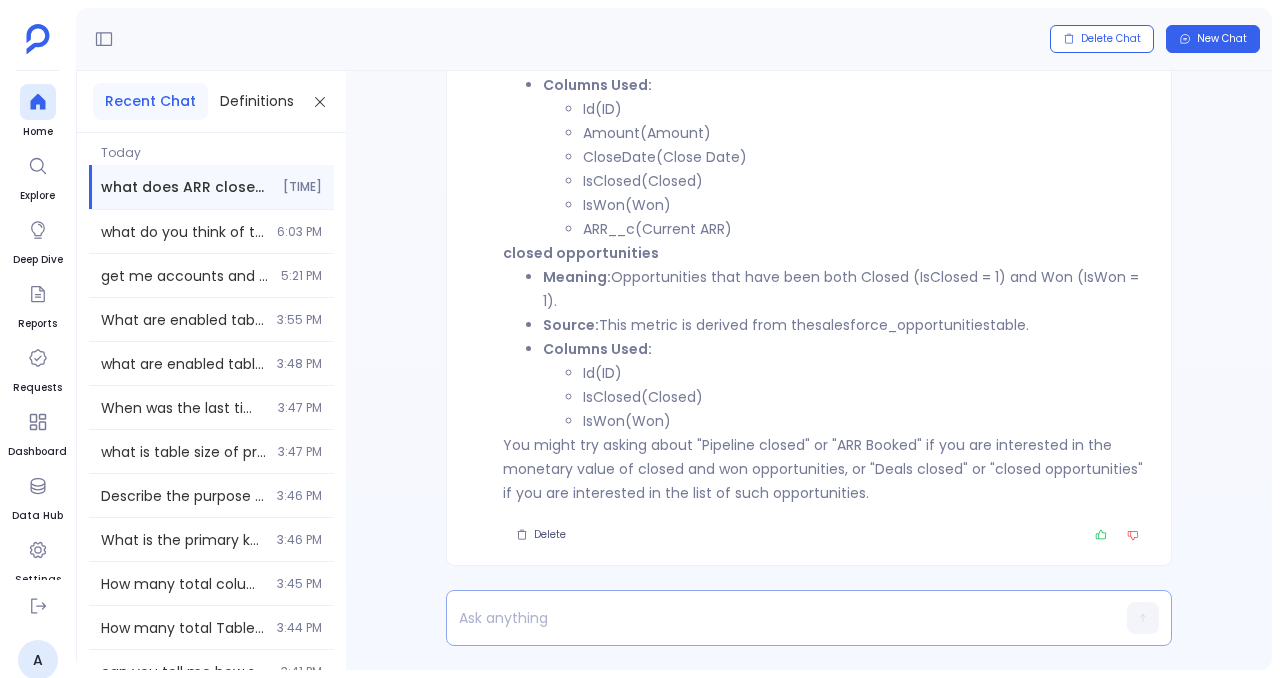 click at bounding box center (770, 618) 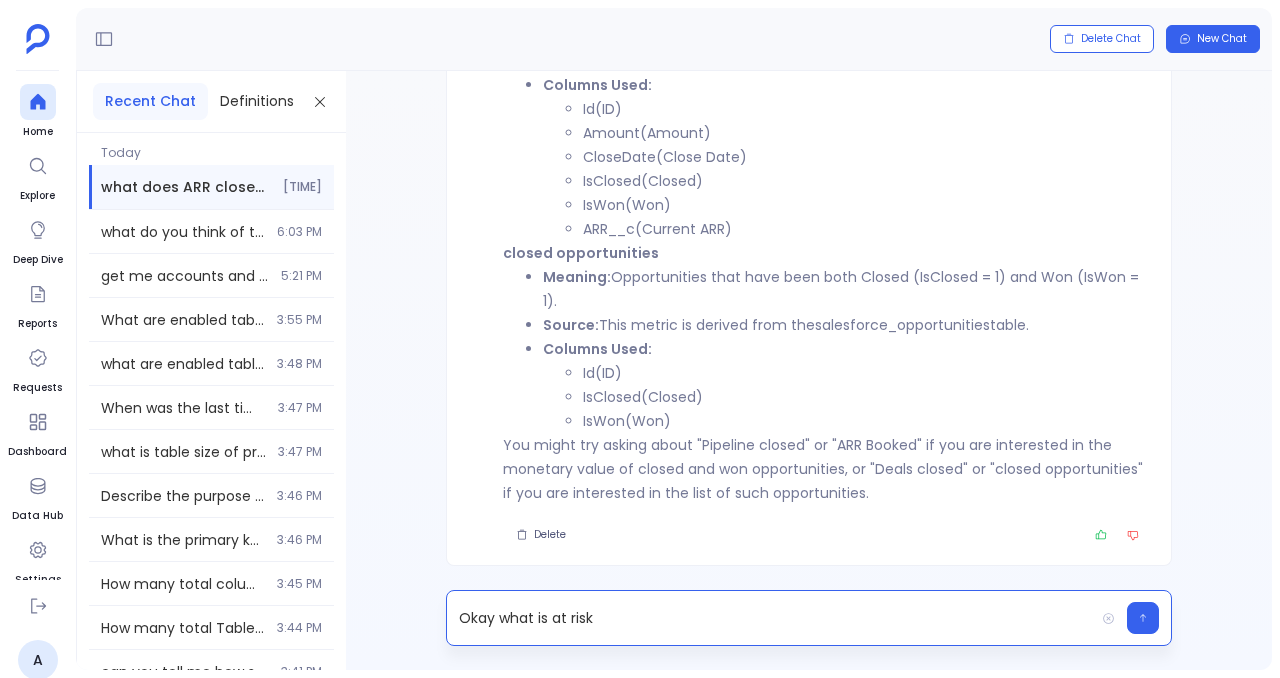 click on "Okay what is at risk" at bounding box center (770, 618) 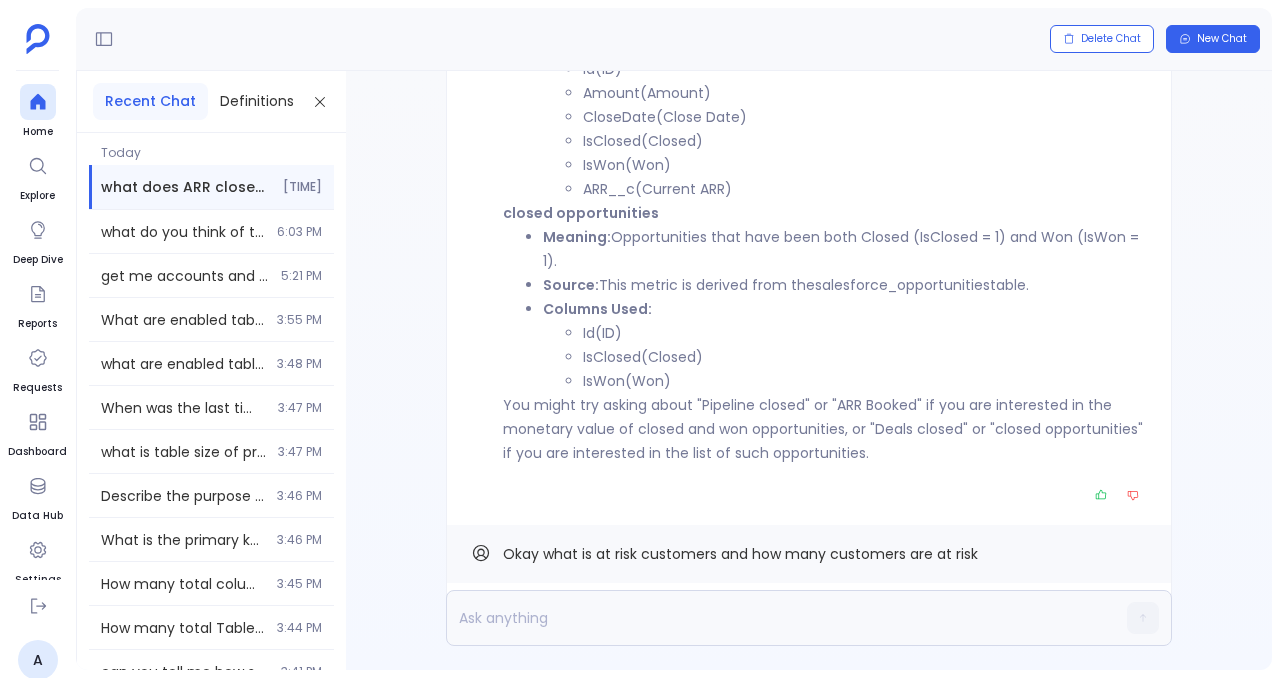 scroll, scrollTop: 0, scrollLeft: 0, axis: both 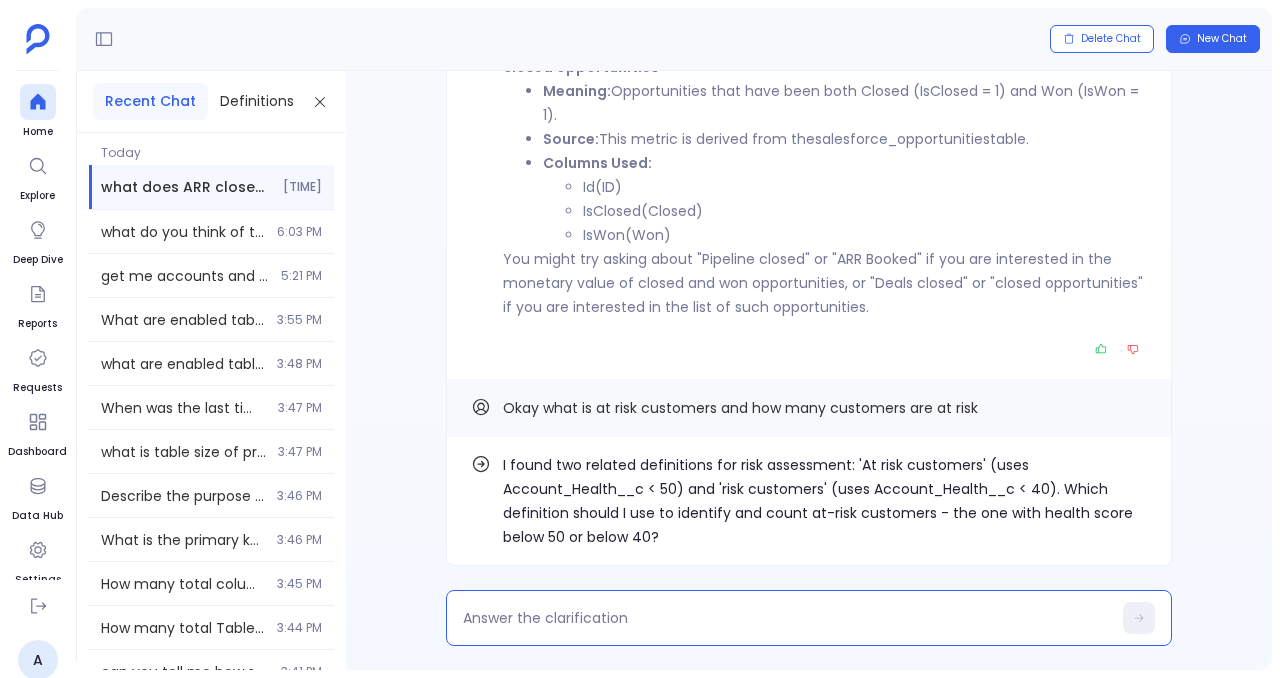 click at bounding box center [787, 618] 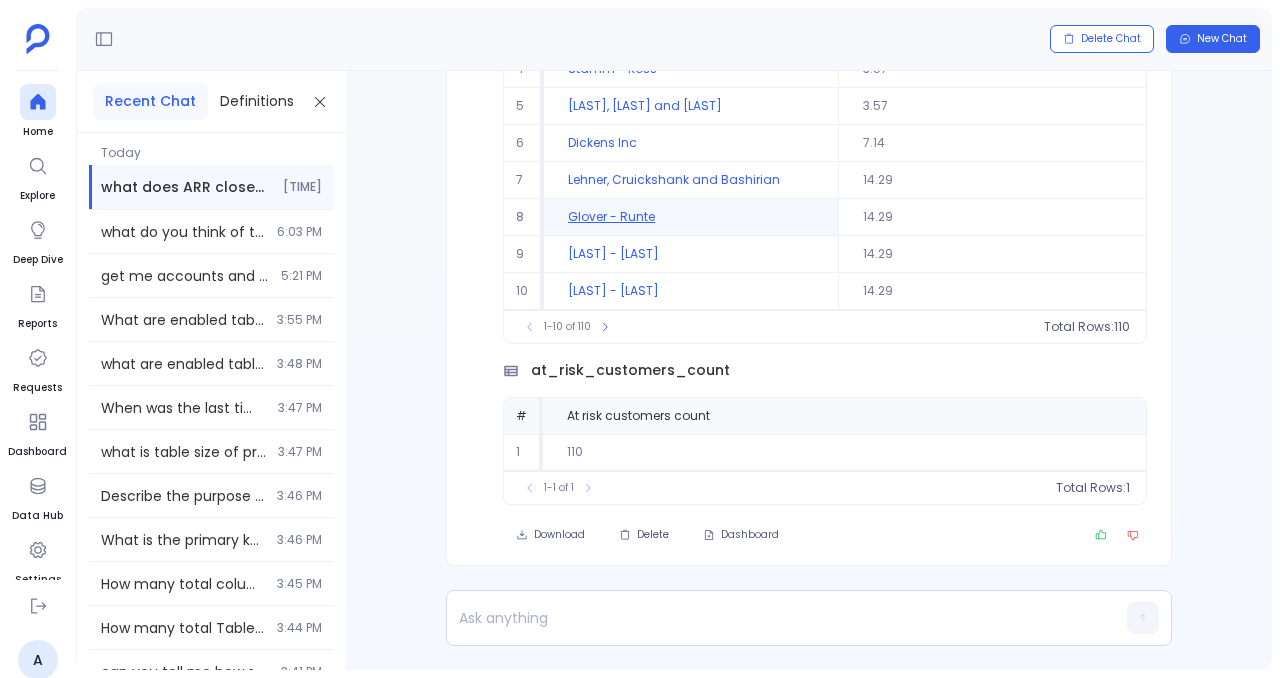scroll, scrollTop: 45, scrollLeft: 0, axis: vertical 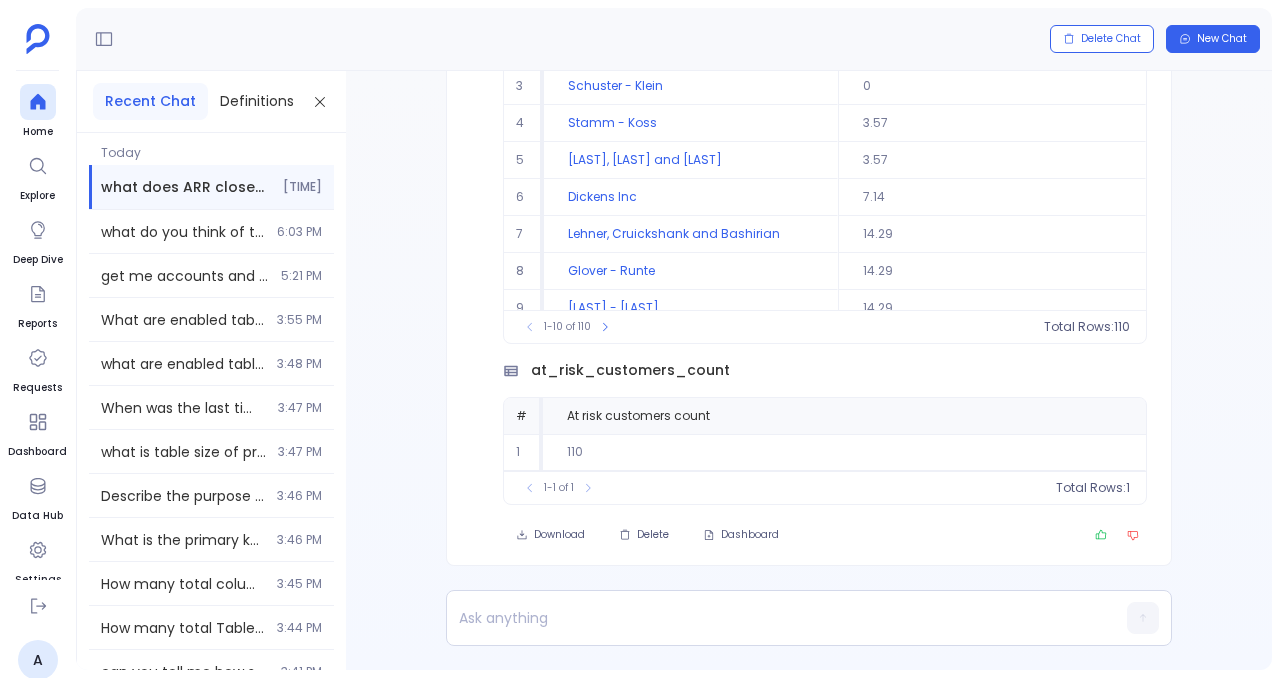 click on "at_risk_customers_count # At risk customers count 1 110
To pick up a draggable item, press the space bar.
While dragging, use the arrow keys to move the item.
Press space again to drop the item in its new position, or press escape to cancel.
1-1 of 1 Total Rows:  1" at bounding box center (825, 130) 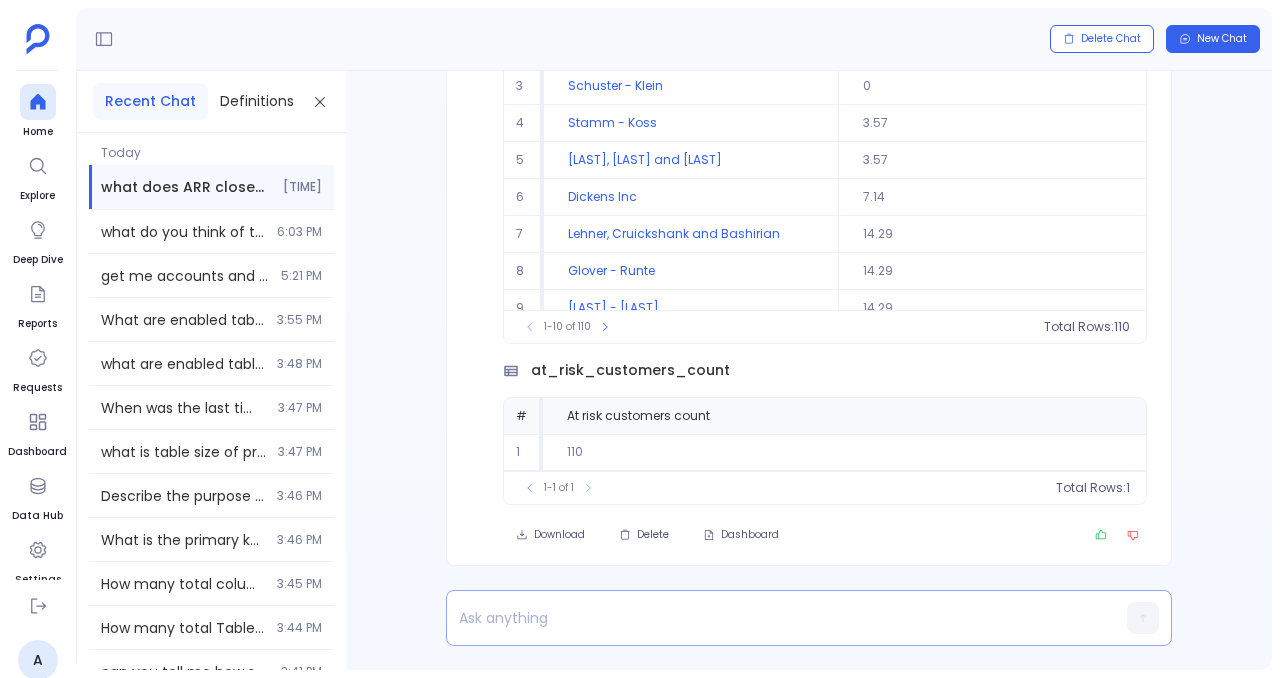 click at bounding box center [770, 618] 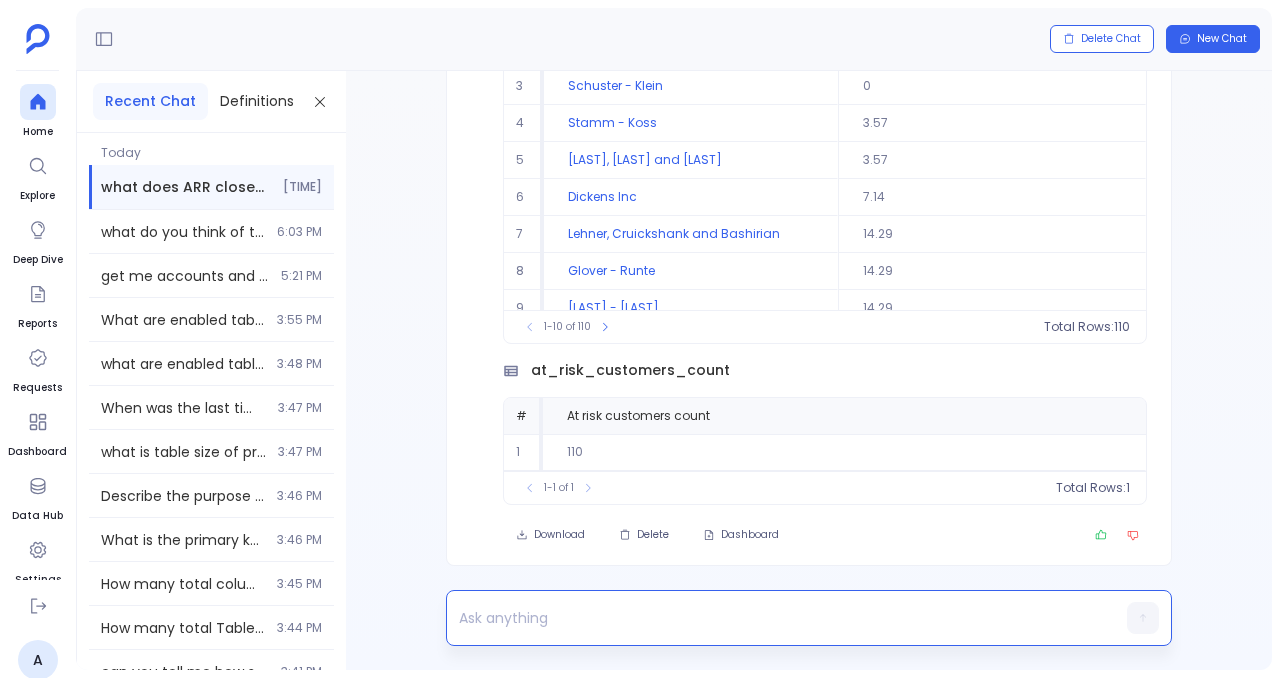 click at bounding box center [770, 618] 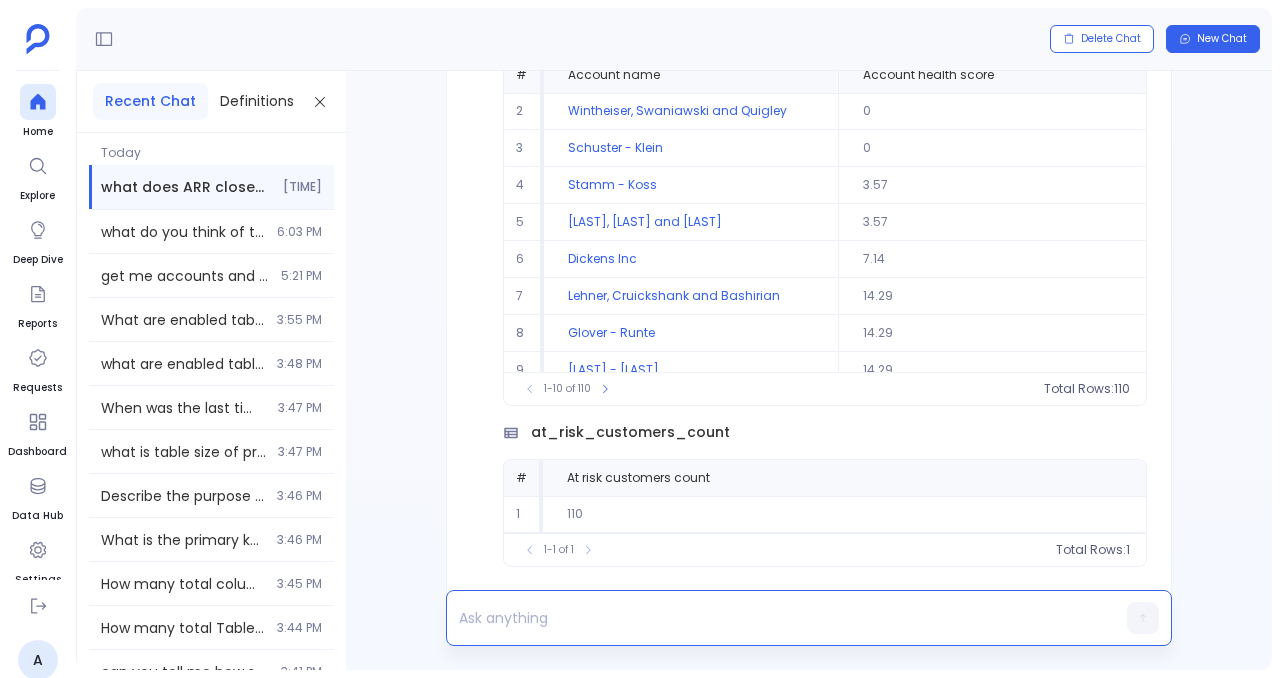 scroll, scrollTop: 0, scrollLeft: 0, axis: both 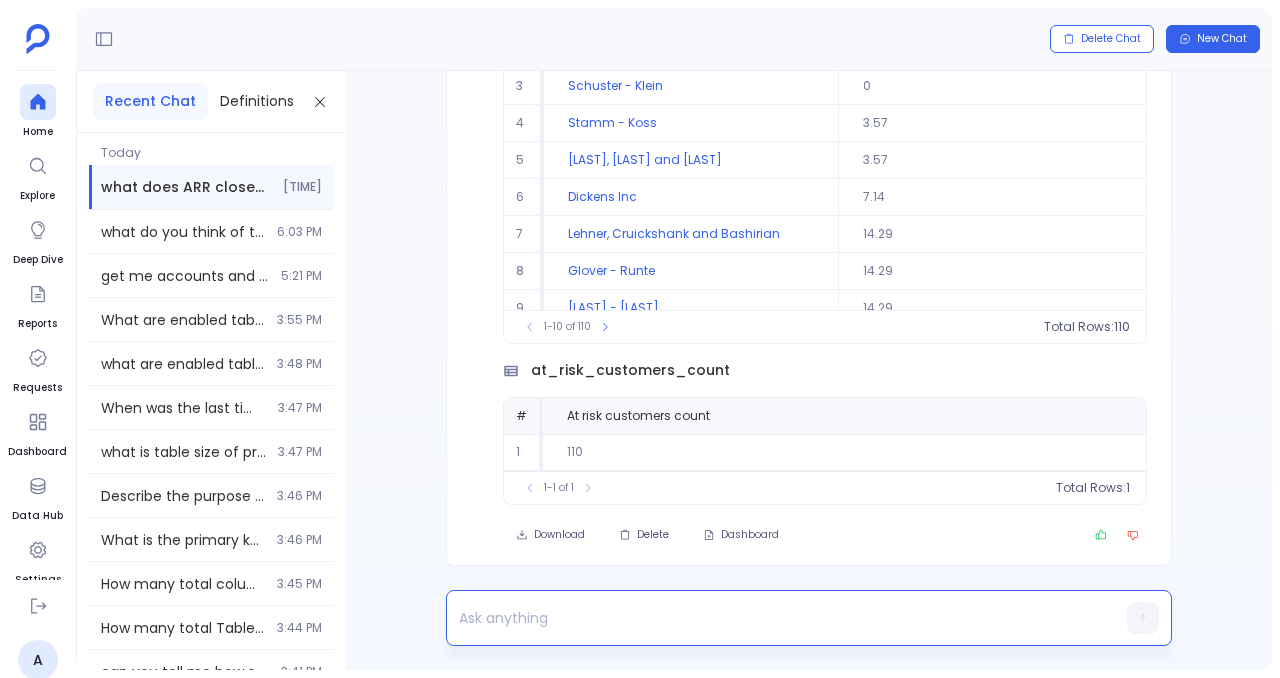 click at bounding box center [770, 618] 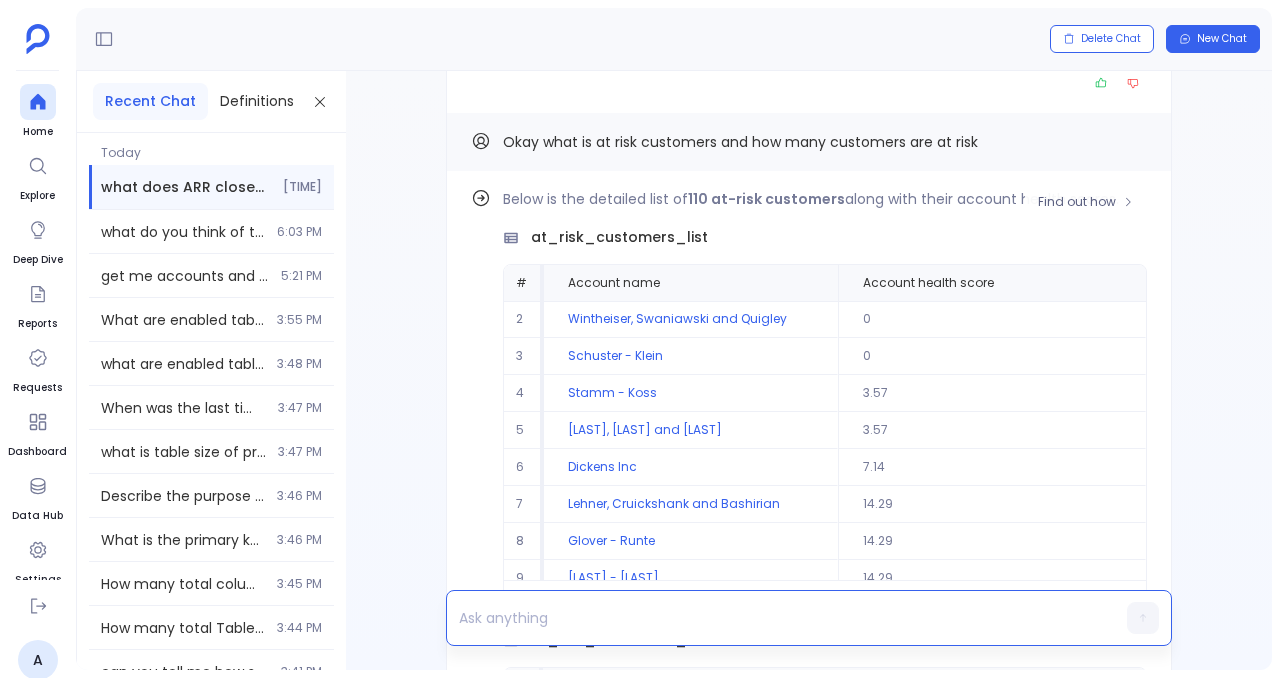 scroll, scrollTop: -330, scrollLeft: 0, axis: vertical 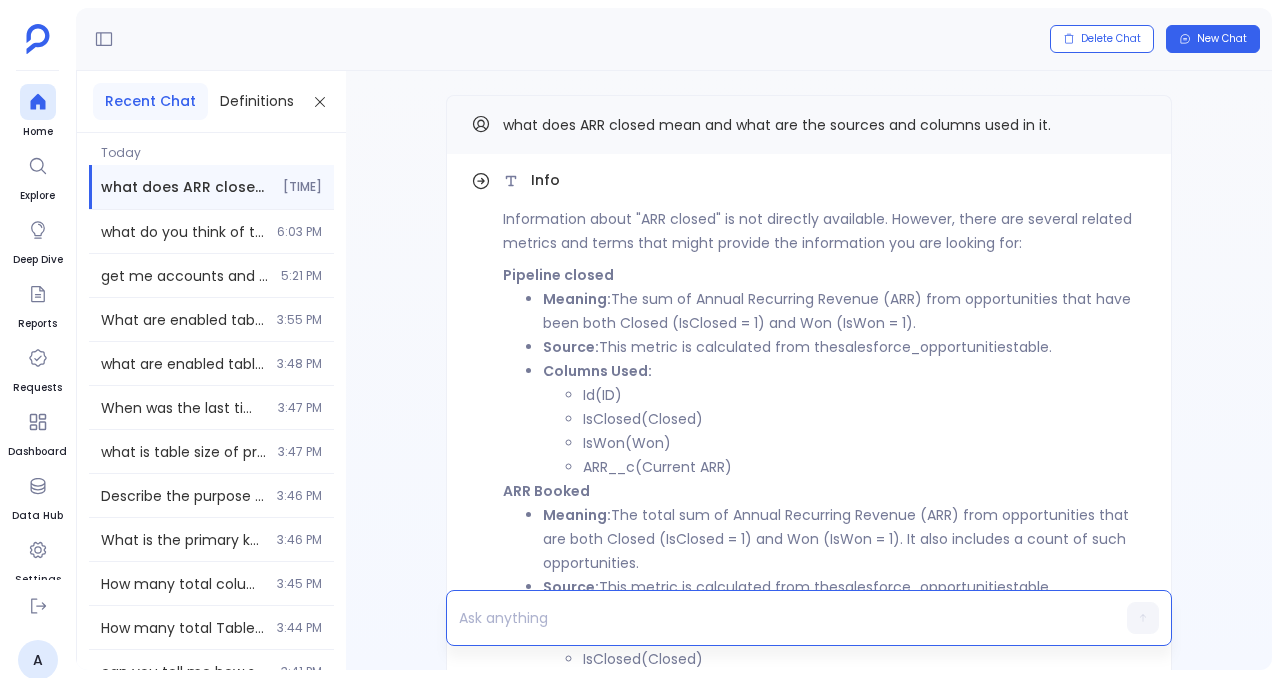 click at bounding box center (770, 618) 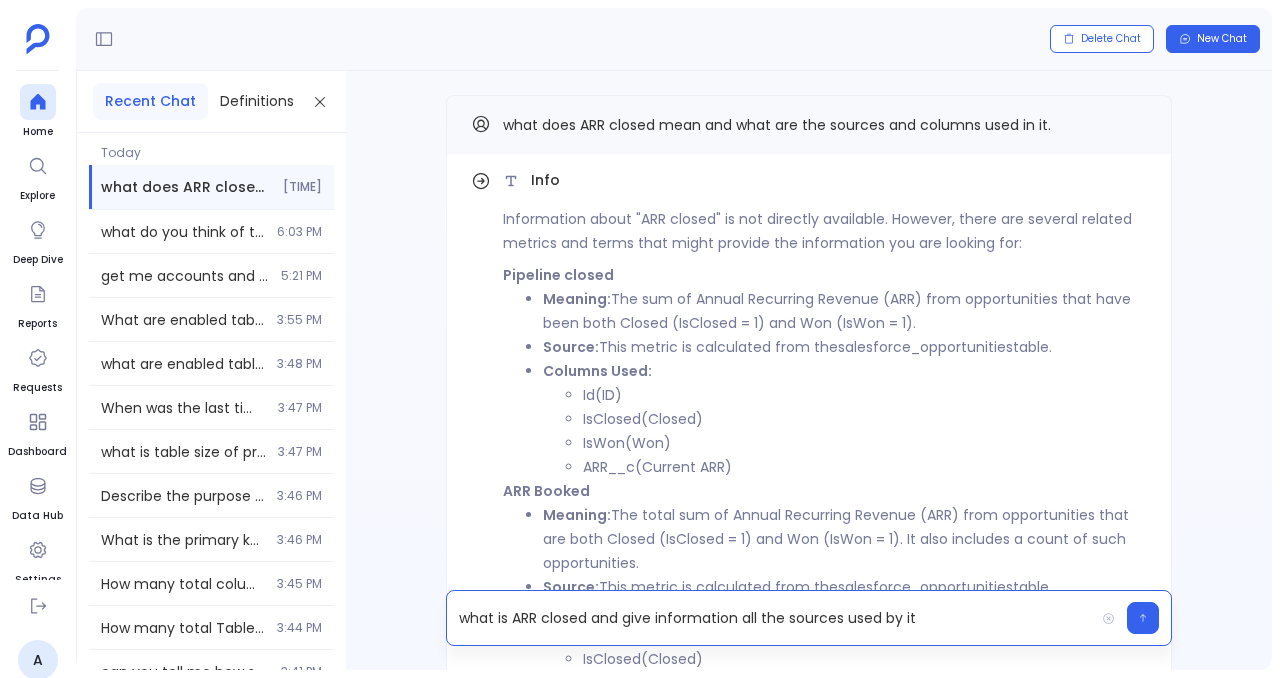 click on "what is ARR closed and give information all the sources used by it" at bounding box center (770, 618) 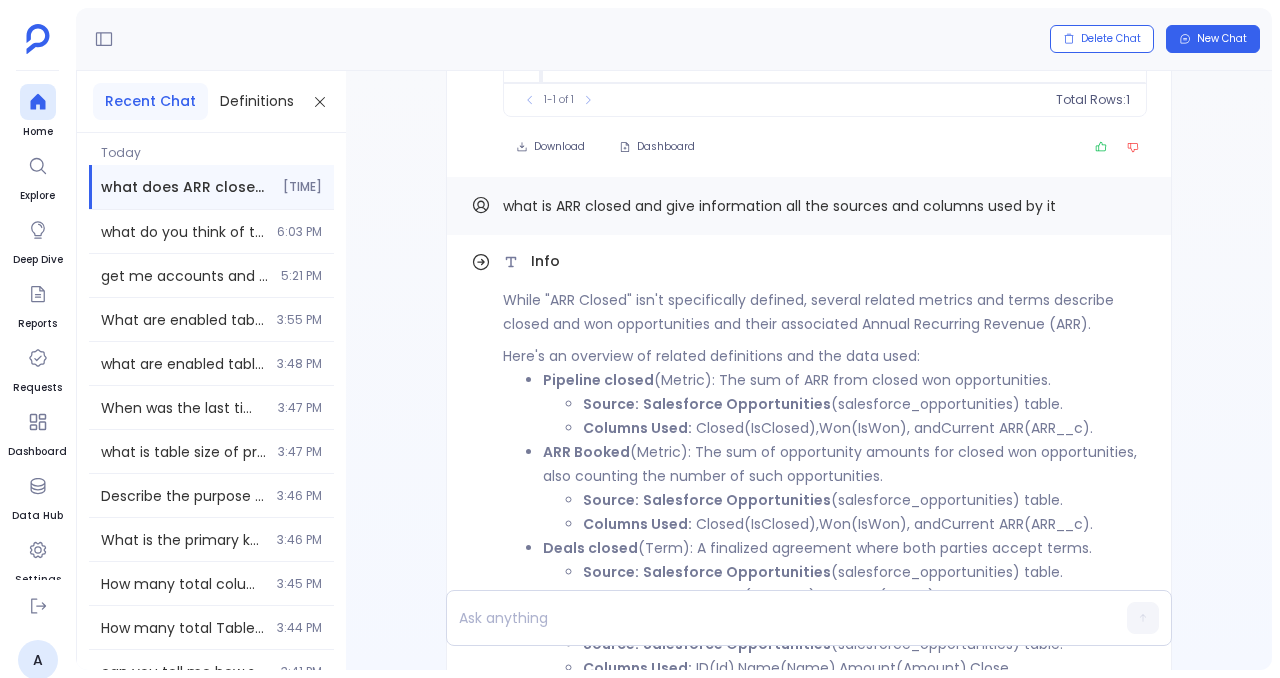 scroll, scrollTop: -614, scrollLeft: 0, axis: vertical 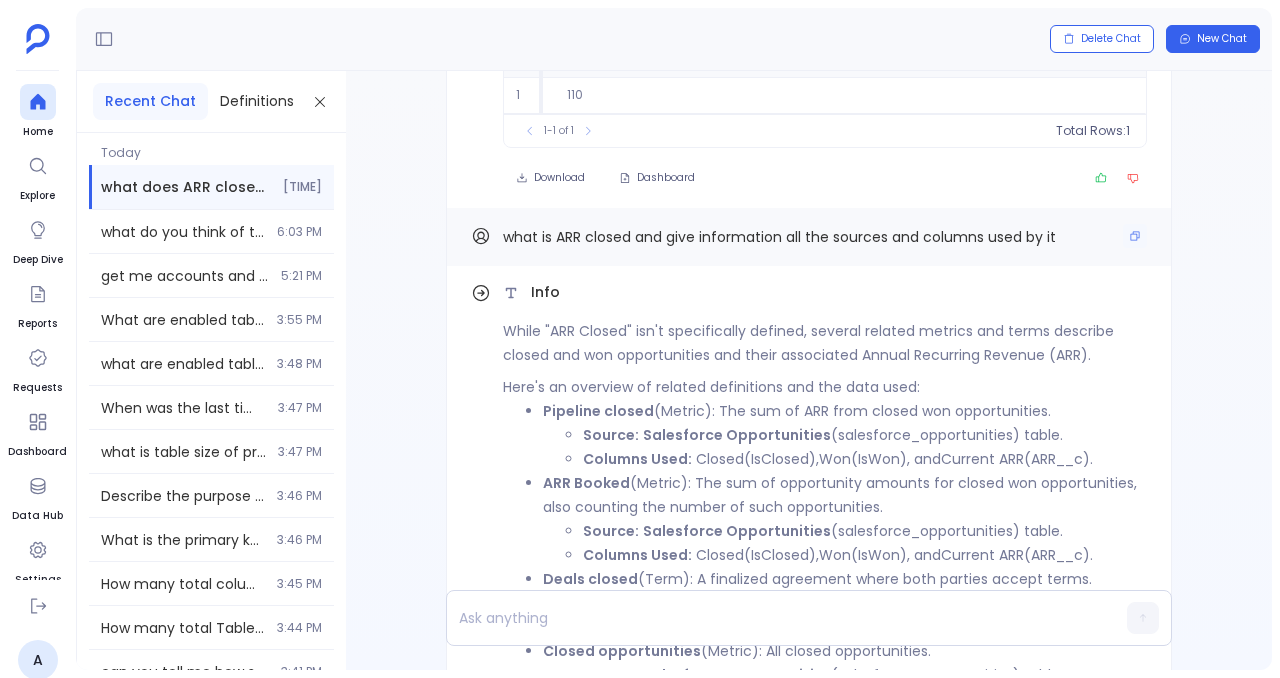 click on "what is ARR closed and give information all the sources and columns used by it" at bounding box center (779, 237) 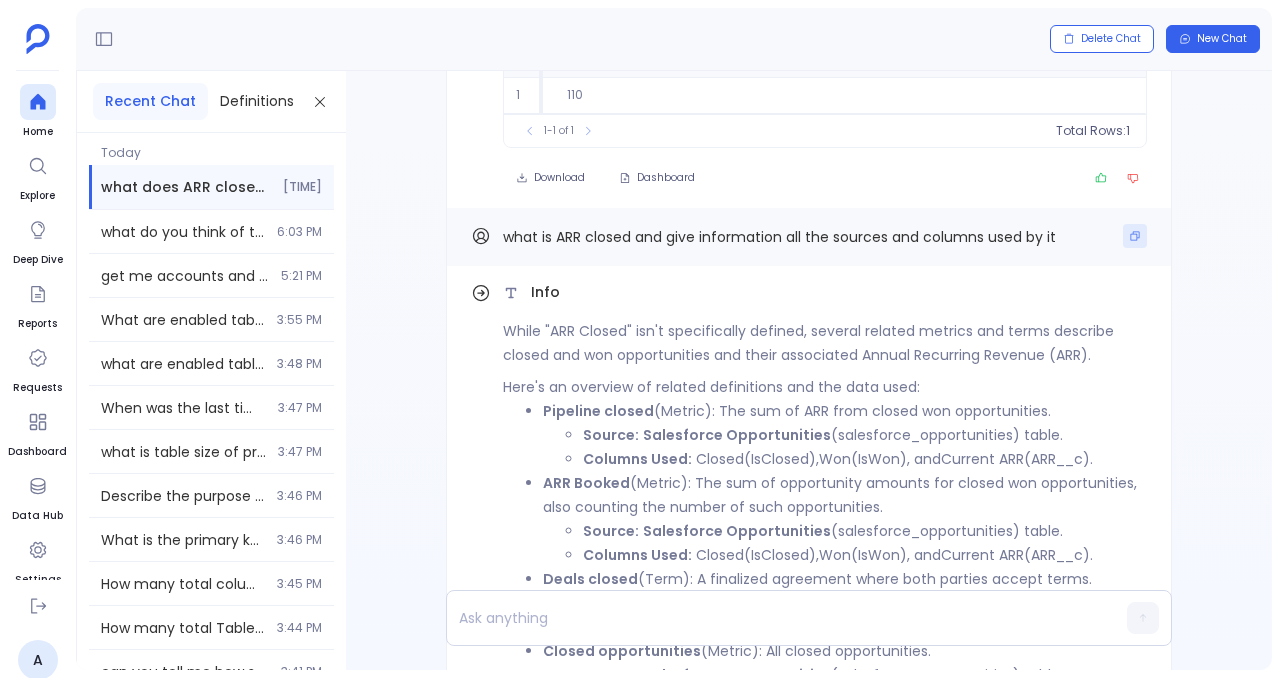 click at bounding box center [1135, 236] 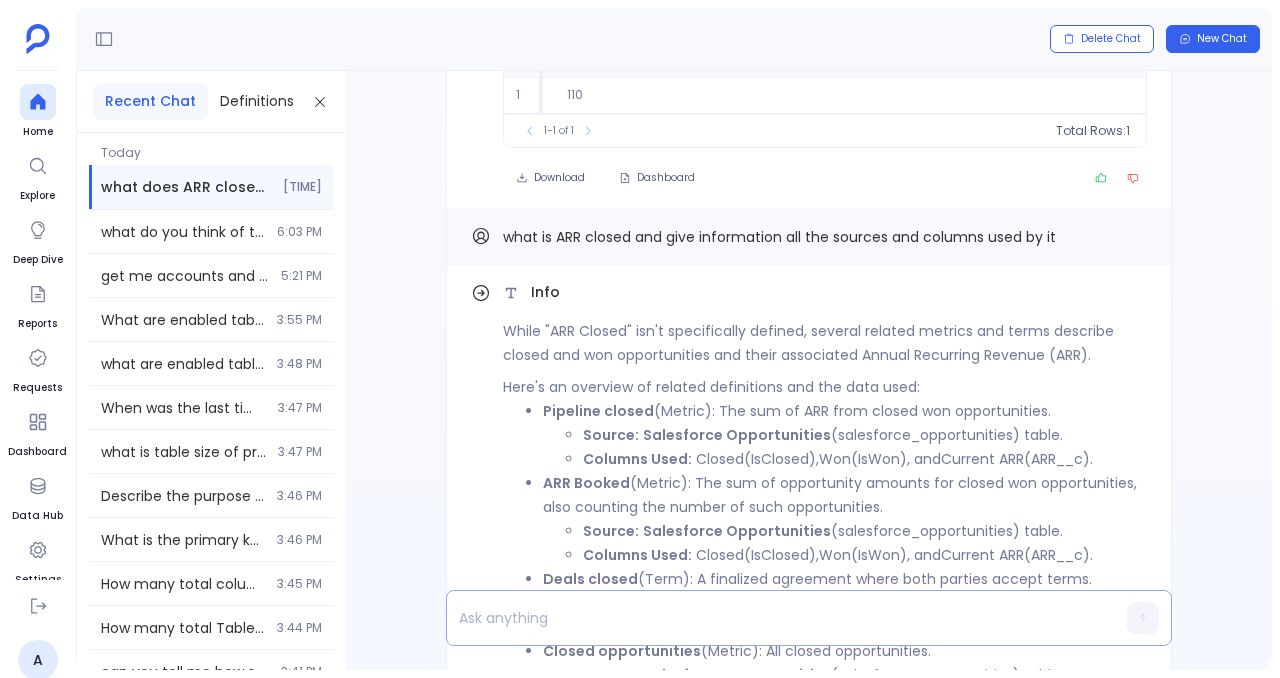 click at bounding box center [770, 618] 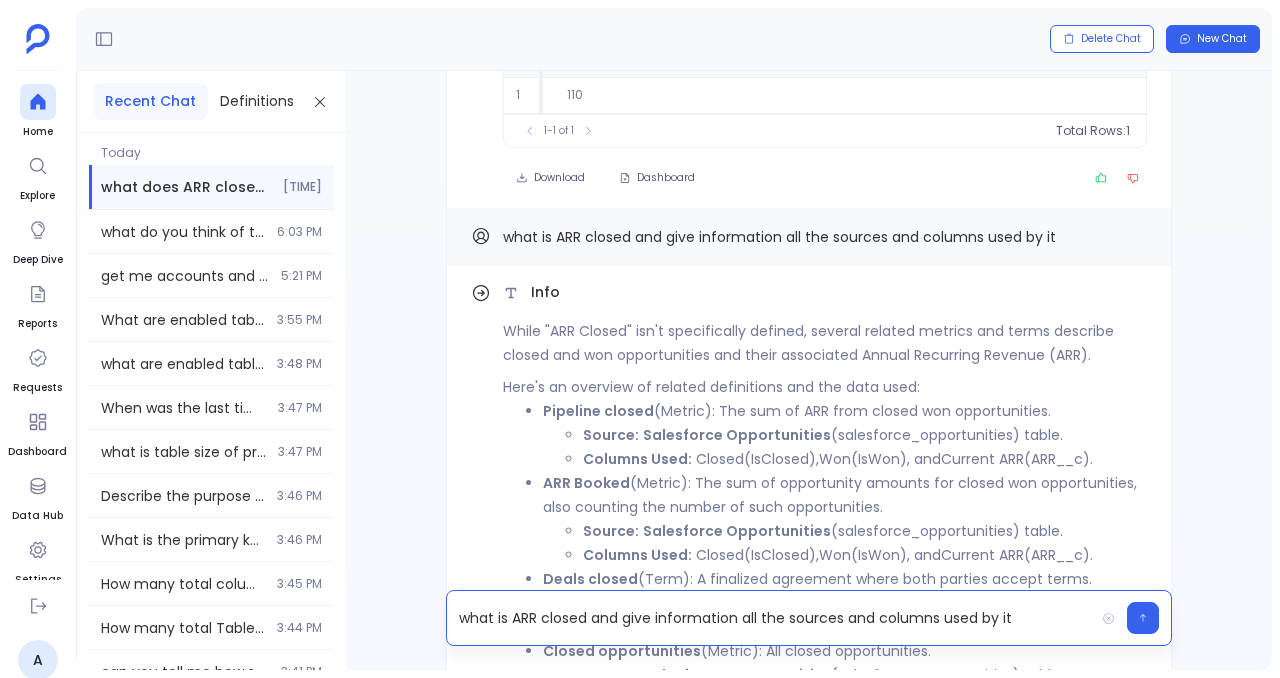 click on "what is ARR closed and give information all the sources and columns used by it" at bounding box center (770, 618) 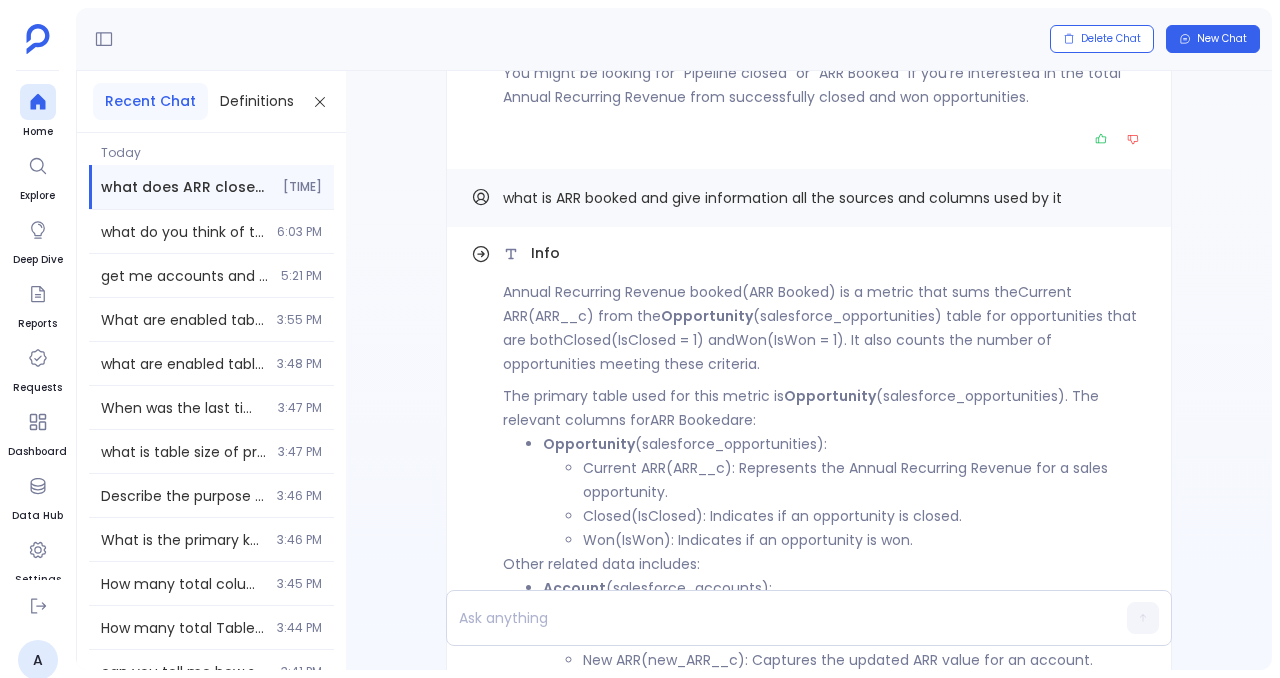scroll, scrollTop: -338, scrollLeft: 0, axis: vertical 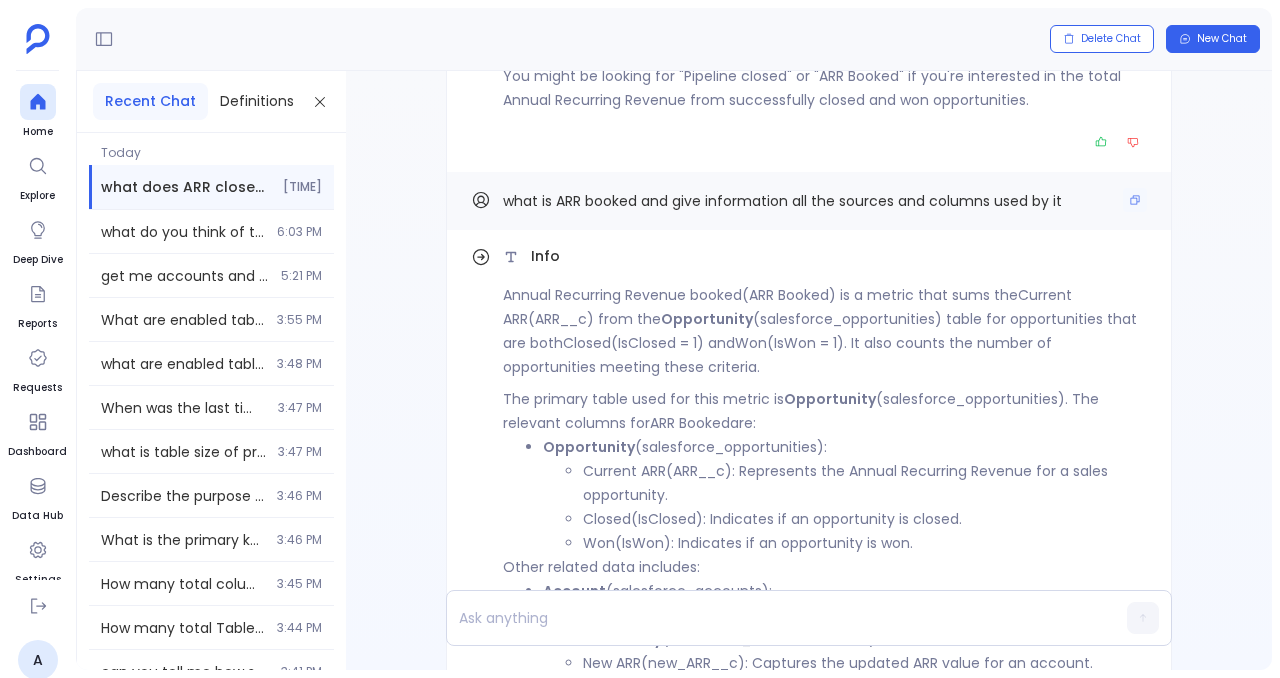 drag, startPoint x: 1072, startPoint y: 209, endPoint x: 914, endPoint y: 213, distance: 158.05063 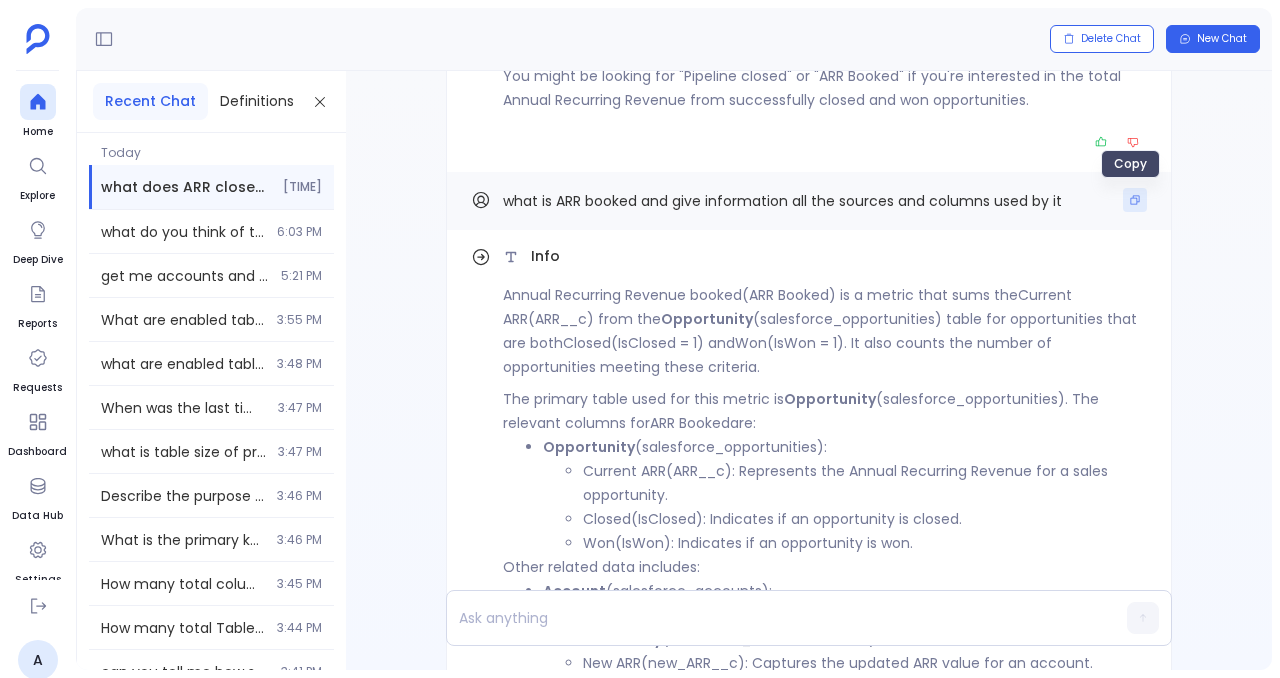 click at bounding box center (1135, 200) 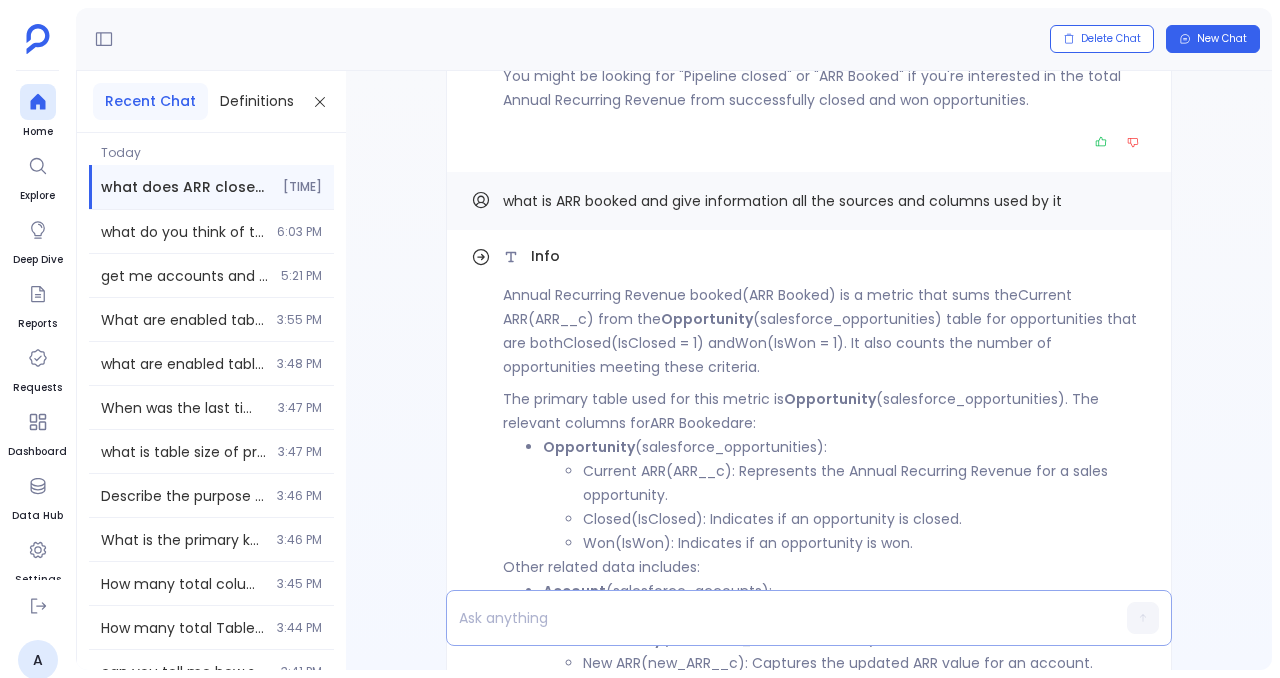 click at bounding box center (770, 618) 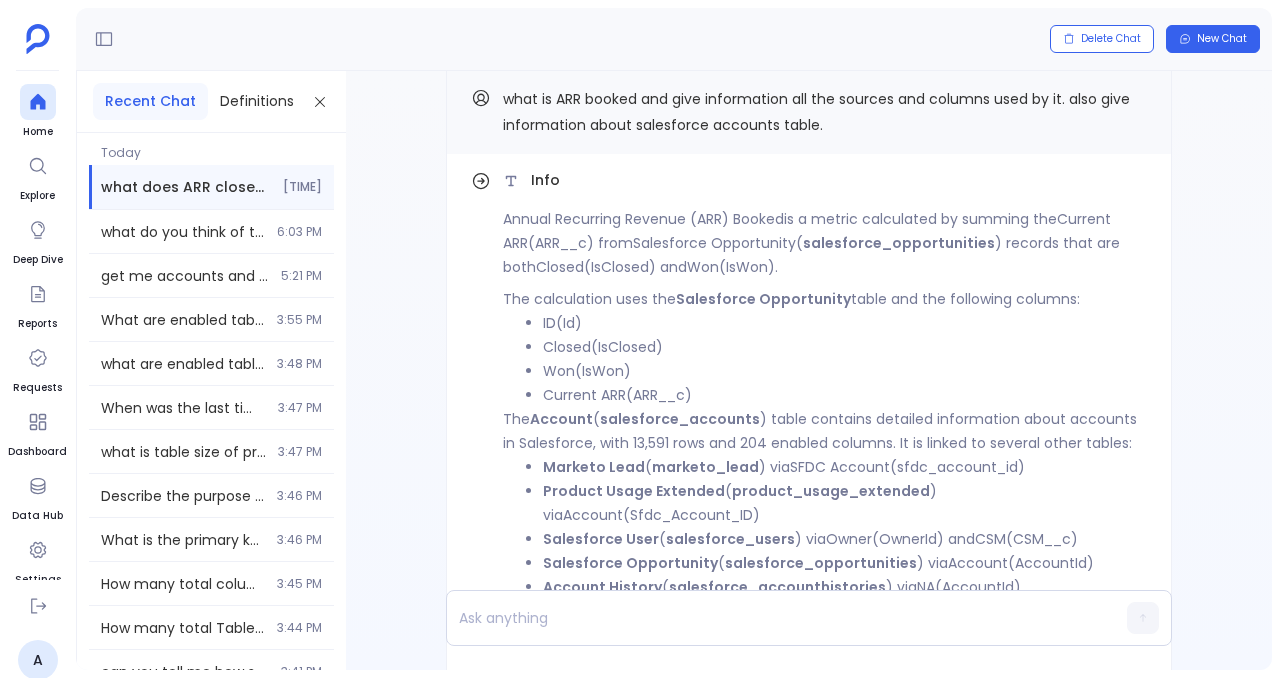 scroll, scrollTop: -140, scrollLeft: 0, axis: vertical 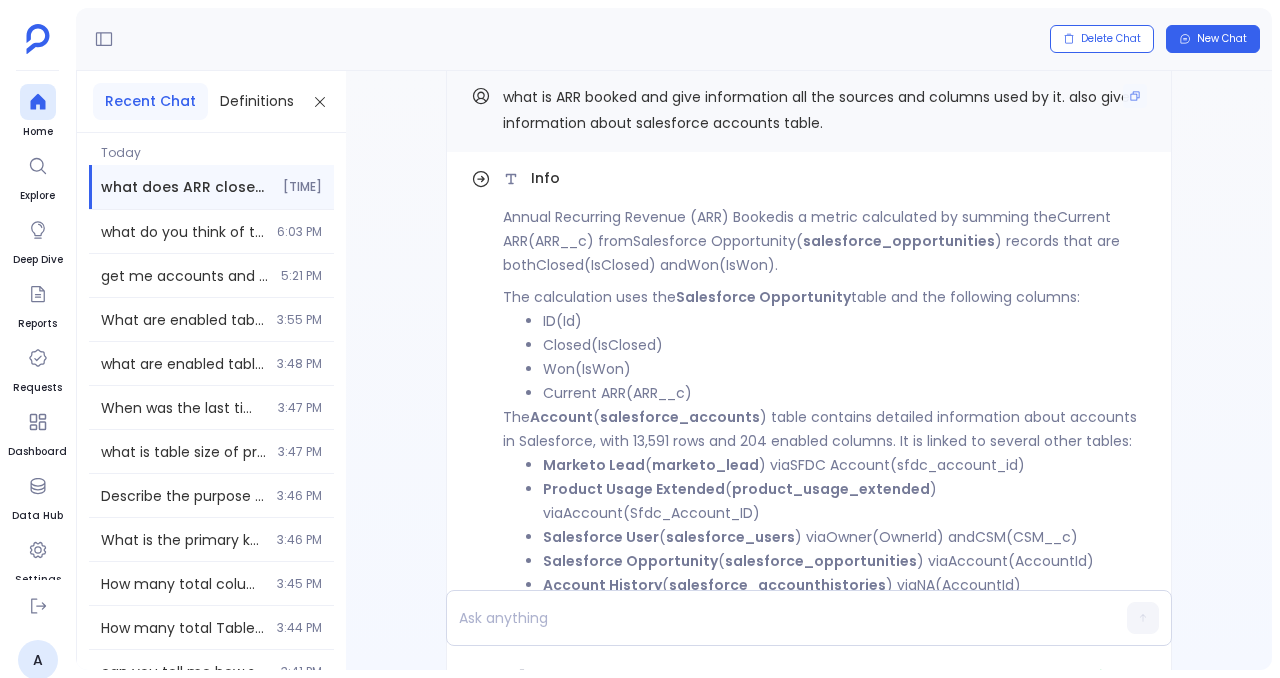 drag, startPoint x: 846, startPoint y: 127, endPoint x: 484, endPoint y: 92, distance: 363.68805 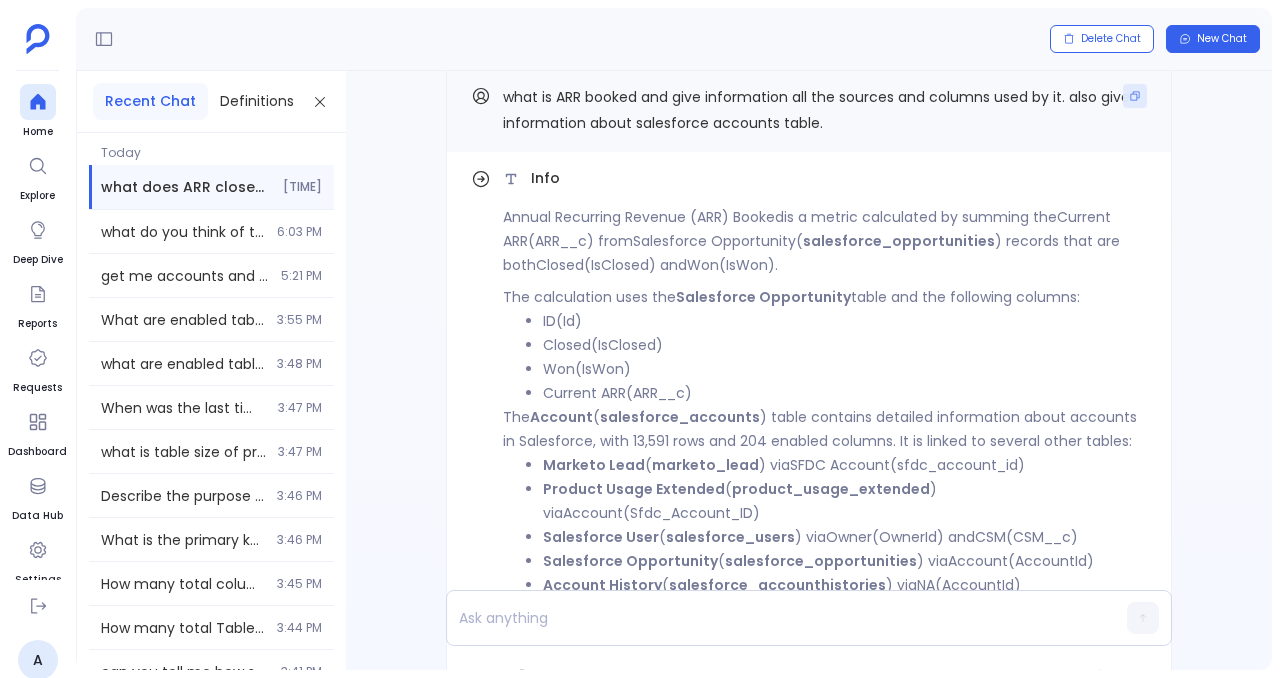 click at bounding box center (1135, 96) 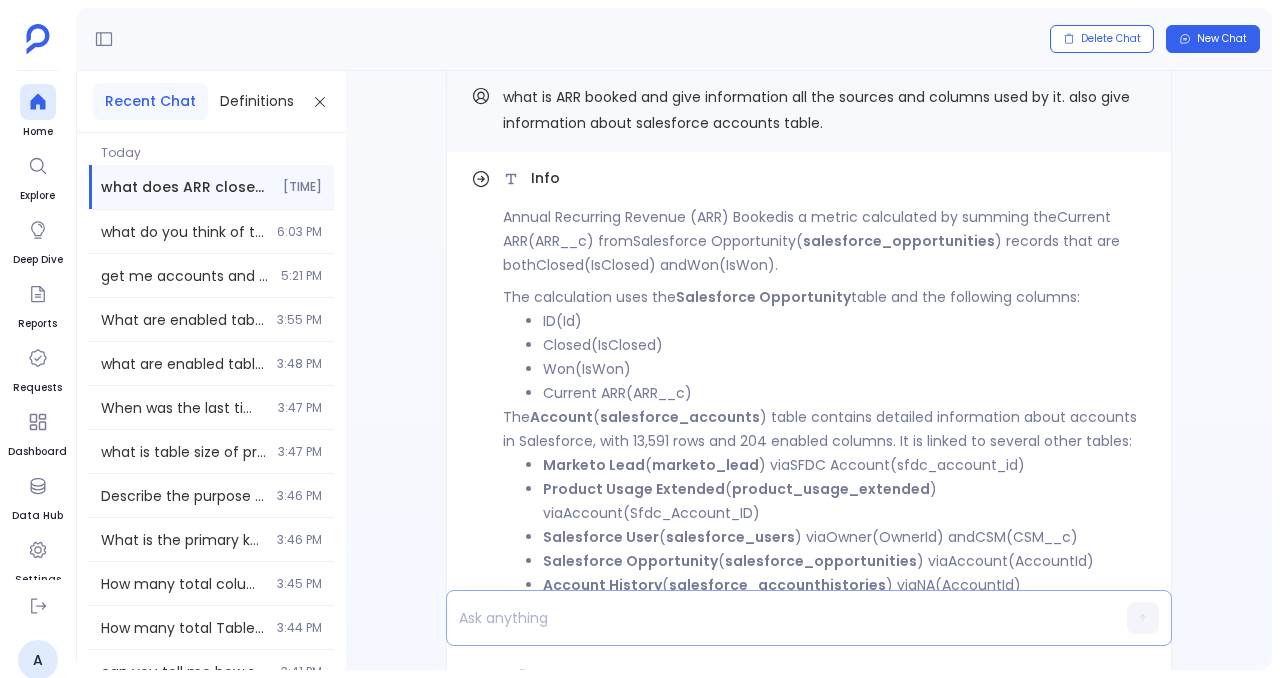 click at bounding box center (770, 618) 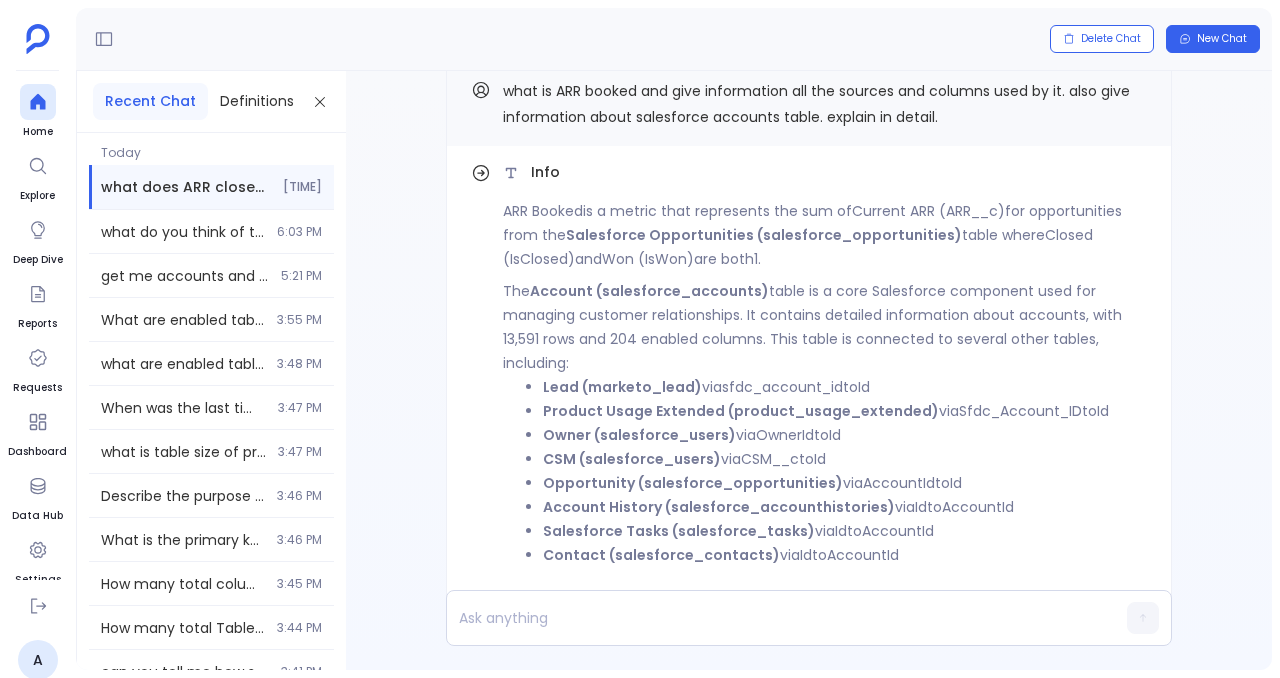 scroll, scrollTop: -60, scrollLeft: 0, axis: vertical 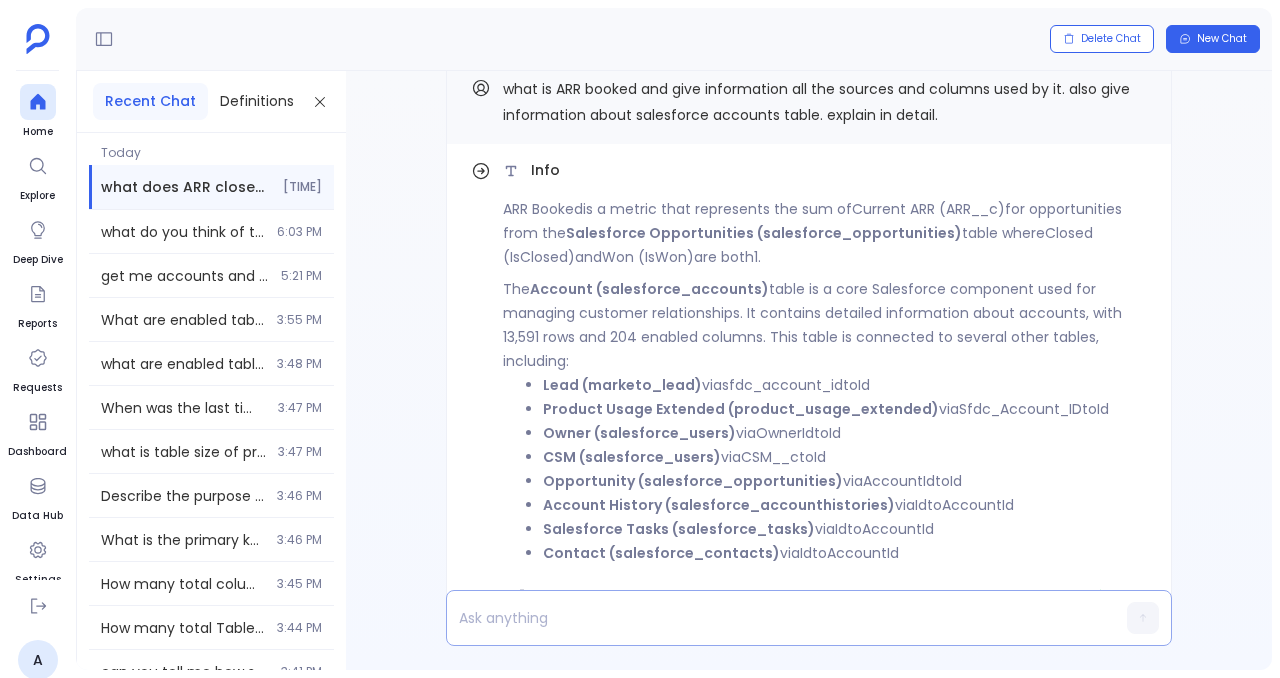 click at bounding box center [770, 618] 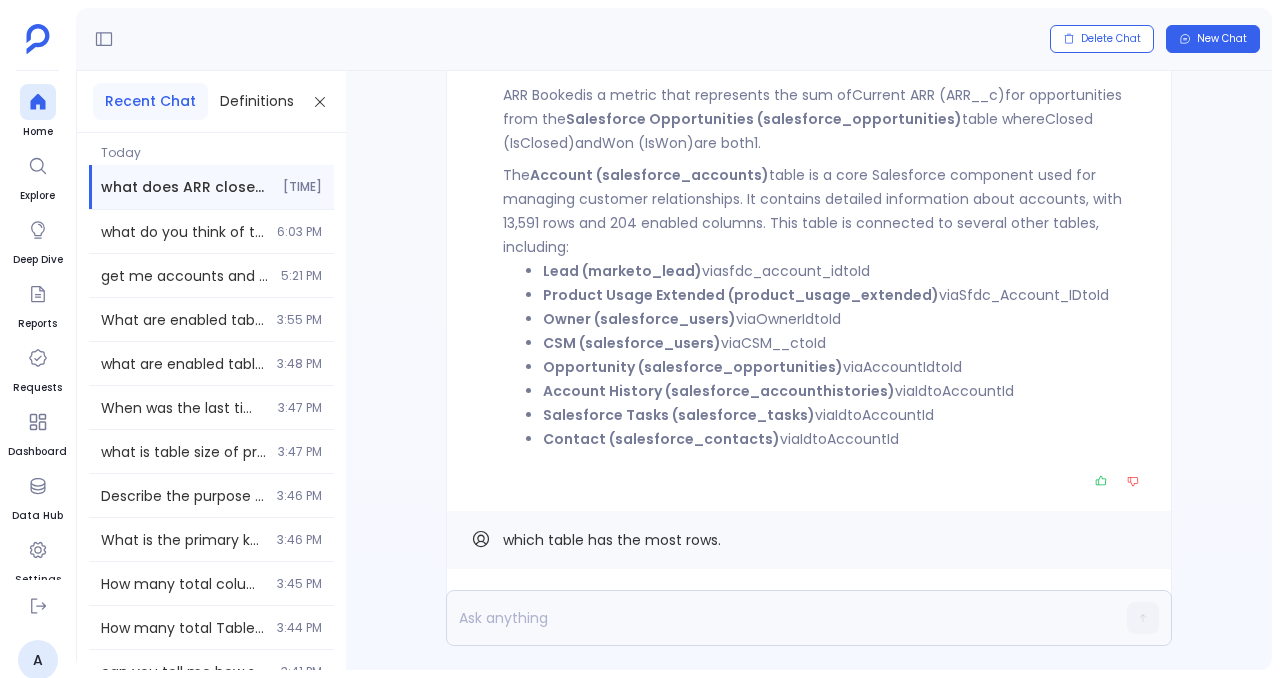 scroll, scrollTop: 0, scrollLeft: 0, axis: both 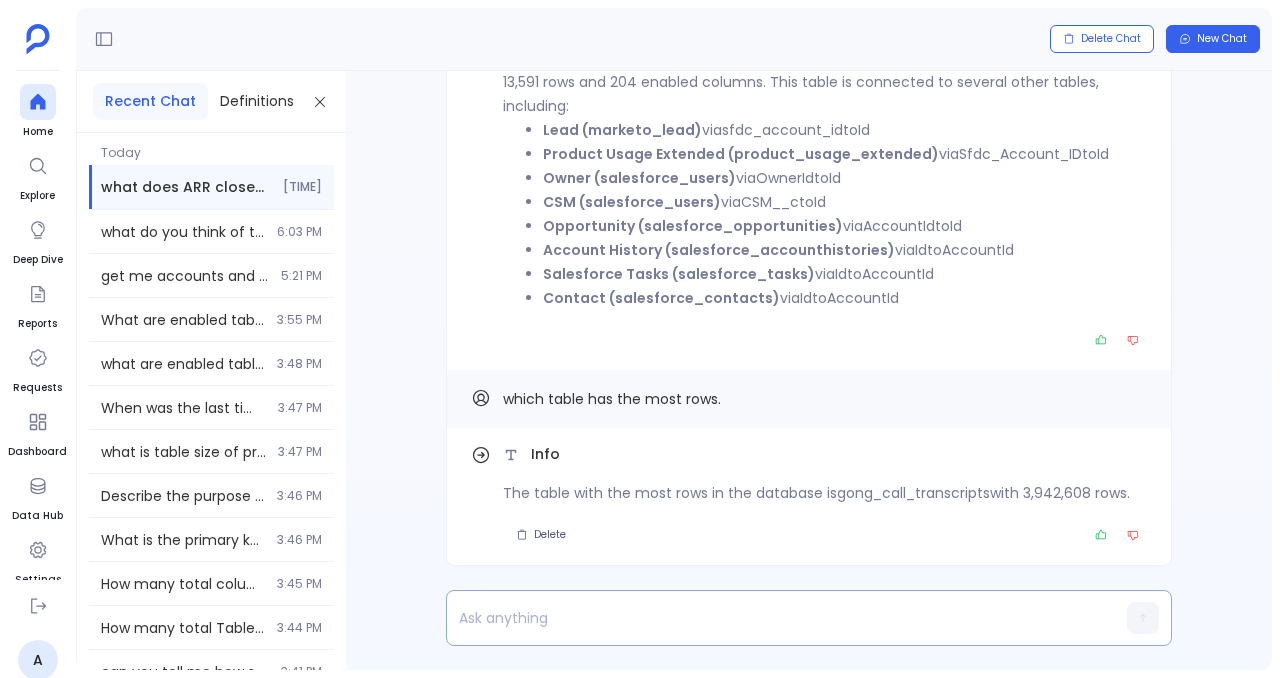 click at bounding box center [770, 618] 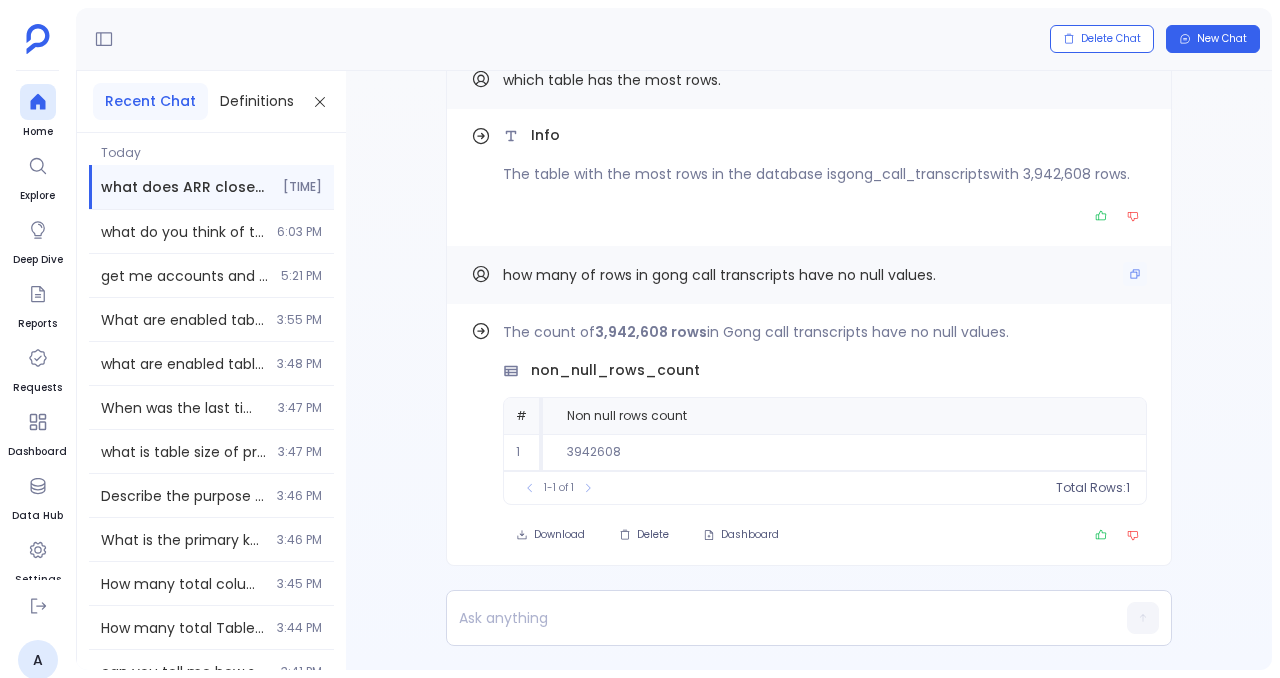 drag, startPoint x: 965, startPoint y: 270, endPoint x: 532, endPoint y: 272, distance: 433.0046 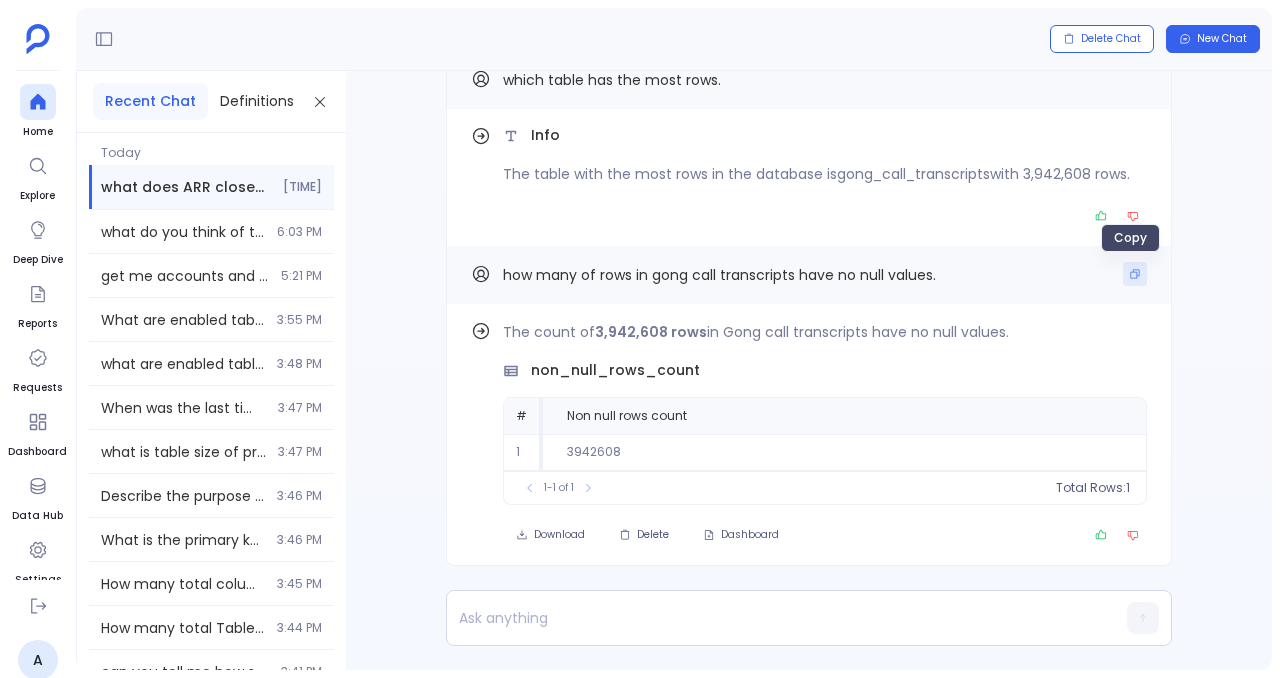click at bounding box center (1135, 274) 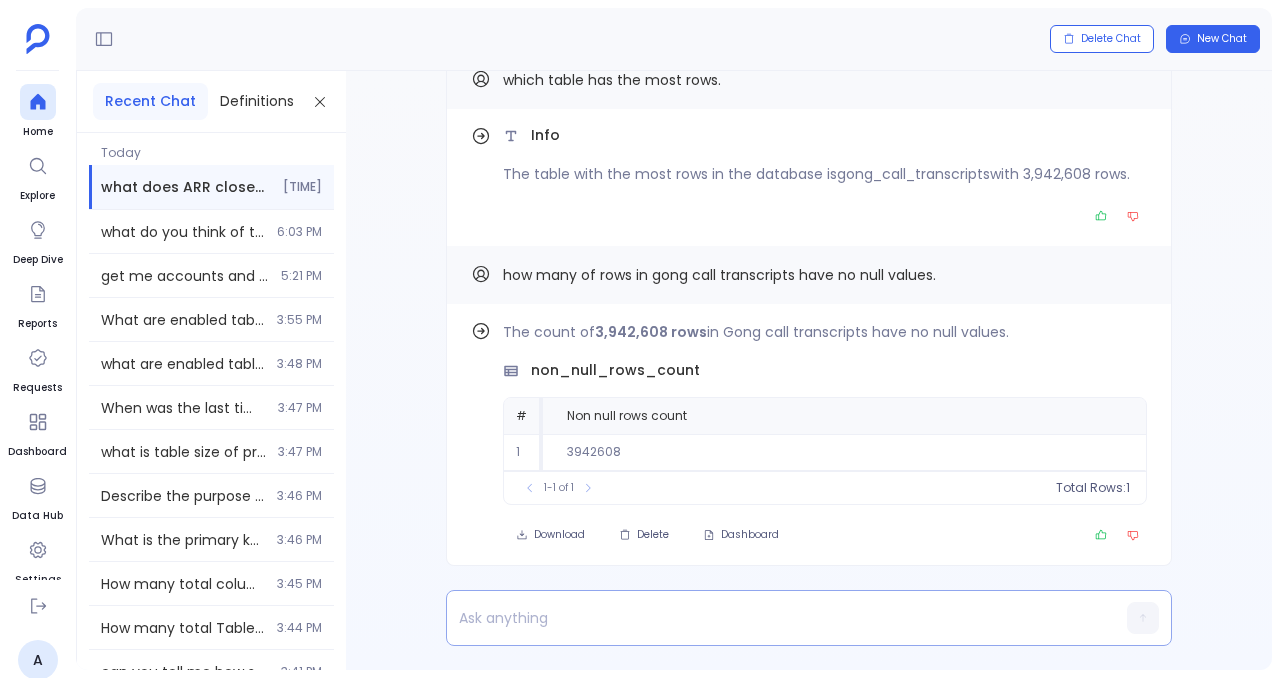 click at bounding box center (770, 618) 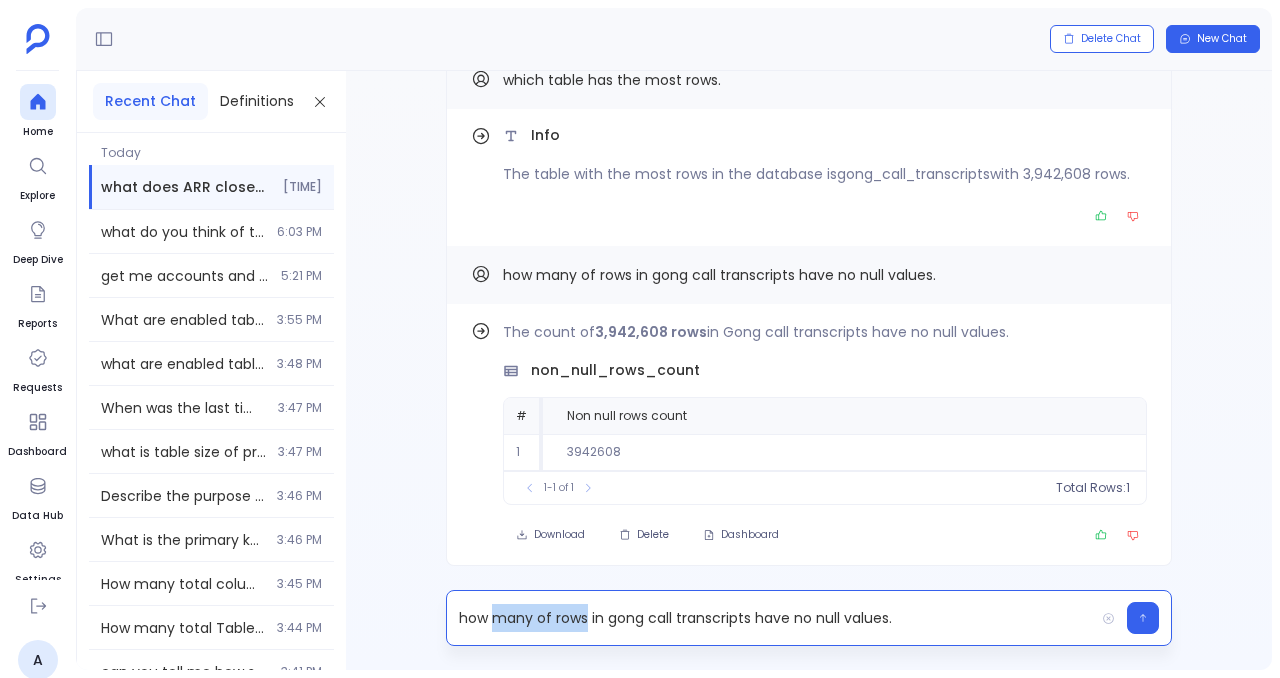 drag, startPoint x: 585, startPoint y: 619, endPoint x: 495, endPoint y: 619, distance: 90 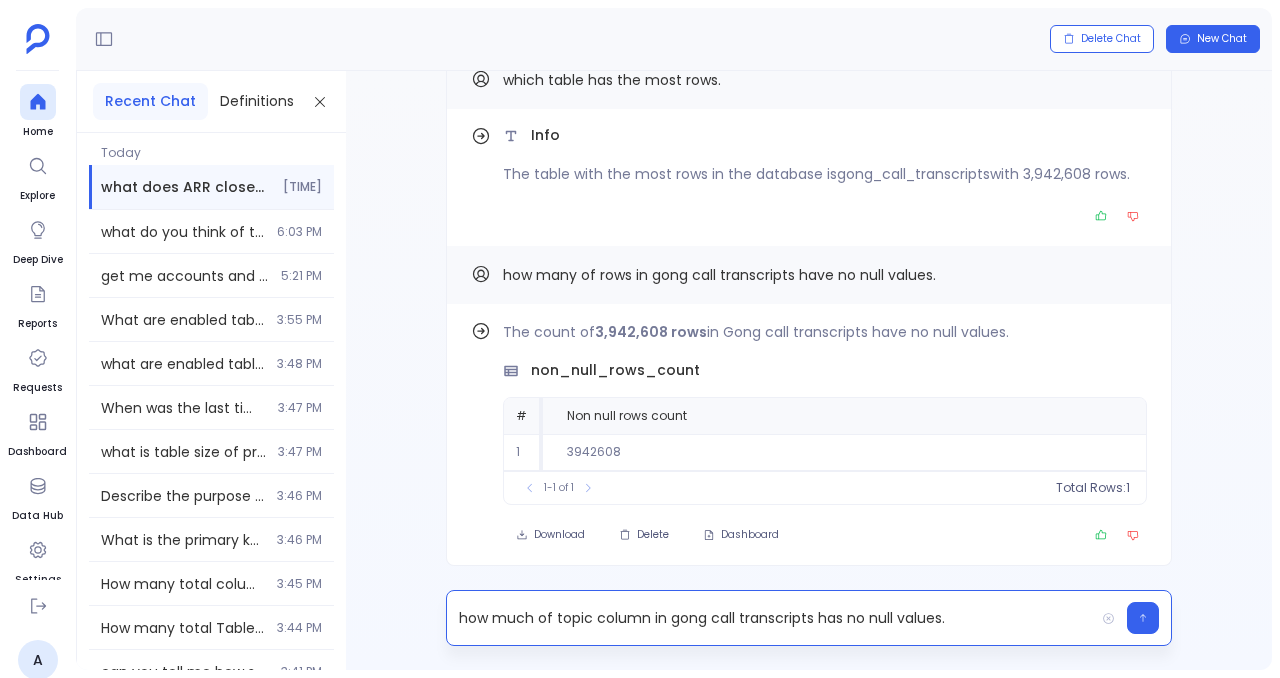 click on "how much of topic column in gong call transcripts has no null values." at bounding box center (770, 618) 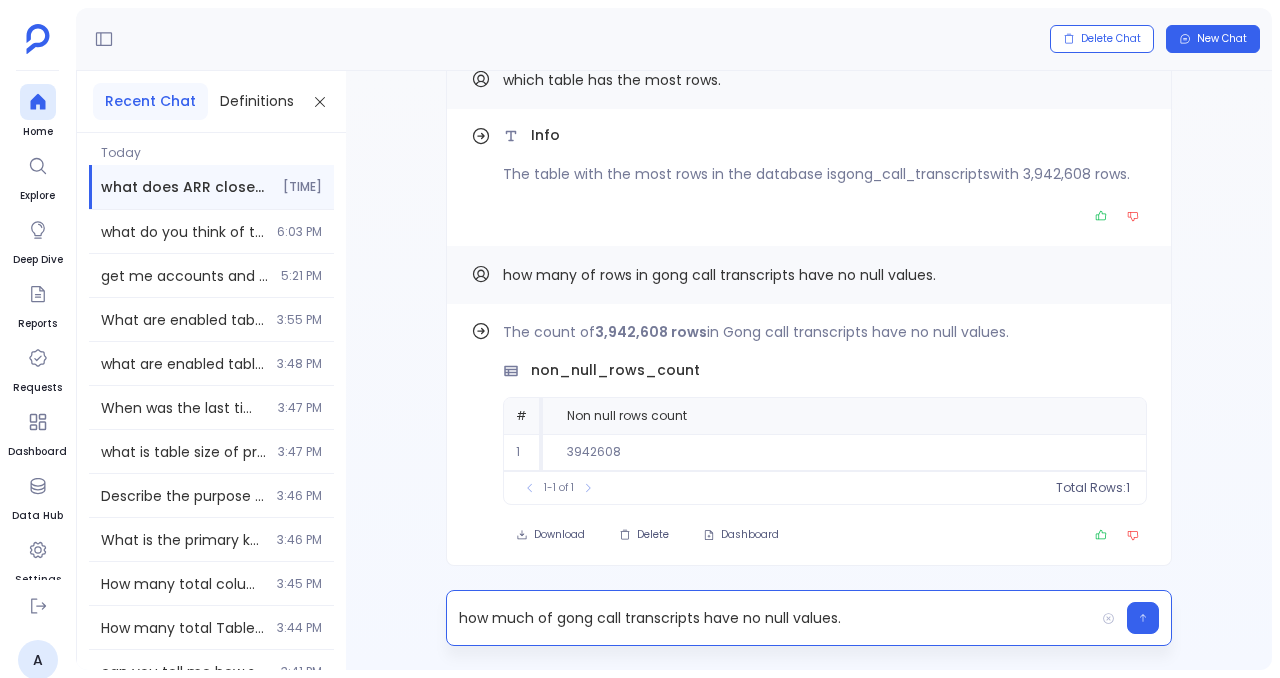 click on "how much of gong call transcripts have no null values." at bounding box center [770, 618] 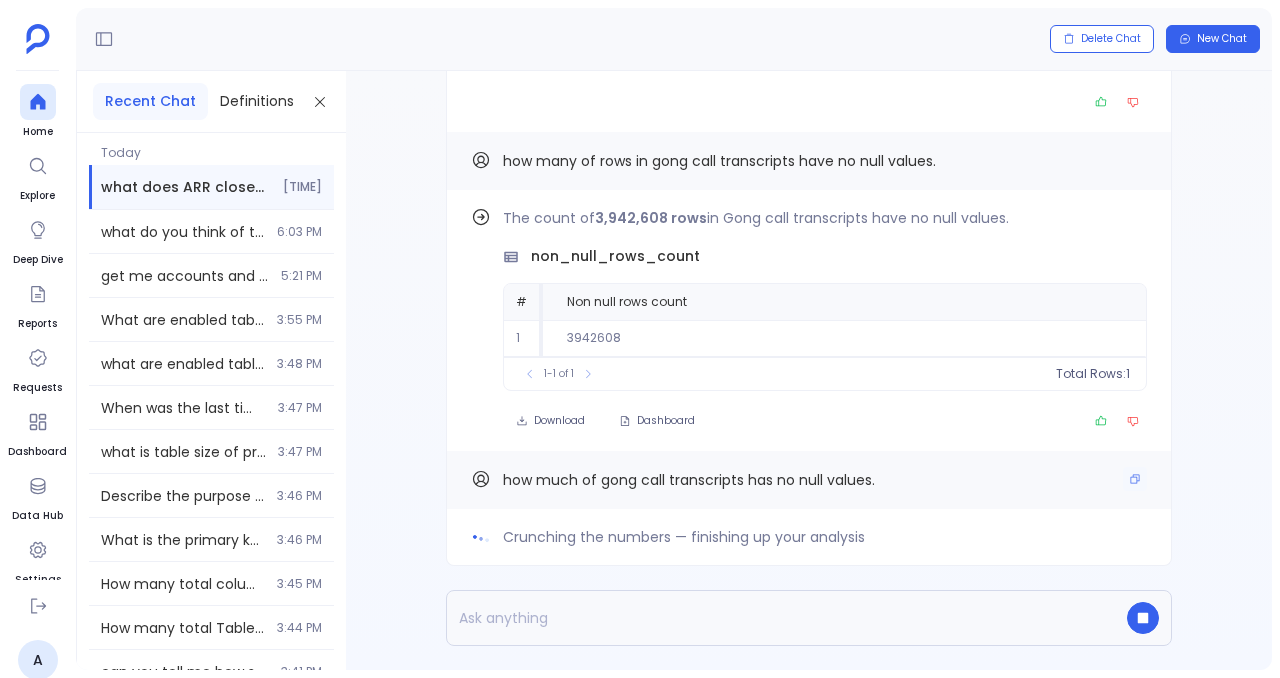 drag, startPoint x: 881, startPoint y: 478, endPoint x: 543, endPoint y: 495, distance: 338.42725 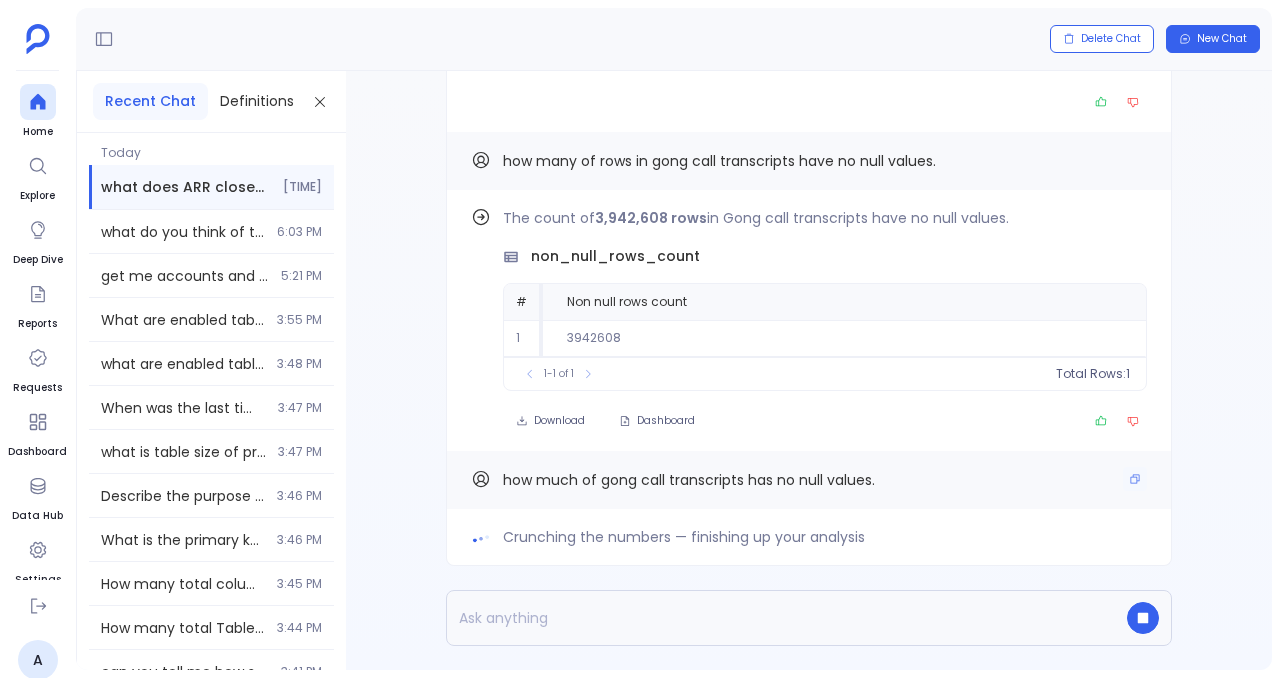 click on "how much of gong call transcripts has no null values." at bounding box center (809, 480) 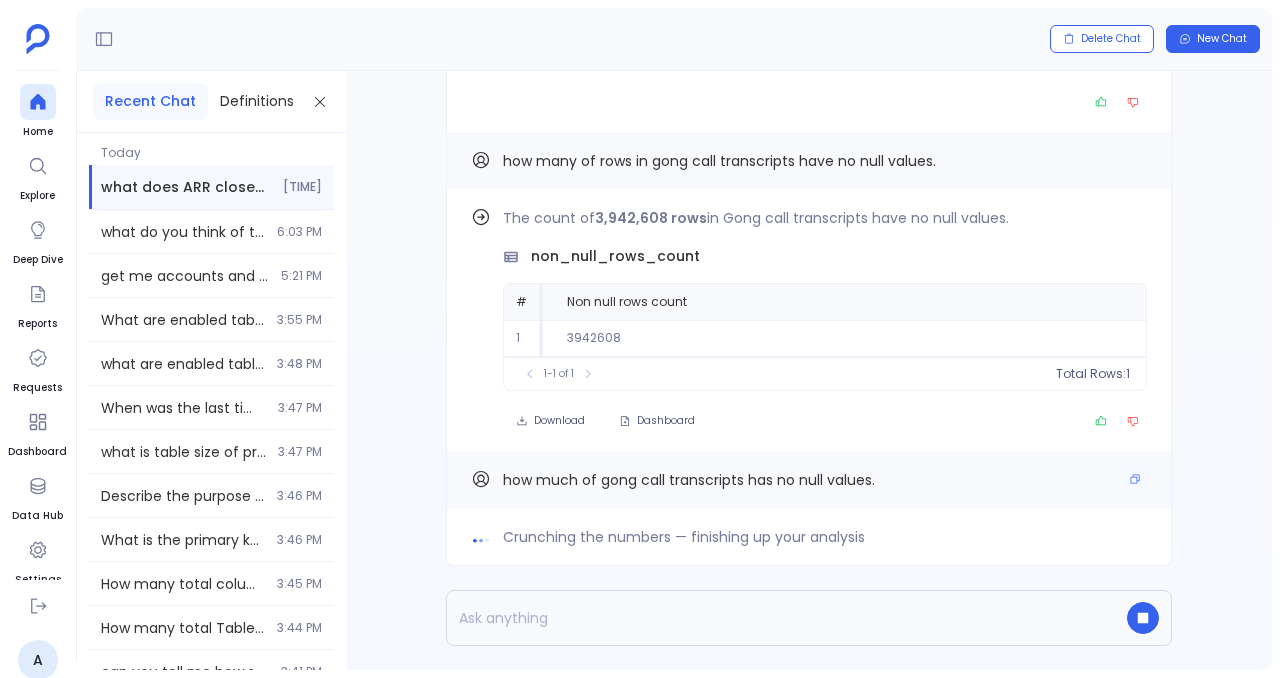click on "how much of gong call transcripts has no null values." at bounding box center [809, 480] 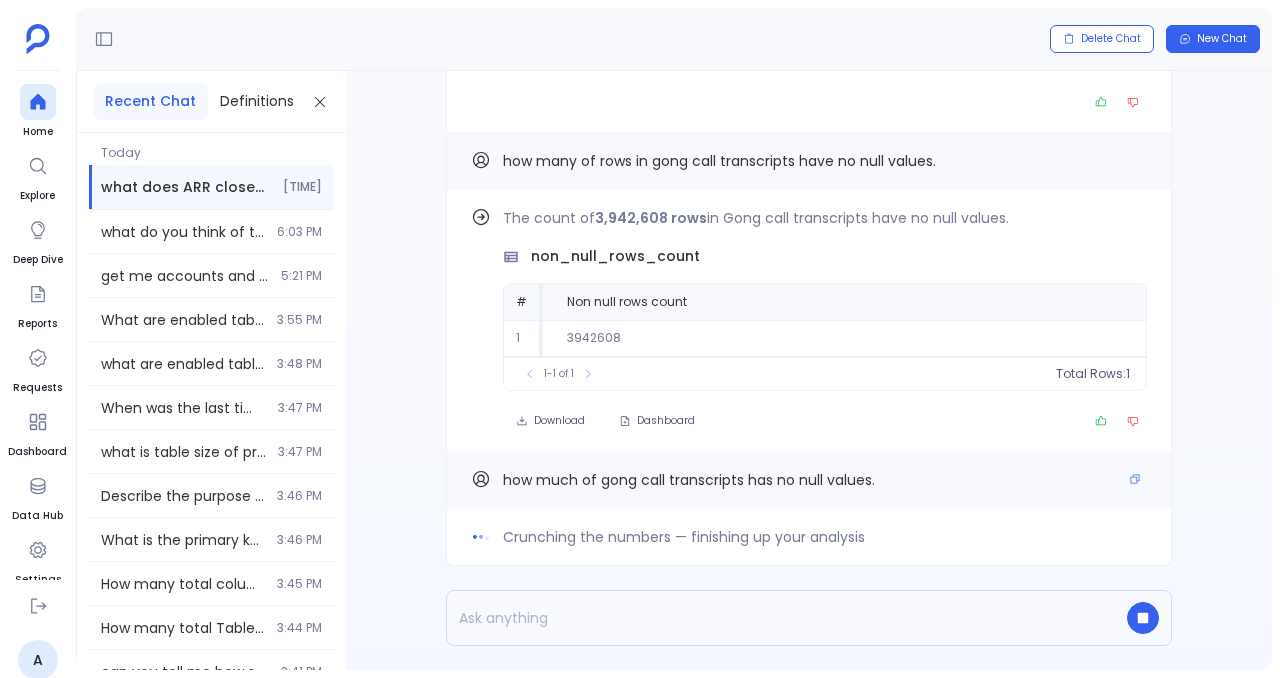 click on "how much of gong call transcripts has no null values." at bounding box center (689, 480) 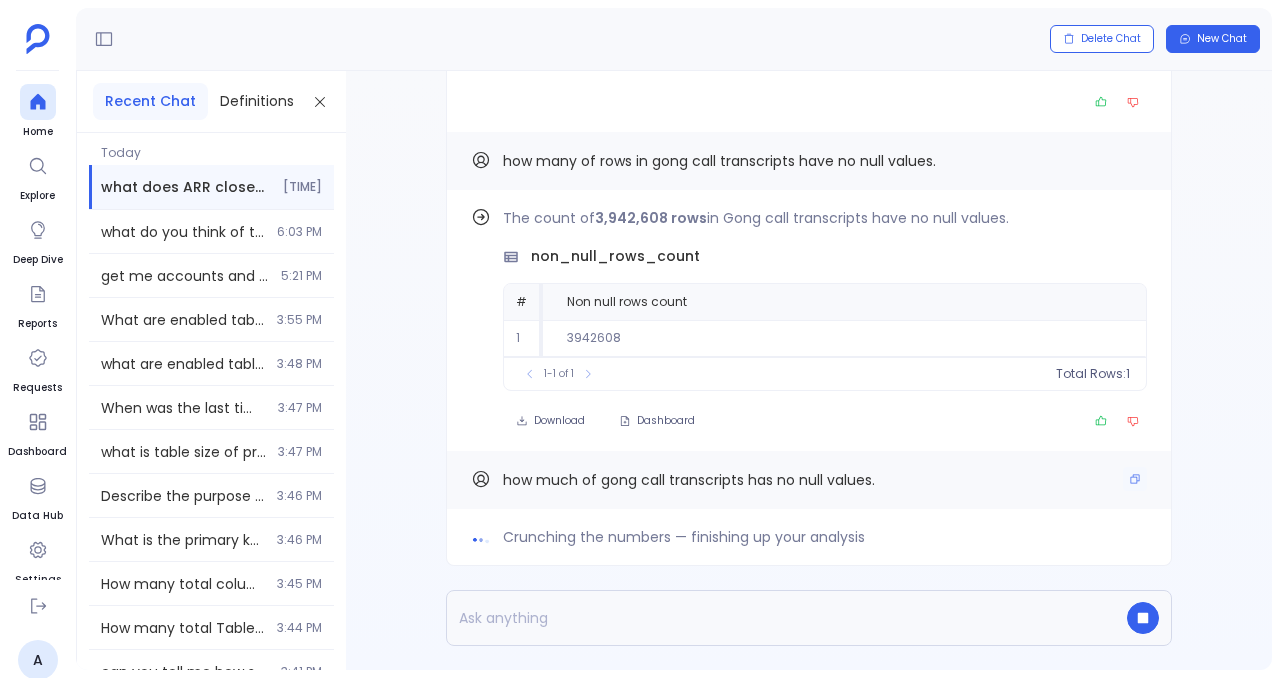 click on "how much of gong call transcripts has no null values." at bounding box center (689, 480) 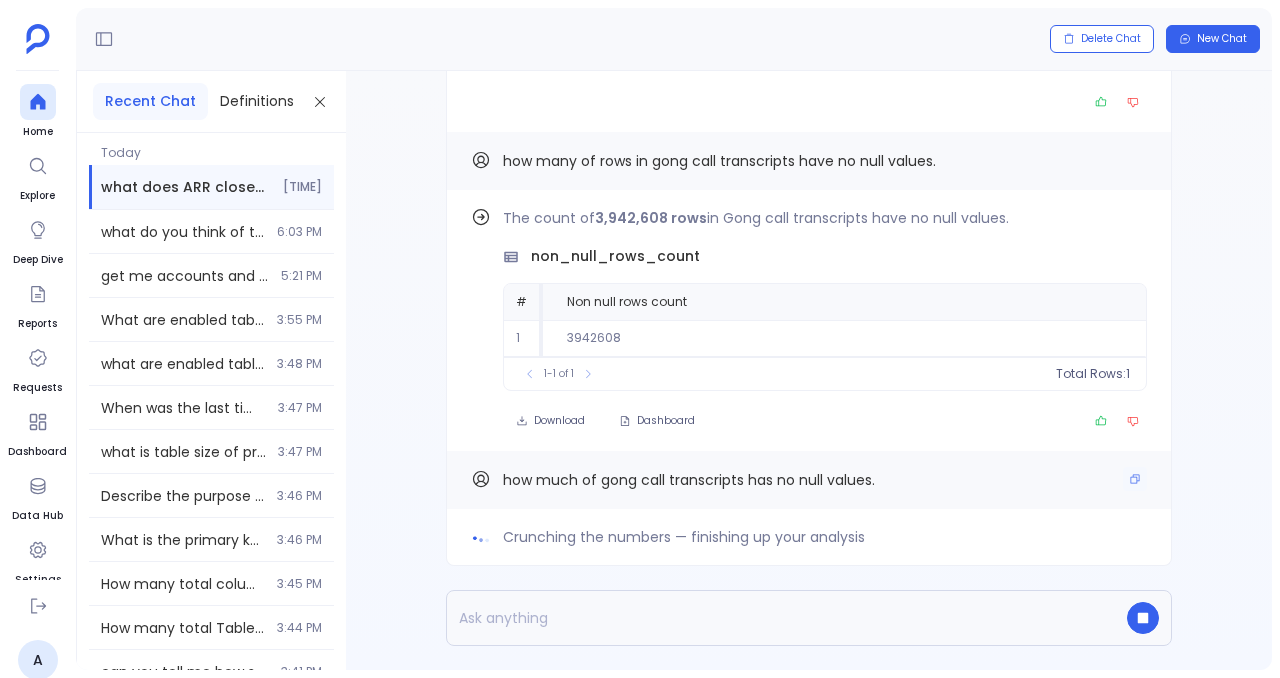 click on "how much of gong call transcripts has no null values." at bounding box center (689, 480) 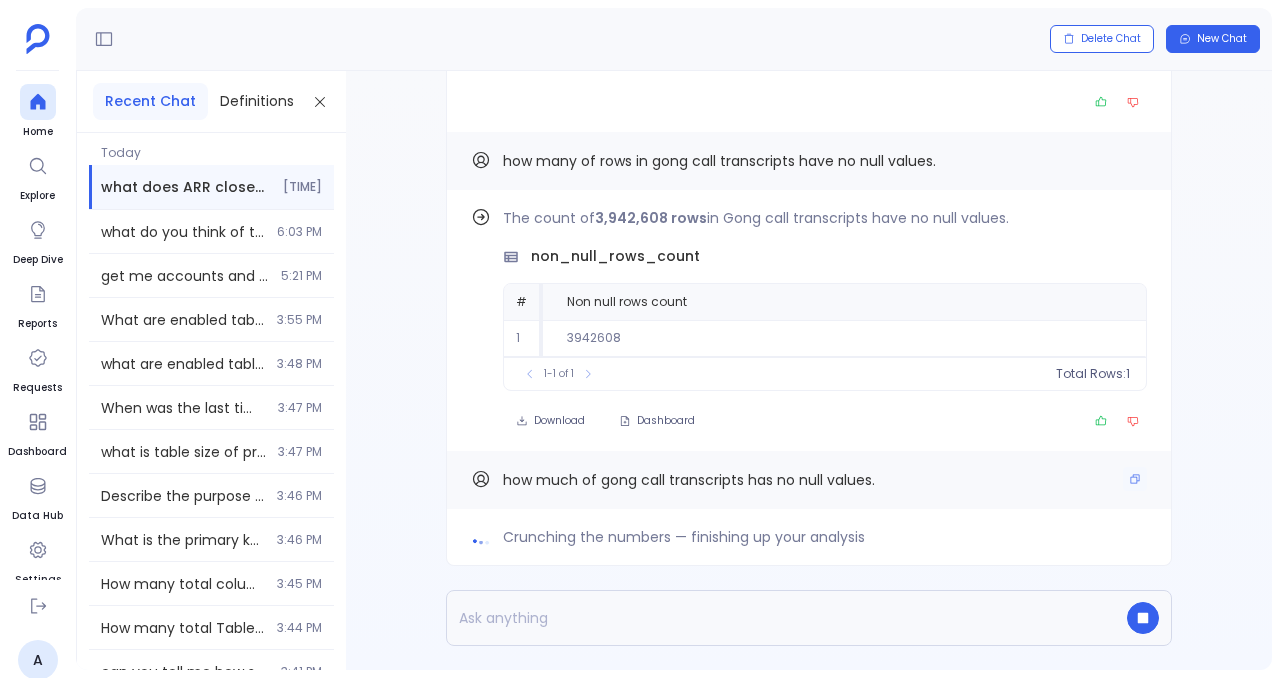 click on "how much of gong call transcripts has no null values." at bounding box center (689, 480) 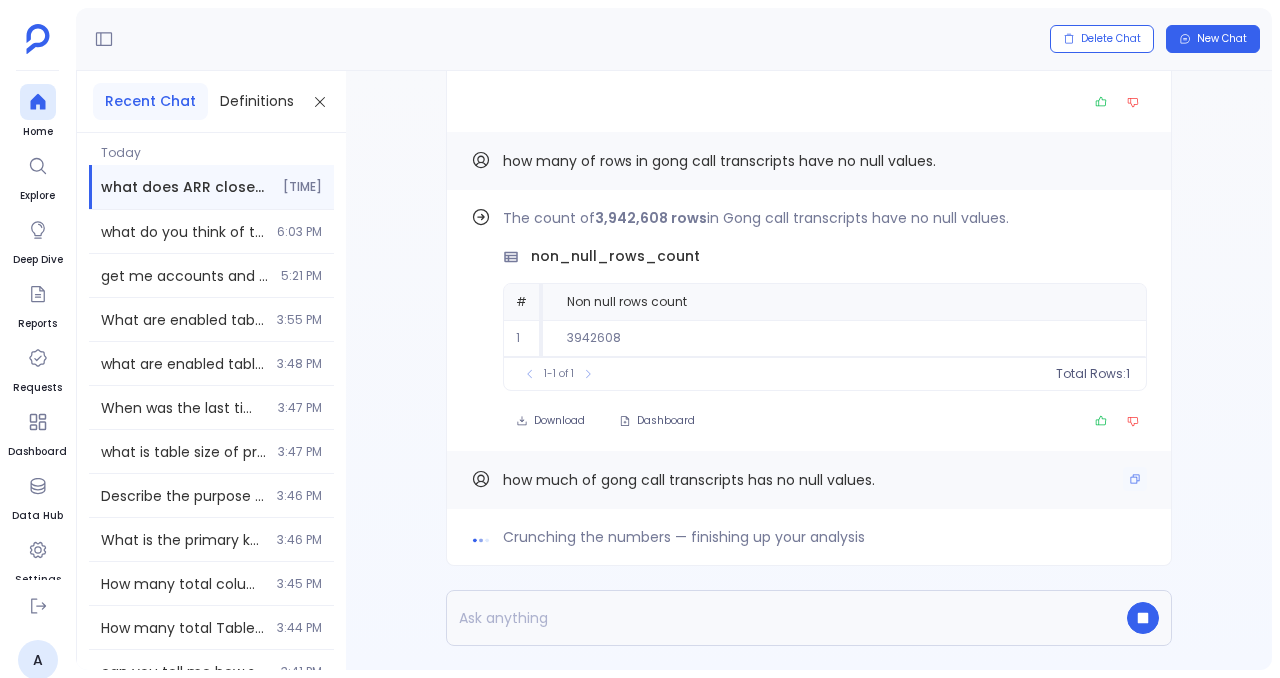 click on "how much of gong call transcripts has no null values." at bounding box center (689, 480) 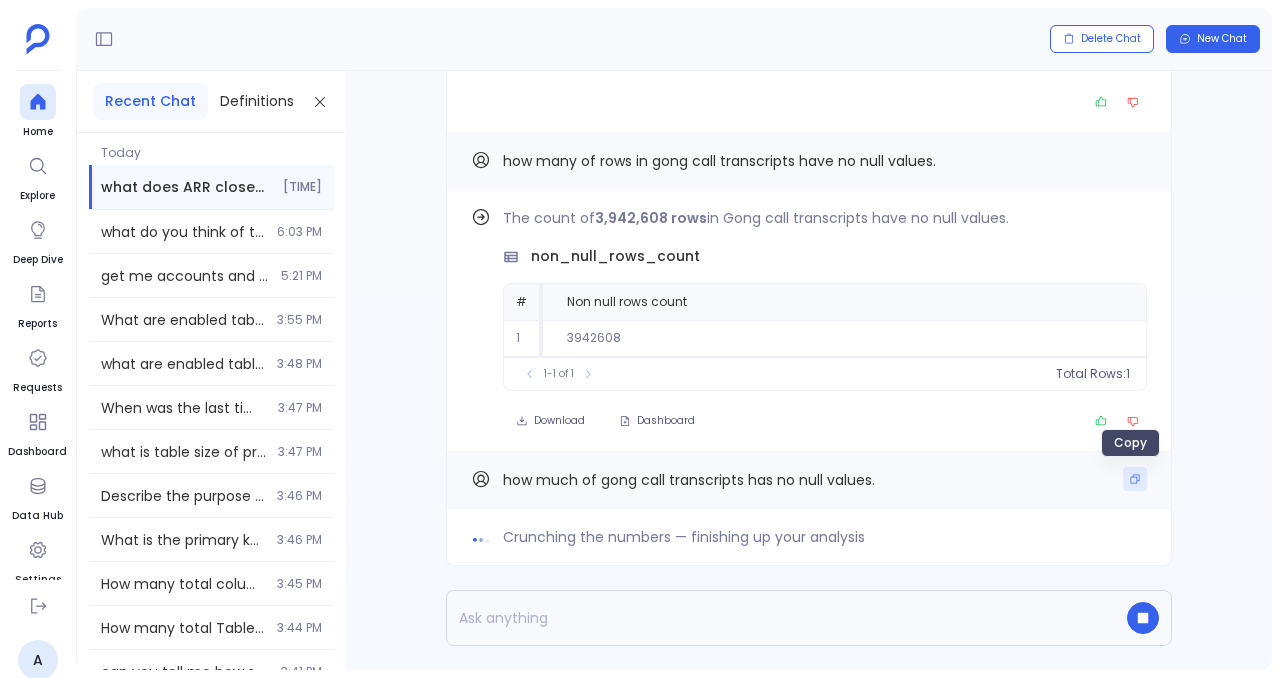 click at bounding box center [1135, 479] 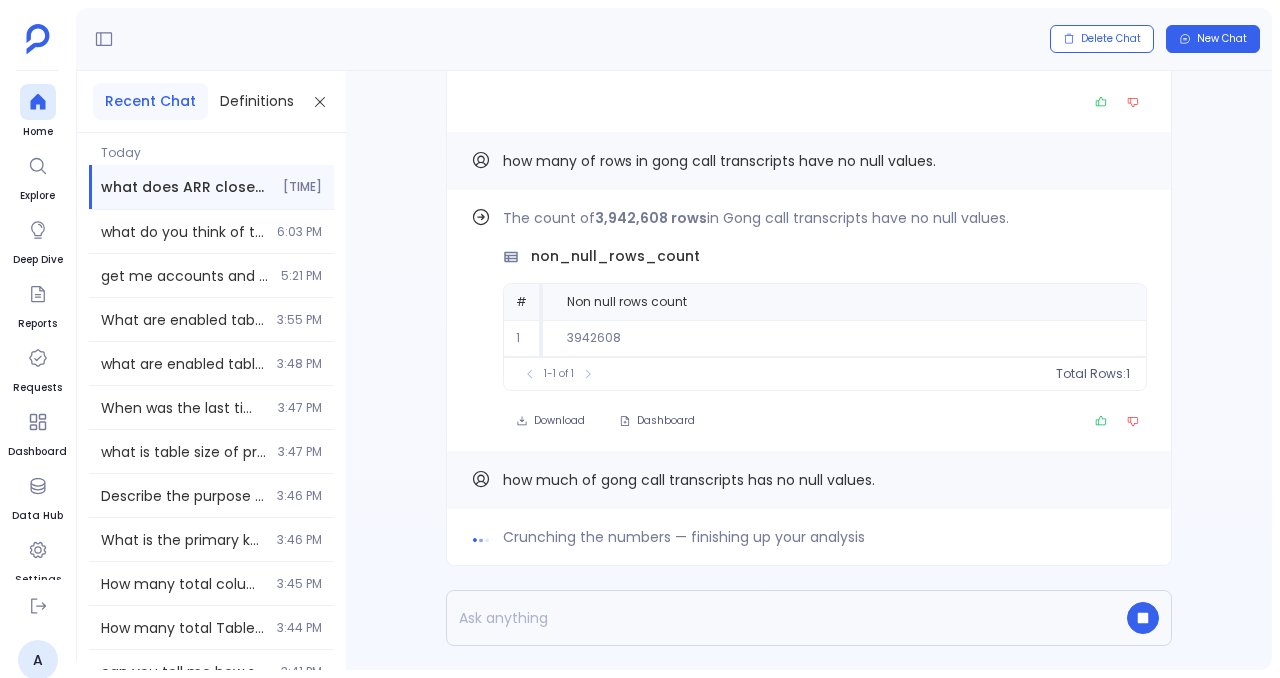 click at bounding box center (770, 618) 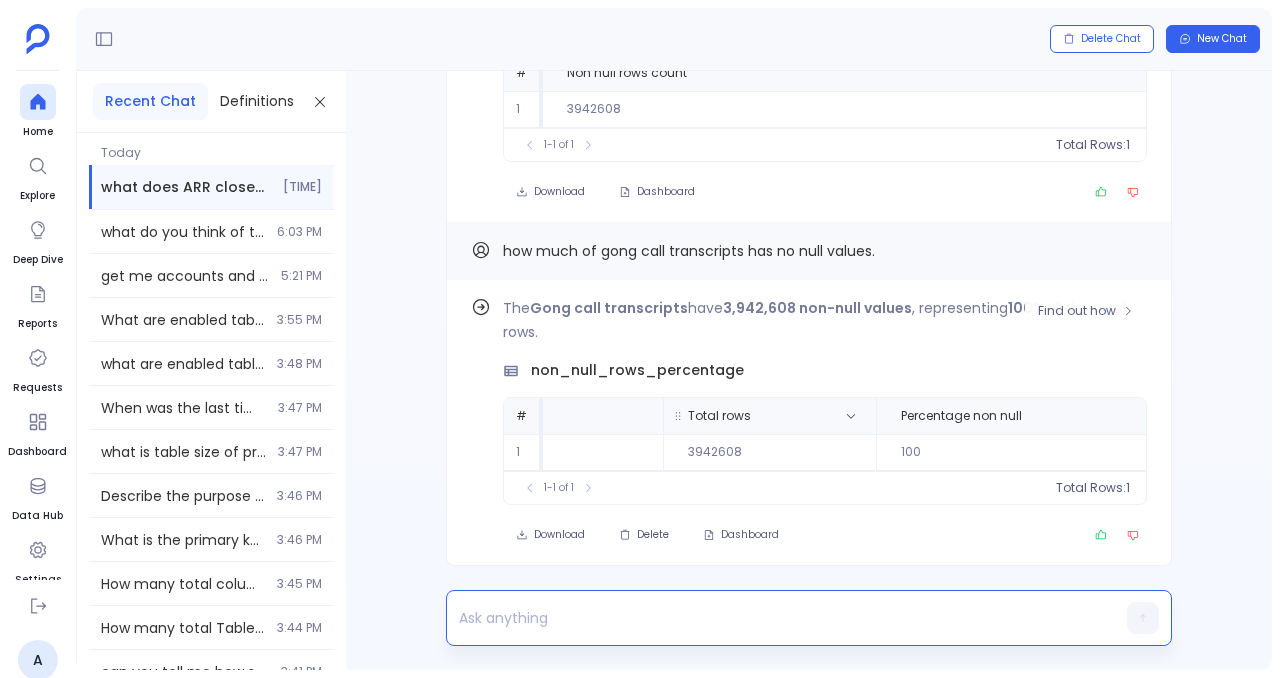 scroll, scrollTop: 0, scrollLeft: 0, axis: both 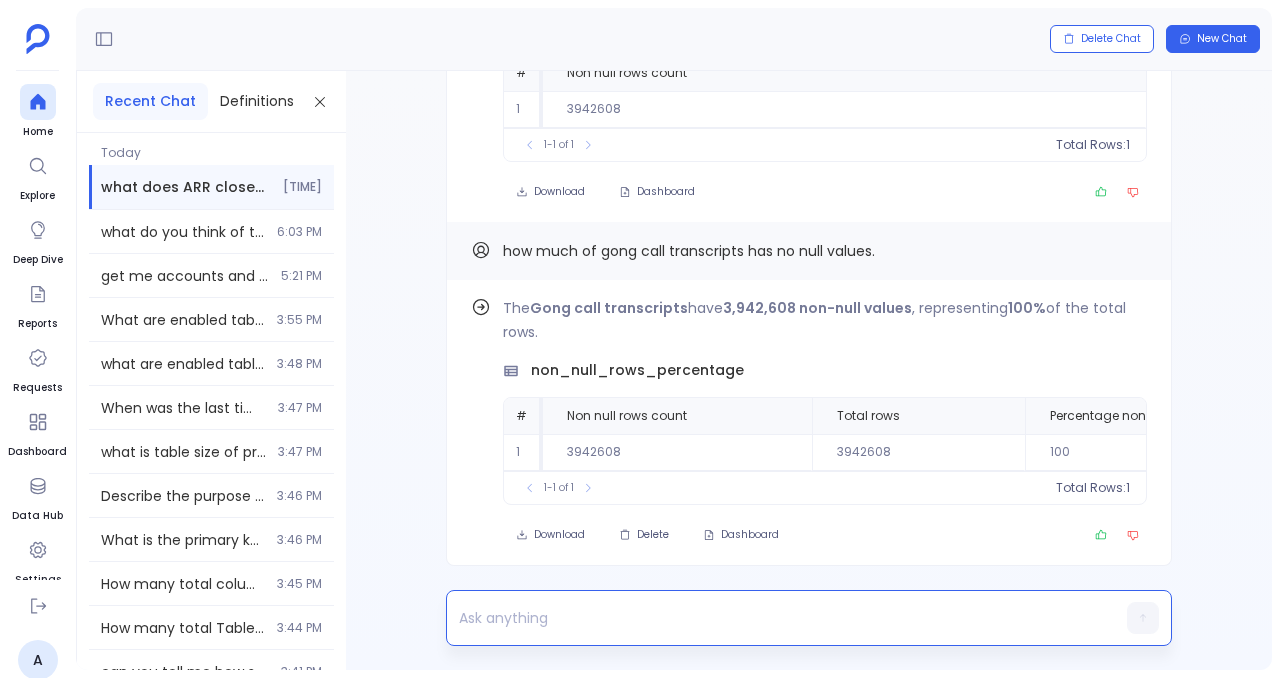 click at bounding box center (770, 618) 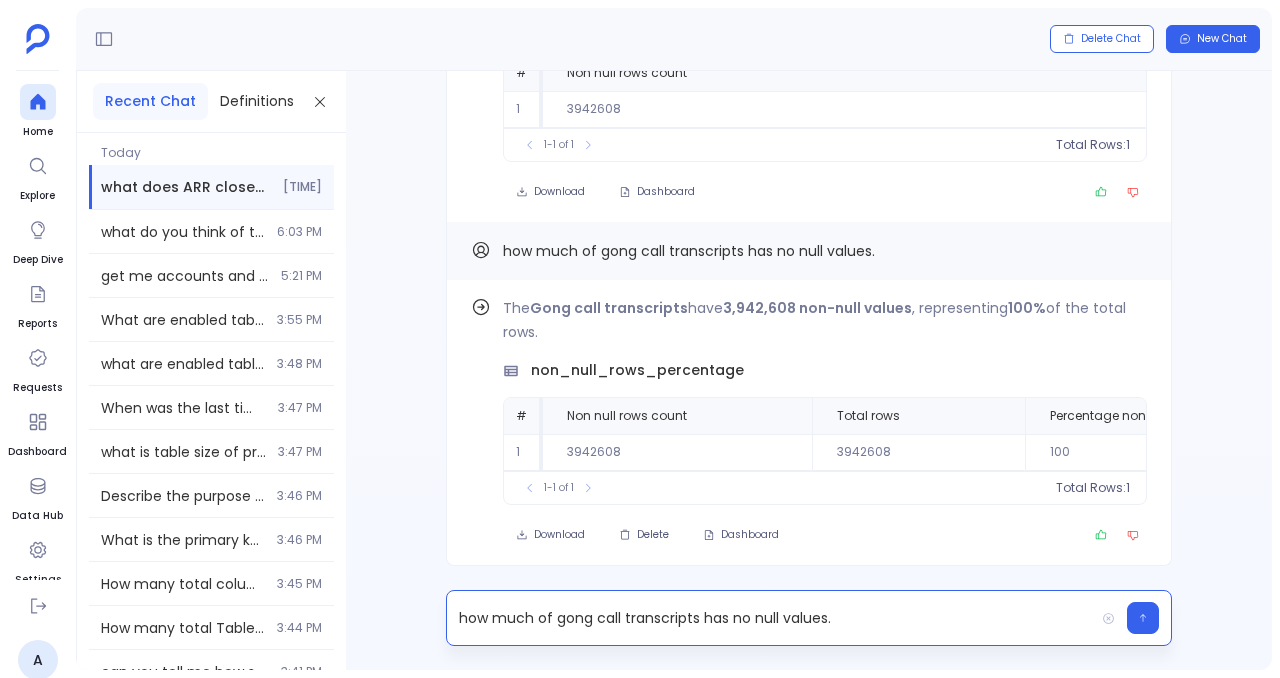 click on "how much of gong call transcripts has no null values." at bounding box center (770, 618) 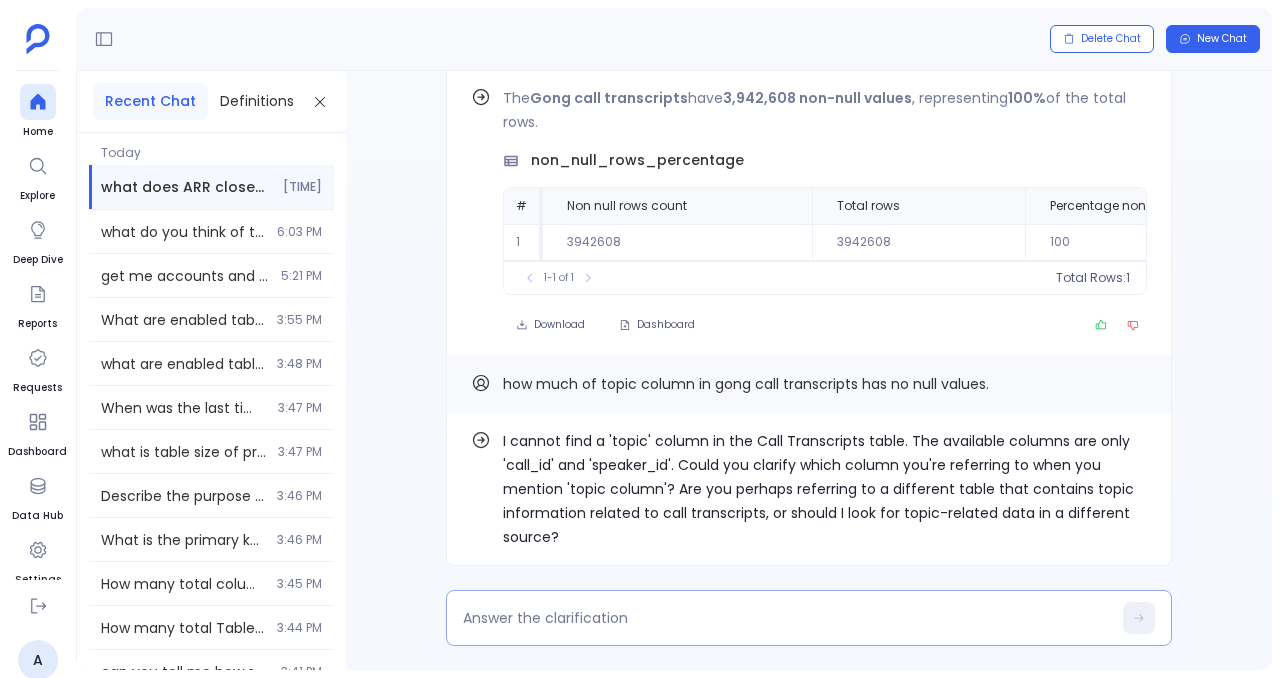 click at bounding box center (787, 618) 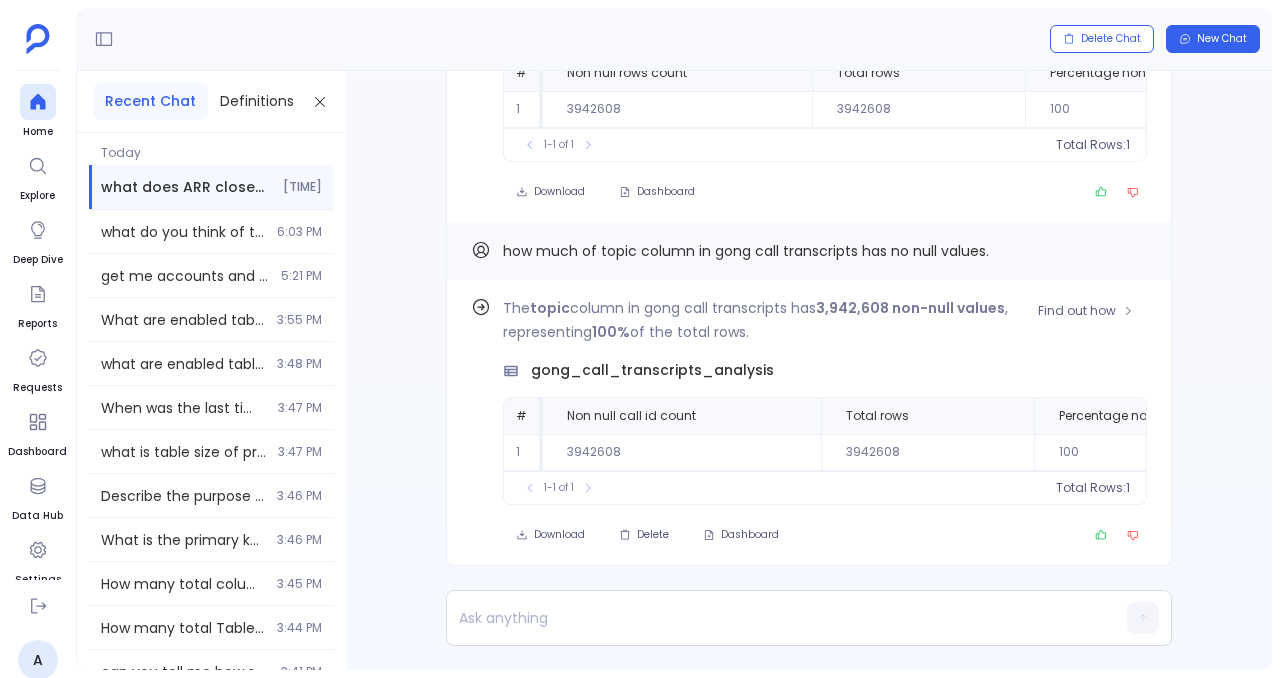 click on "Find out how The  topic  column in gong call transcripts has  3,942,608 non-null values , representing  100%  of the total rows. gong_call_transcripts_analysis # Non null call id count Total rows Percentage non null 1 3942608 3942608 100
To pick up a draggable item, press the space bar.
While dragging, use the arrow keys to move the item.
Press space again to drop the item in its new position, or press escape to cancel.
1-1 of 1 Total Rows:  1 Download Delete Dashboard" at bounding box center [809, 423] 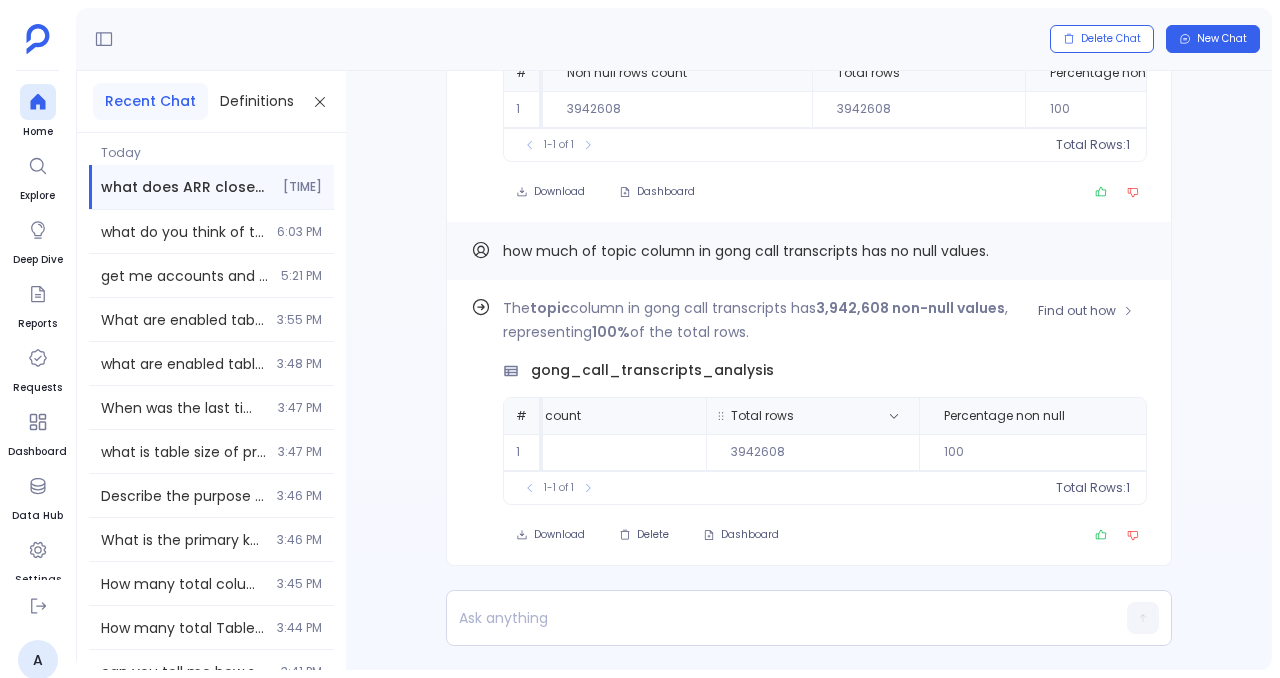 scroll, scrollTop: 0, scrollLeft: 156, axis: horizontal 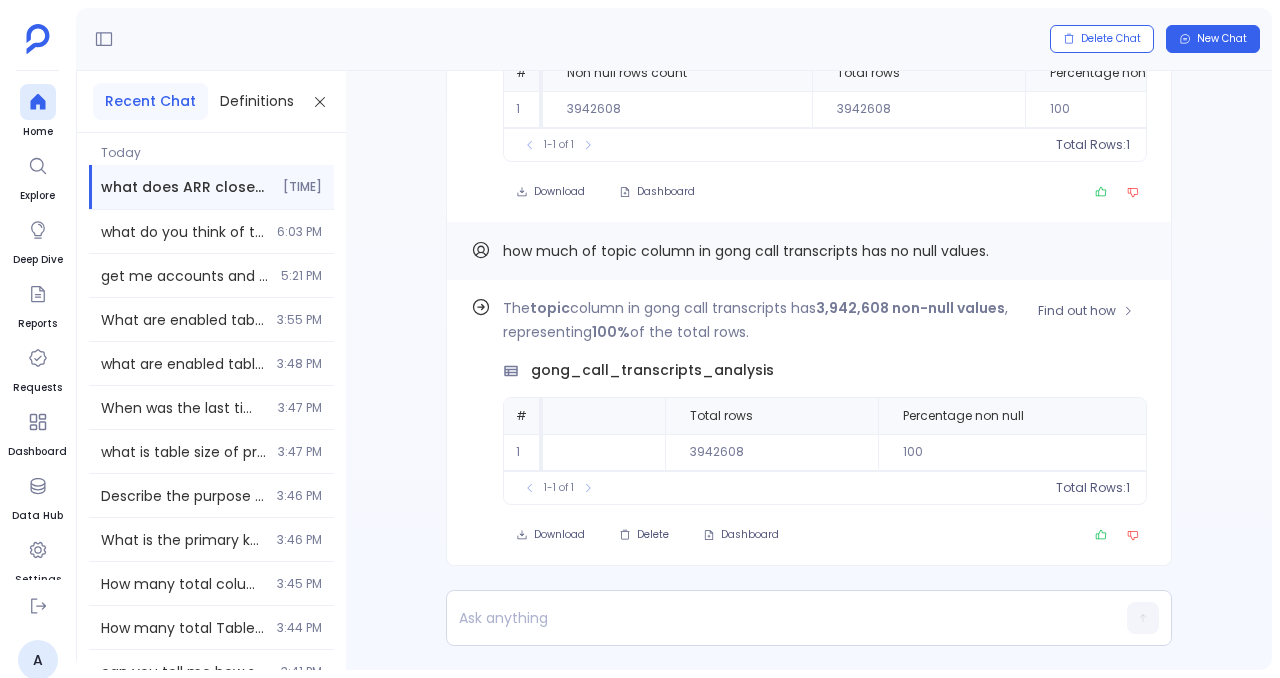 click on "The  topic  column in gong call transcripts has  3,942,608 non-null values , representing  100%  of the total rows." at bounding box center (825, 320) 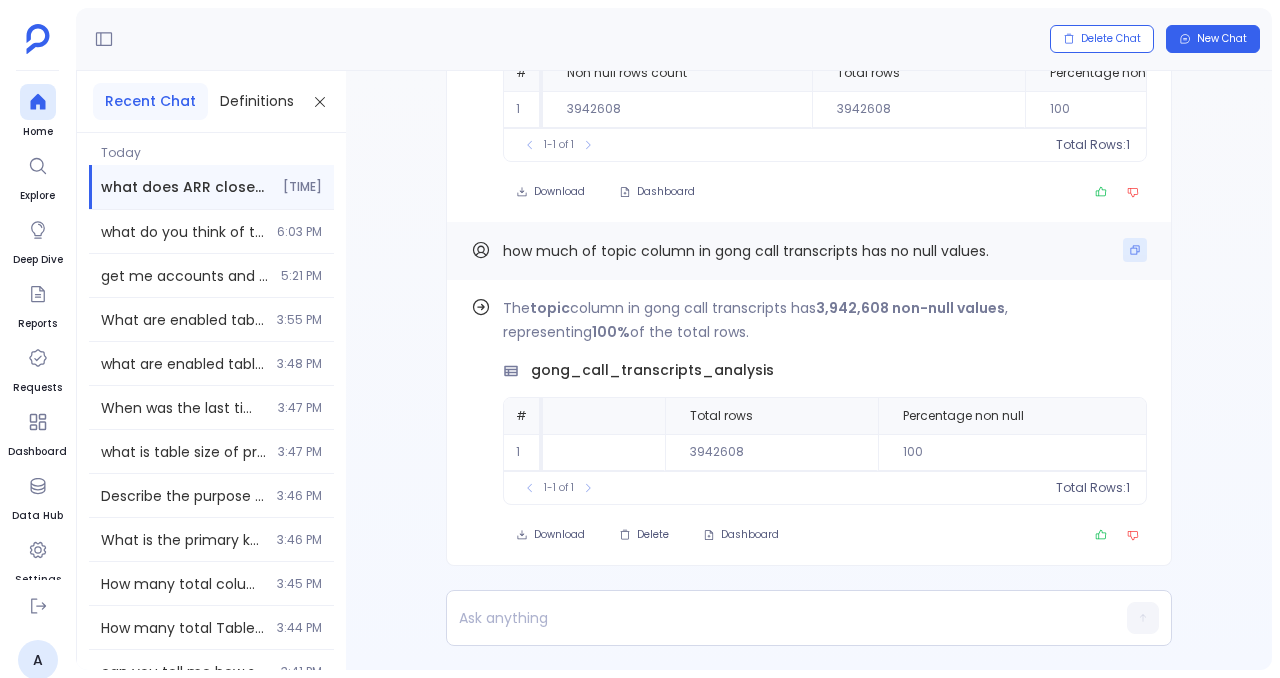 click at bounding box center [1135, 250] 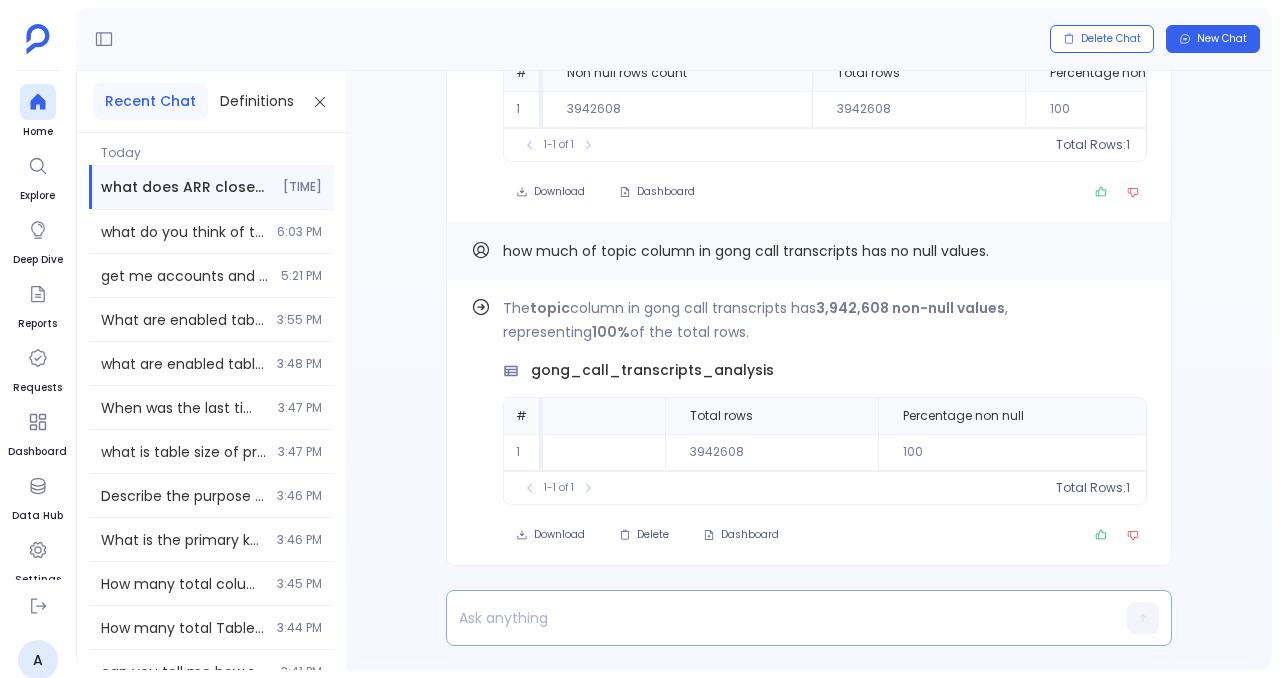 click at bounding box center (770, 618) 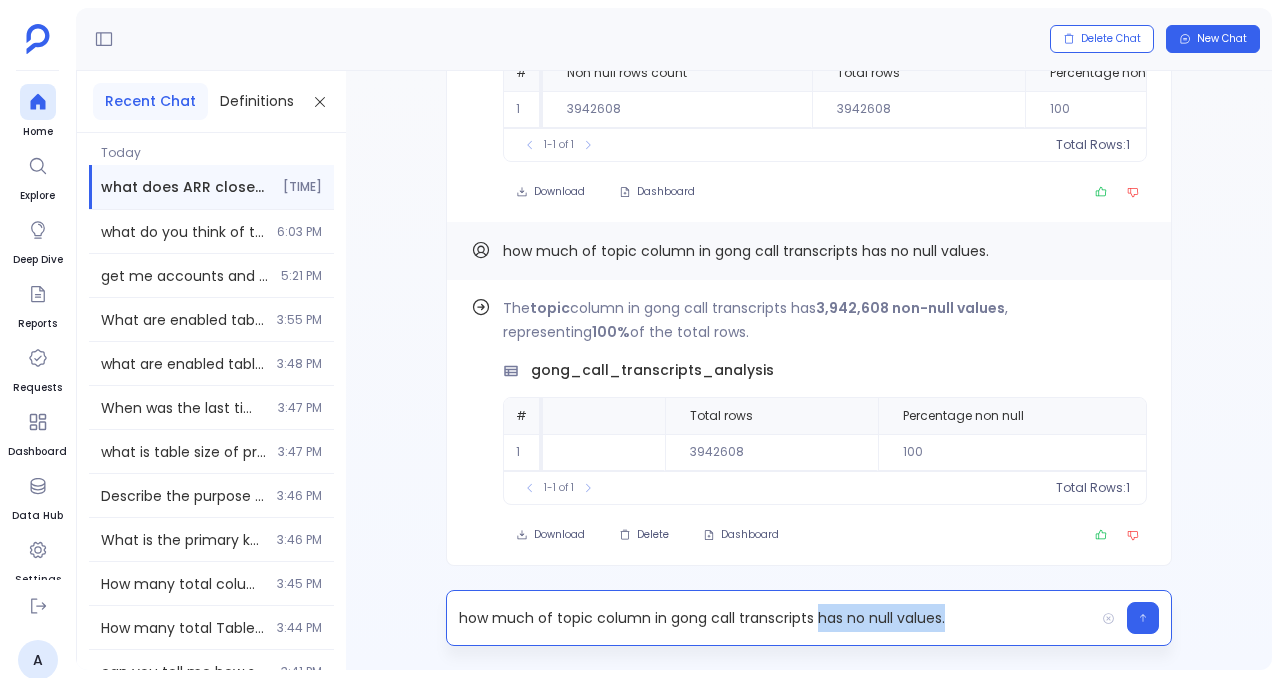 drag, startPoint x: 964, startPoint y: 618, endPoint x: 814, endPoint y: 622, distance: 150.05333 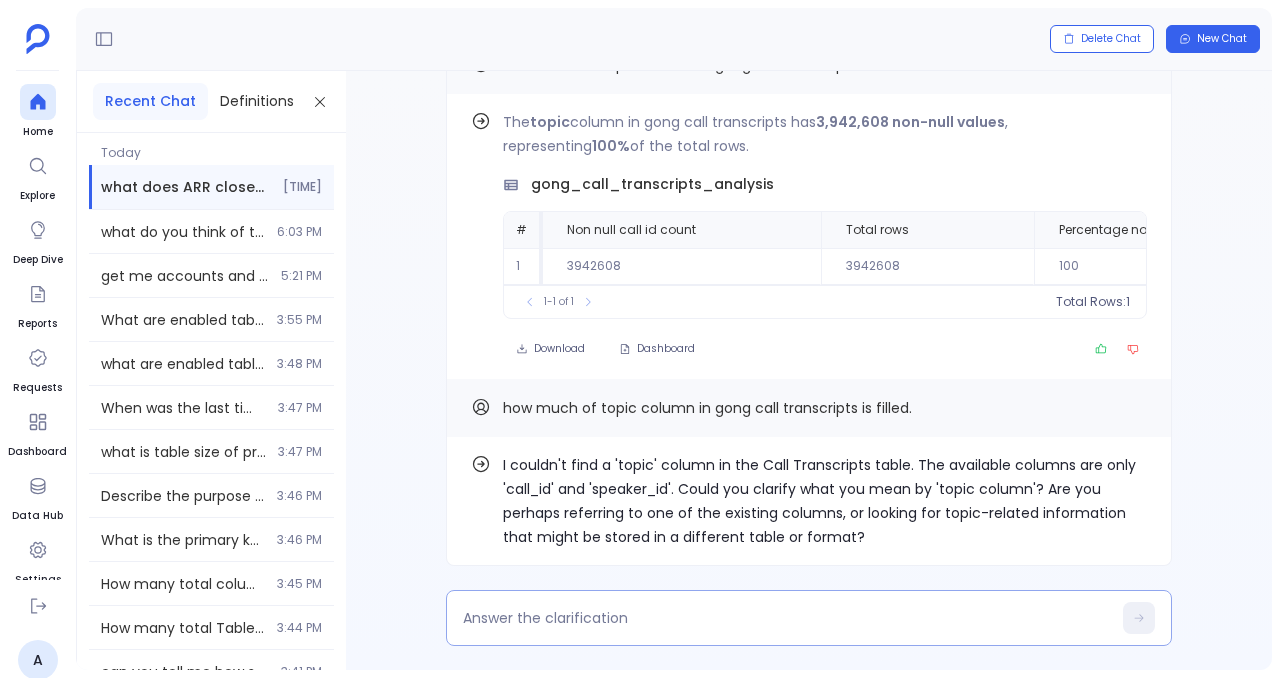 click at bounding box center (809, 618) 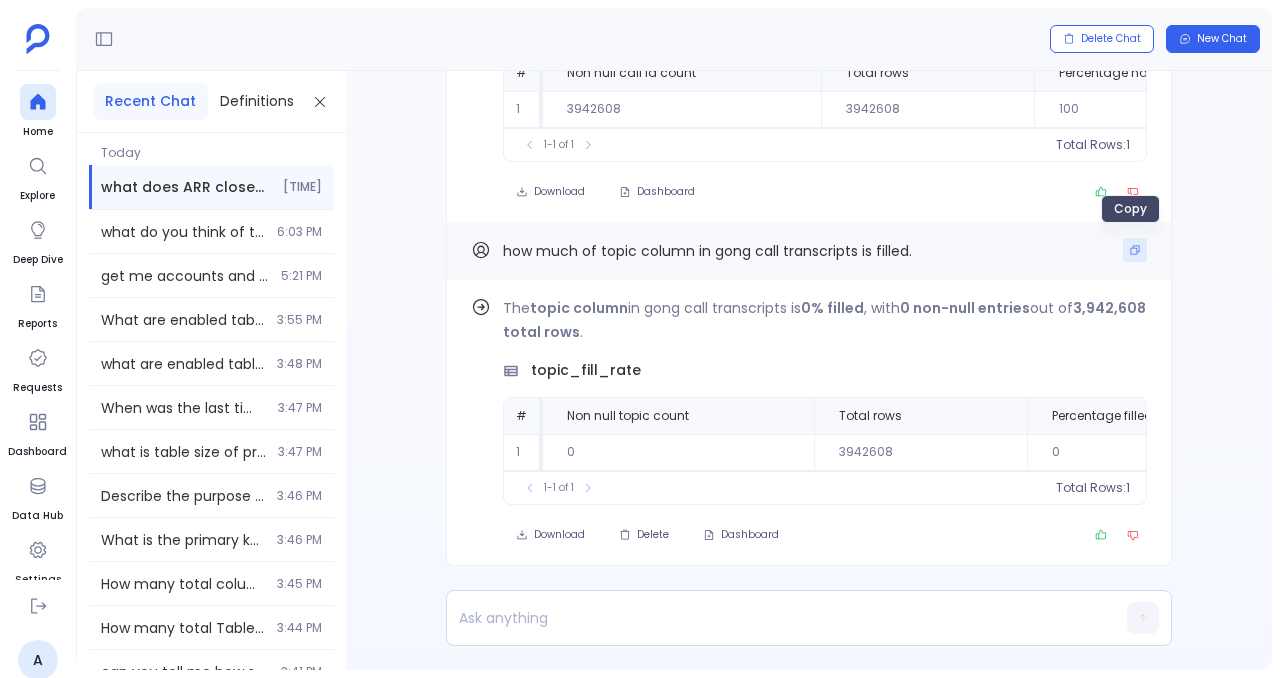 click at bounding box center [1135, 250] 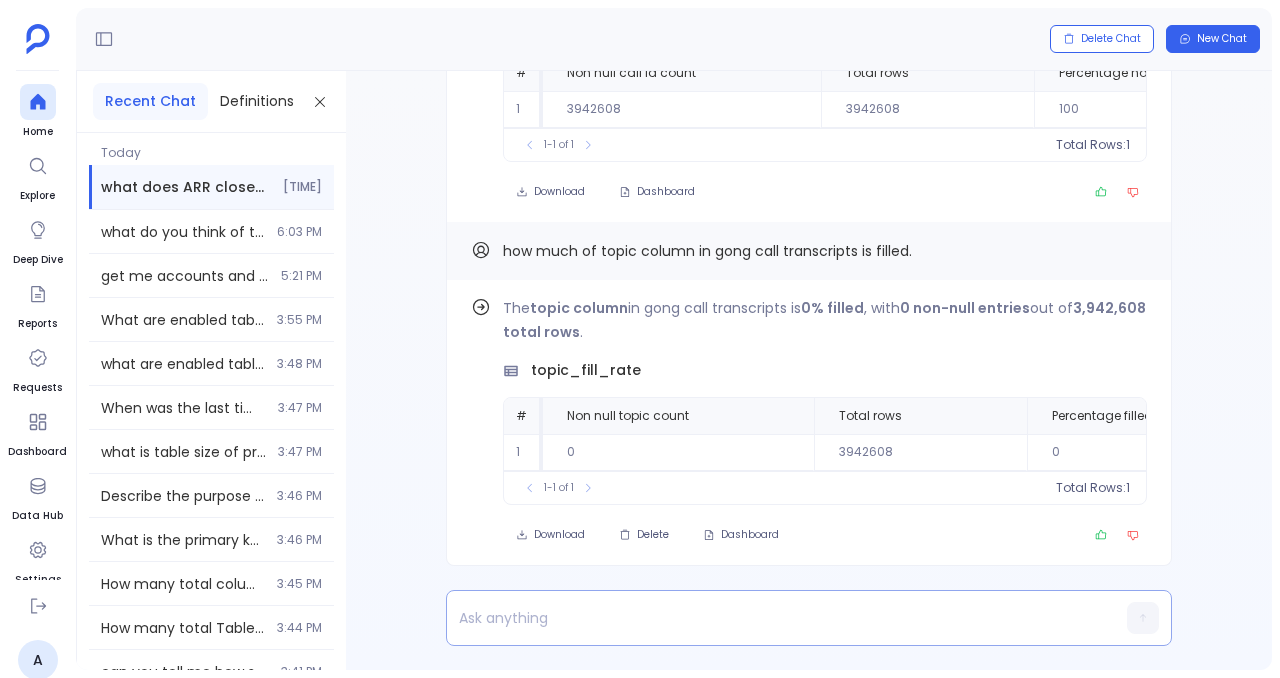 click at bounding box center (770, 618) 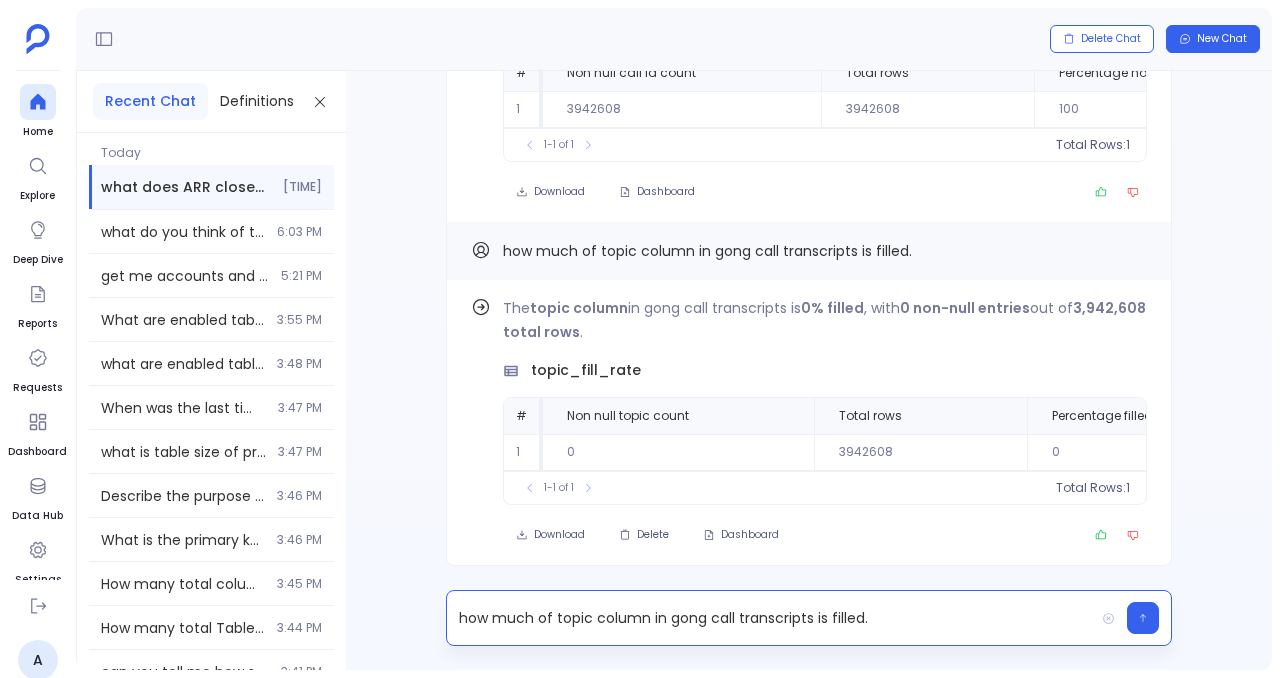click on "how much of topic column in gong call transcripts is filled." at bounding box center [770, 618] 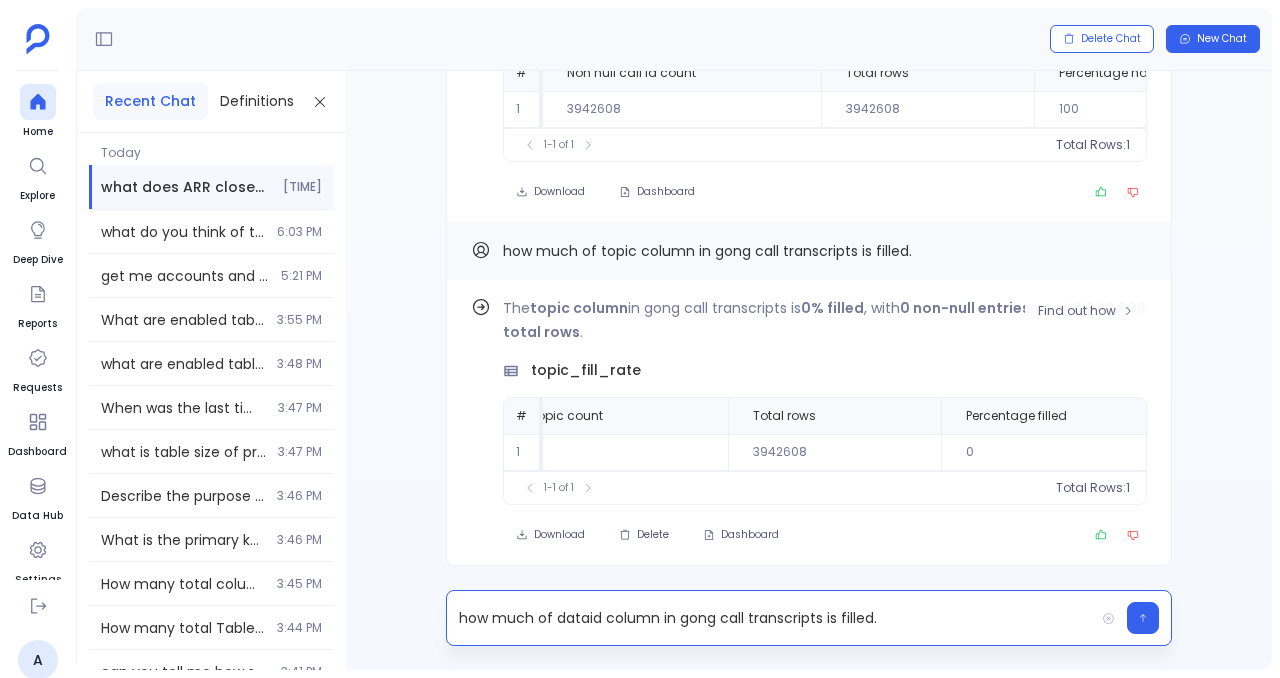 scroll, scrollTop: 0, scrollLeft: 132, axis: horizontal 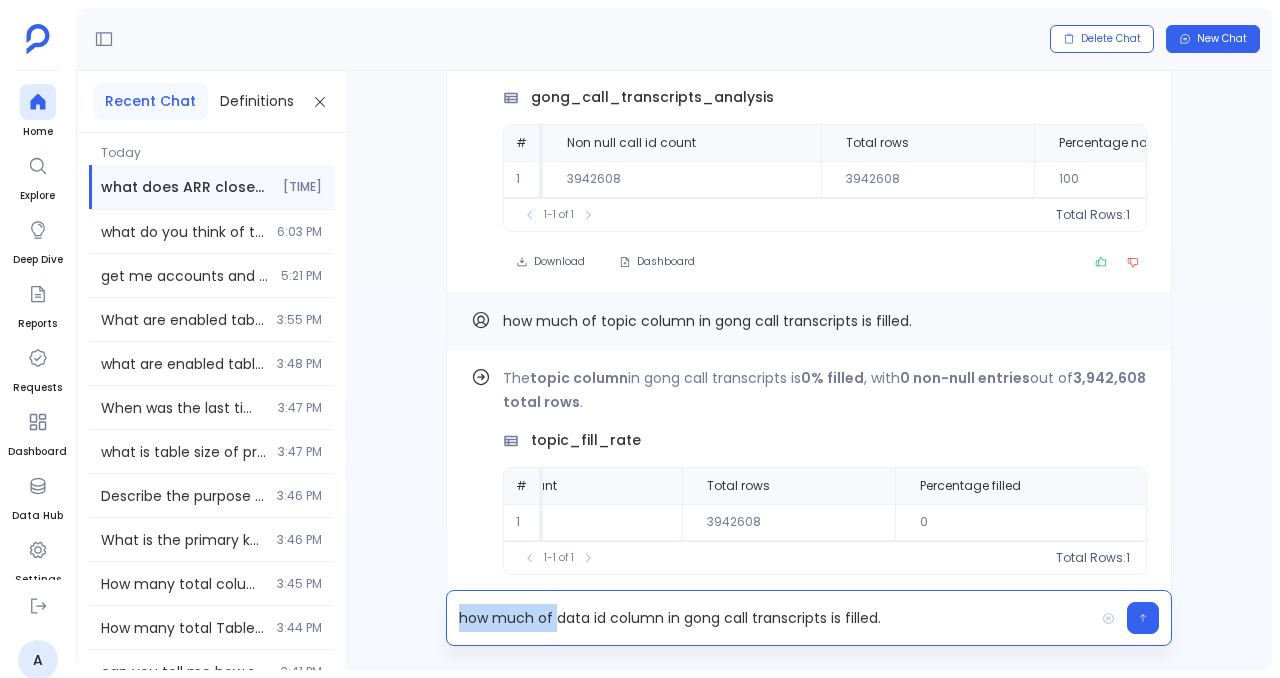 drag, startPoint x: 555, startPoint y: 618, endPoint x: 460, endPoint y: 612, distance: 95.189285 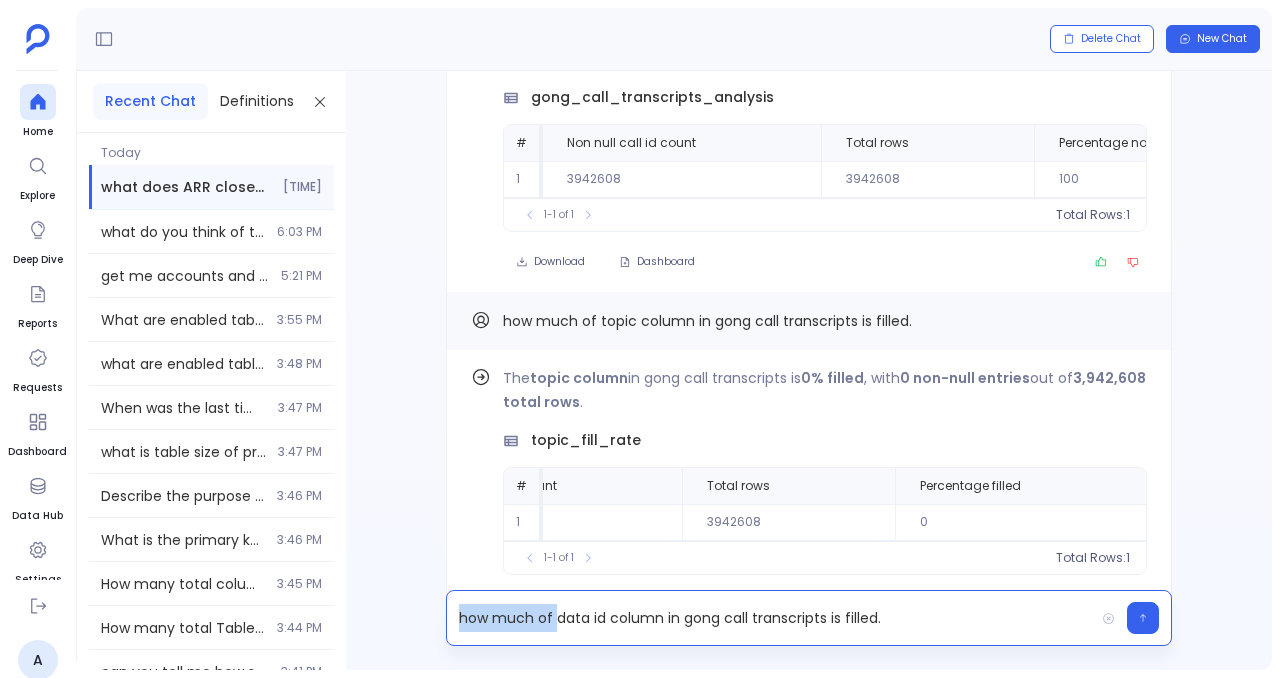 click on "how much of data id column in gong call transcripts is filled." at bounding box center (770, 618) 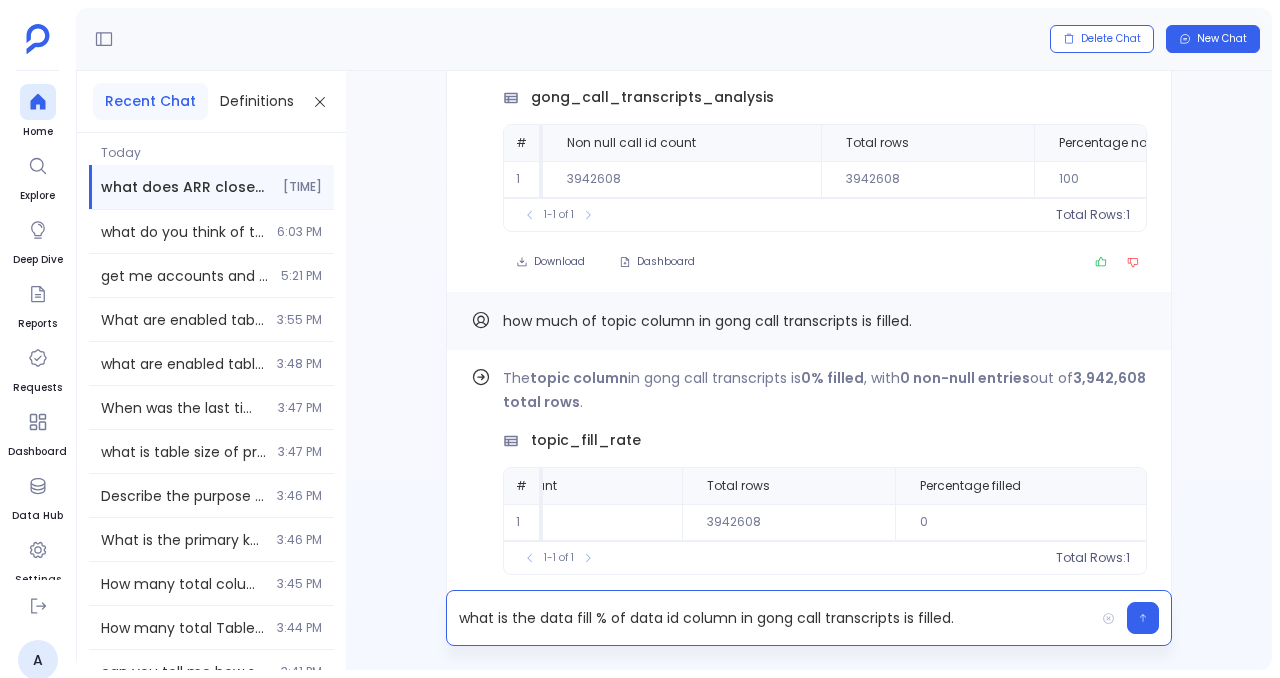 click on "what is the data fill % of data id column in gong call transcripts is filled." at bounding box center [770, 618] 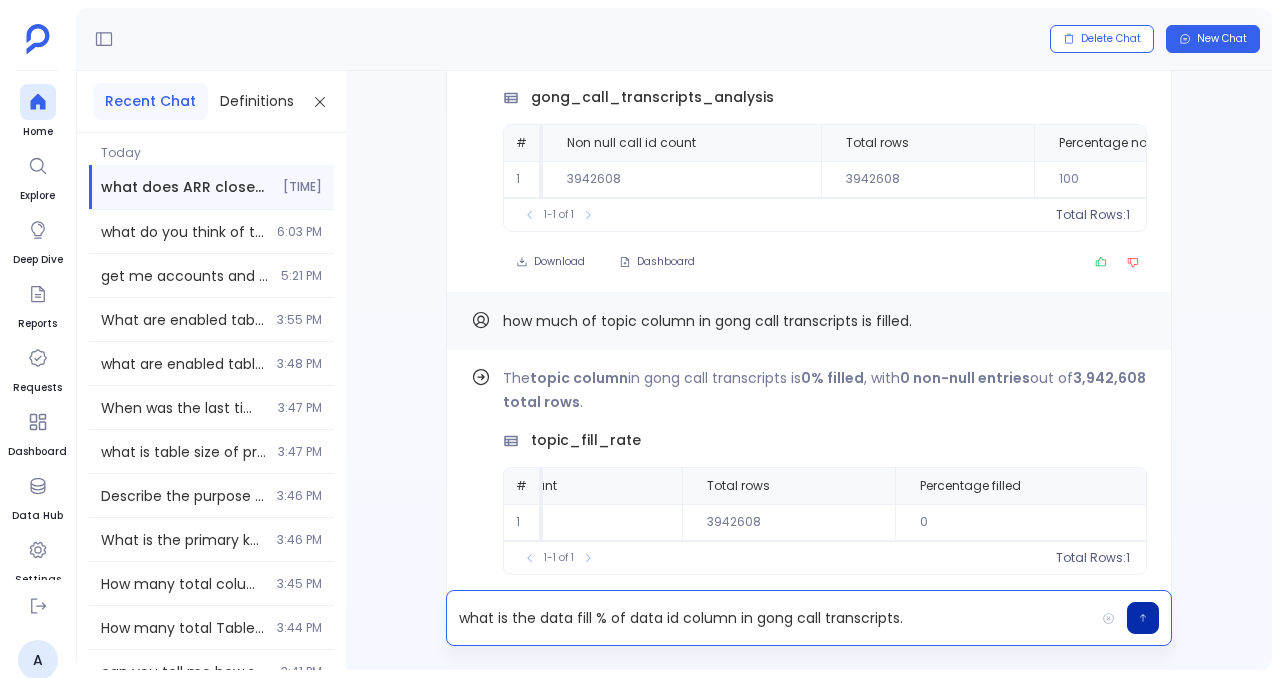 click at bounding box center (1143, 618) 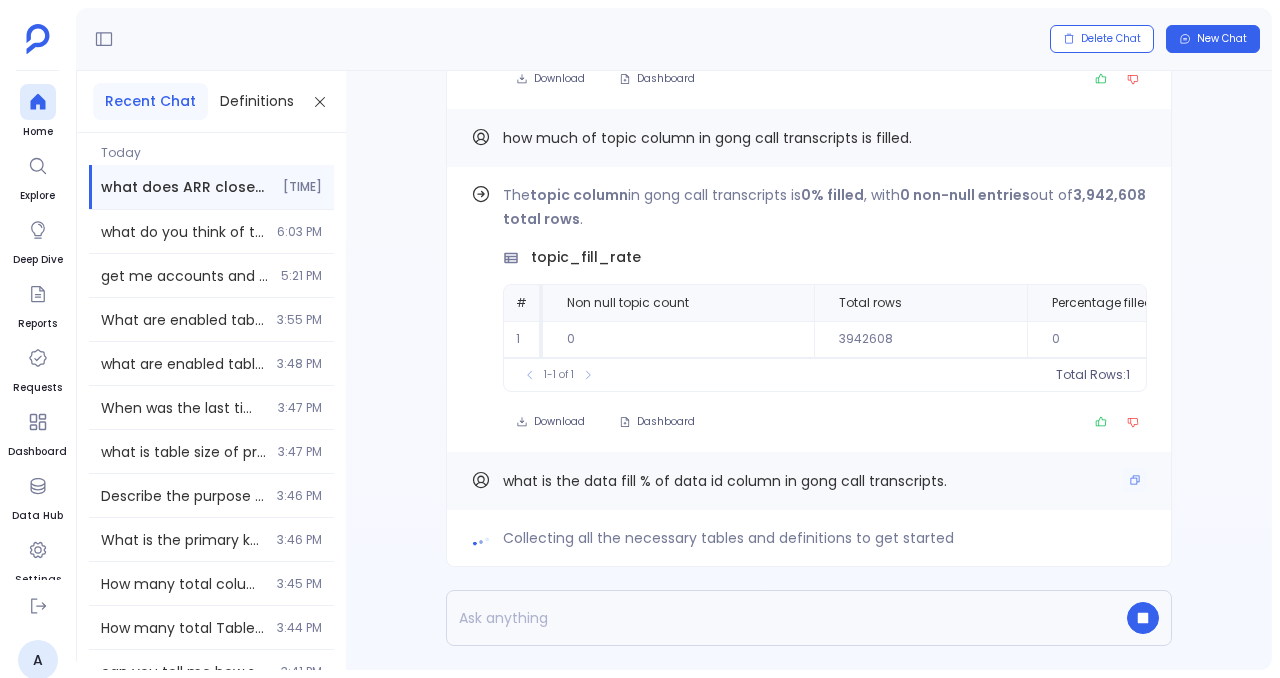 scroll, scrollTop: 0, scrollLeft: 0, axis: both 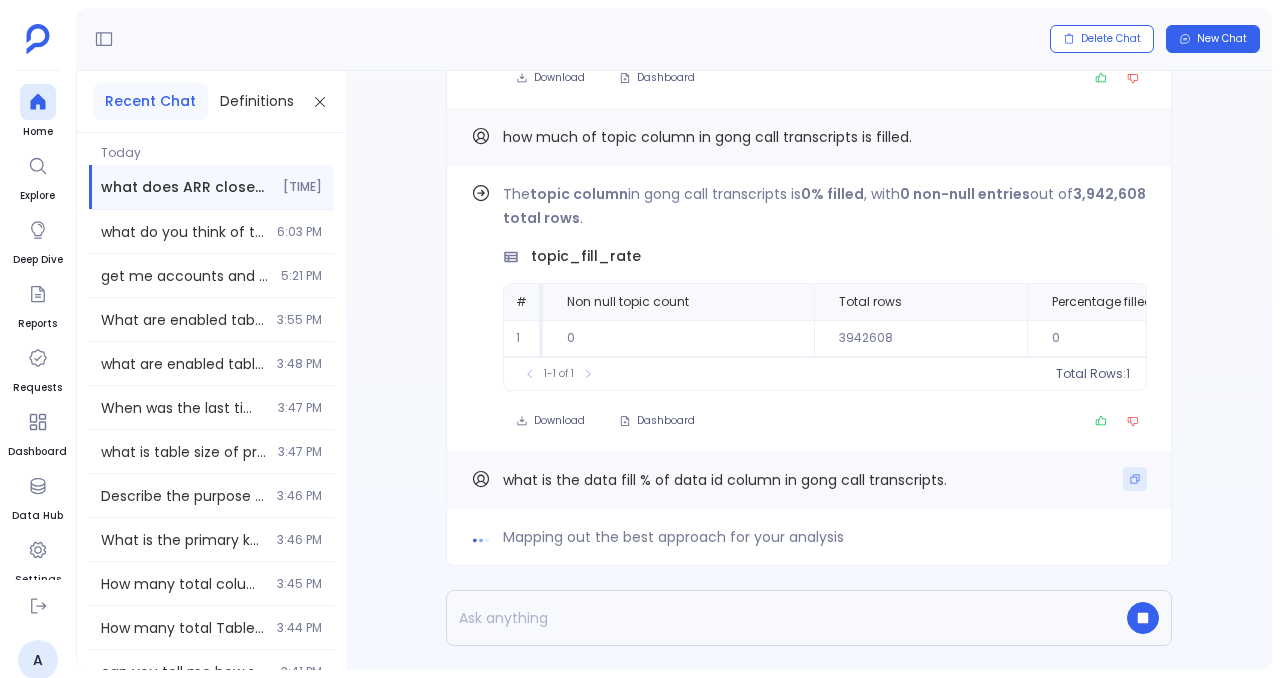 click at bounding box center (1135, 479) 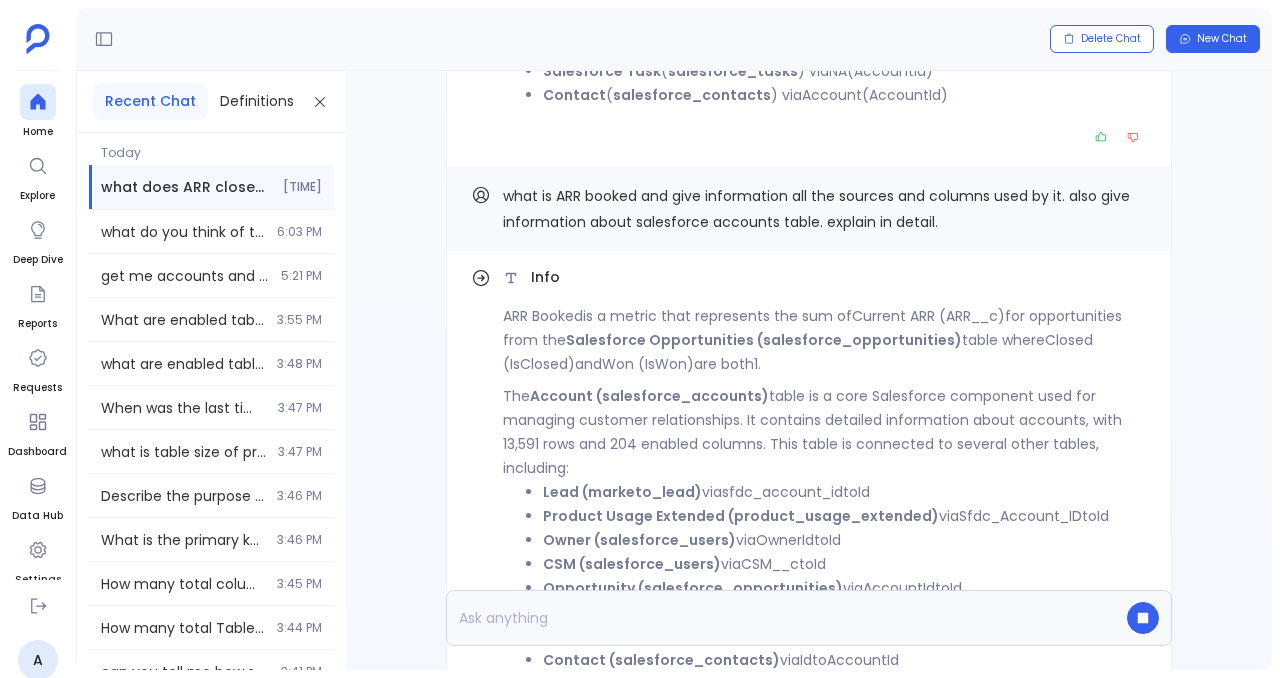 scroll, scrollTop: 0, scrollLeft: 0, axis: both 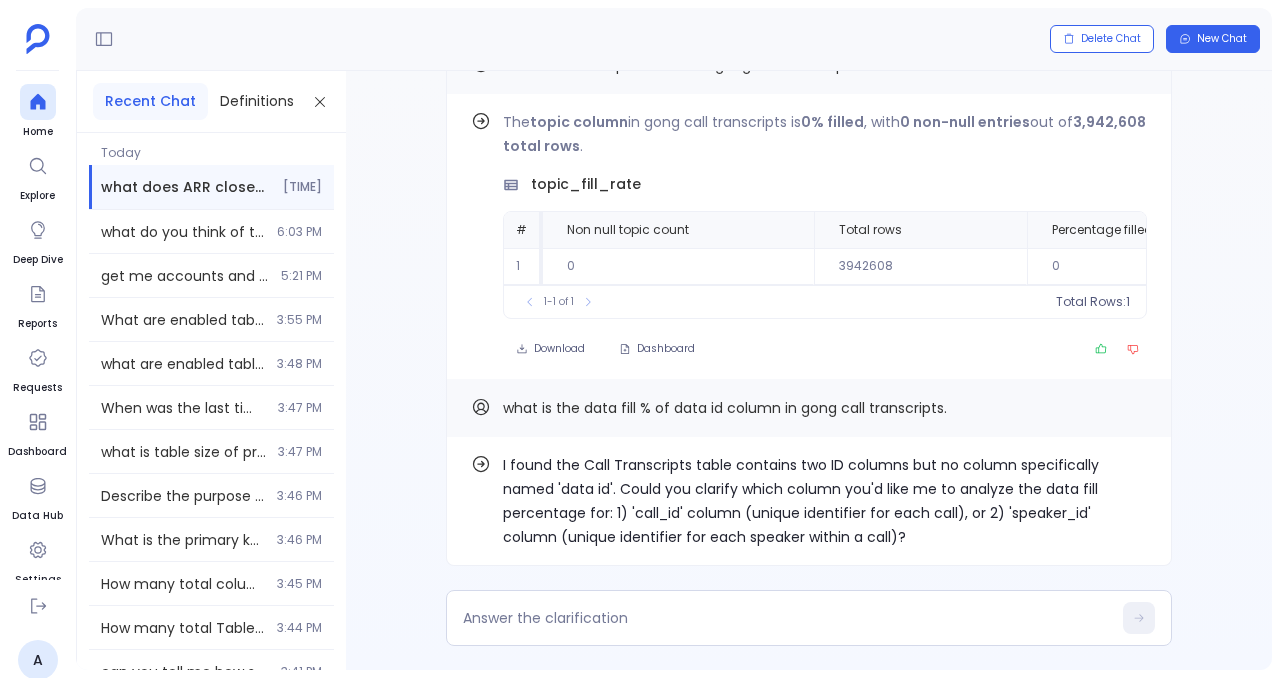 click on "I found the Call Transcripts table contains two ID columns but no column specifically named 'data id'. Could you clarify which column you'd like me to analyze the data fill percentage for: 1) 'call_id' column (unique identifier for each call), or 2) 'speaker_id' column (unique identifier for each speaker within a call)? what is the data fill % of data id column in gong call transcripts. Find out how The  topic column  in gong call transcripts is  0% filled , with  0 non-null entries  out of  3,942,608 total rows . topic_fill_rate # Non null topic count Total rows Percentage filled 1 0 3942608 0
To pick up a draggable item, press the space bar.
While dragging, use the arrow keys to move the item.
Press space again to drop the item in its new position, or press escape to cancel.
1-1 of 1 Total Rows:  1 Download Dashboard how much of topic column in gong call transcripts is filled. Find out how The  topic  column in gong call transcripts has  3,942,608 non-null values , representing  100% # 1 100" at bounding box center [809, 370] 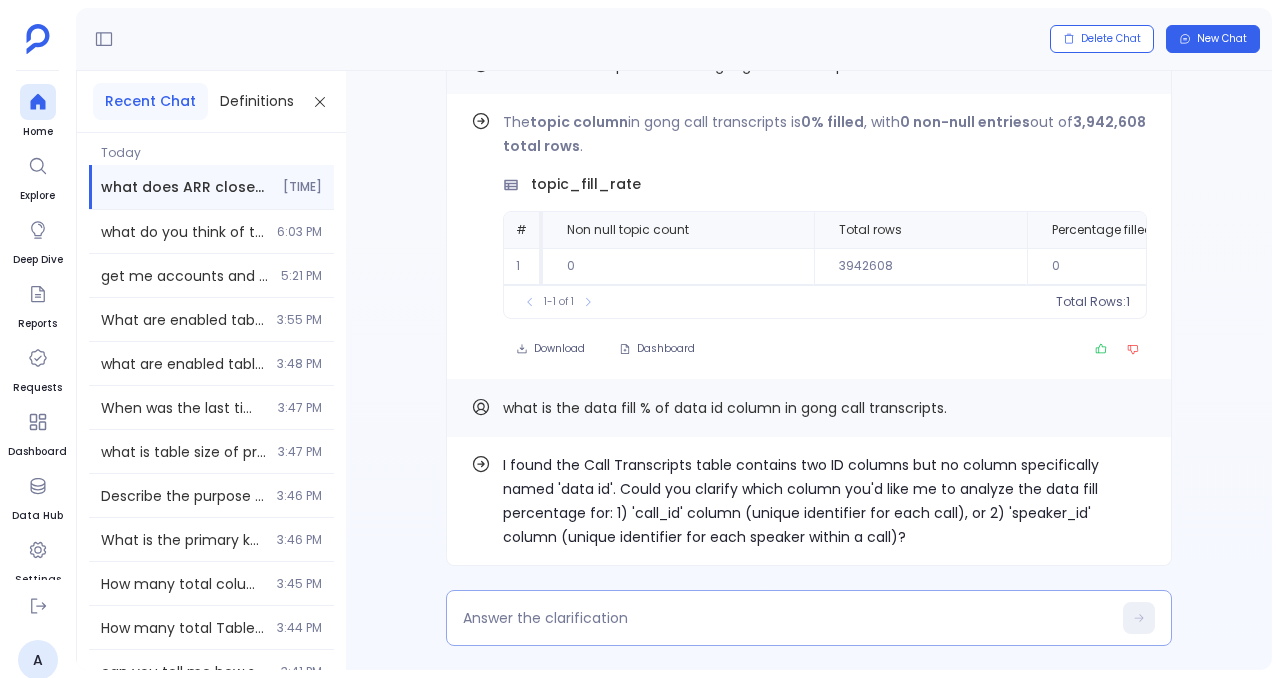 click at bounding box center [809, 618] 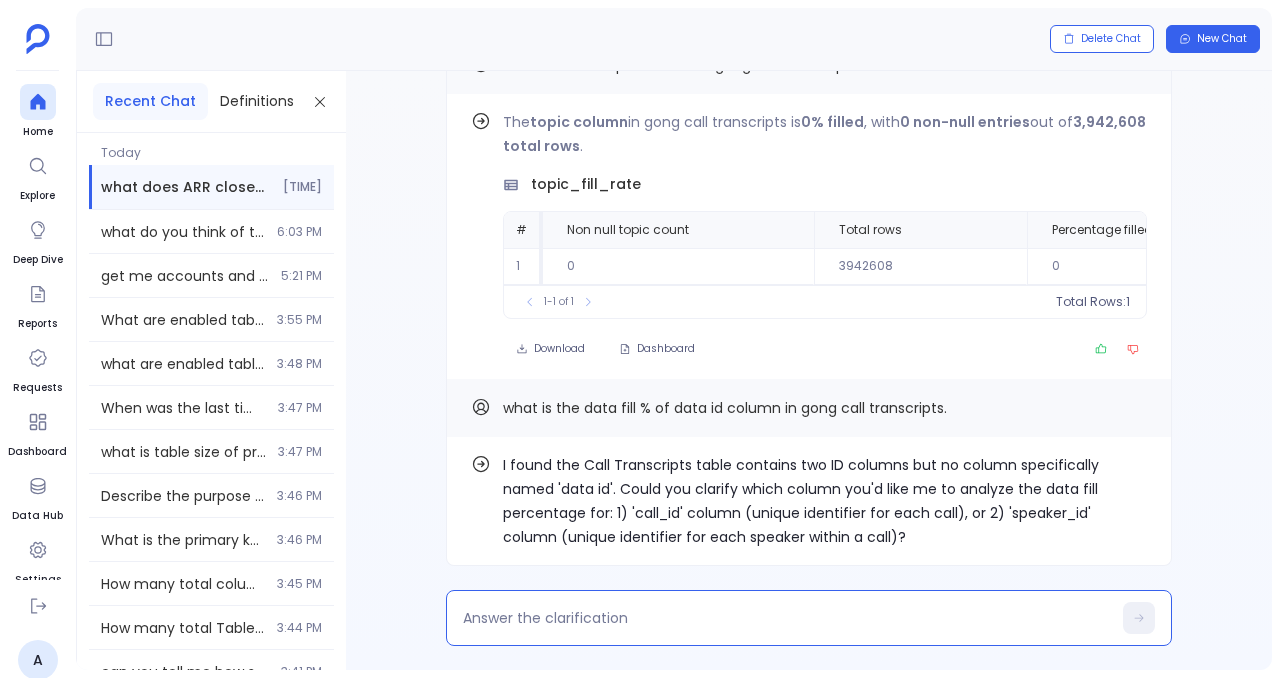 click at bounding box center [787, 618] 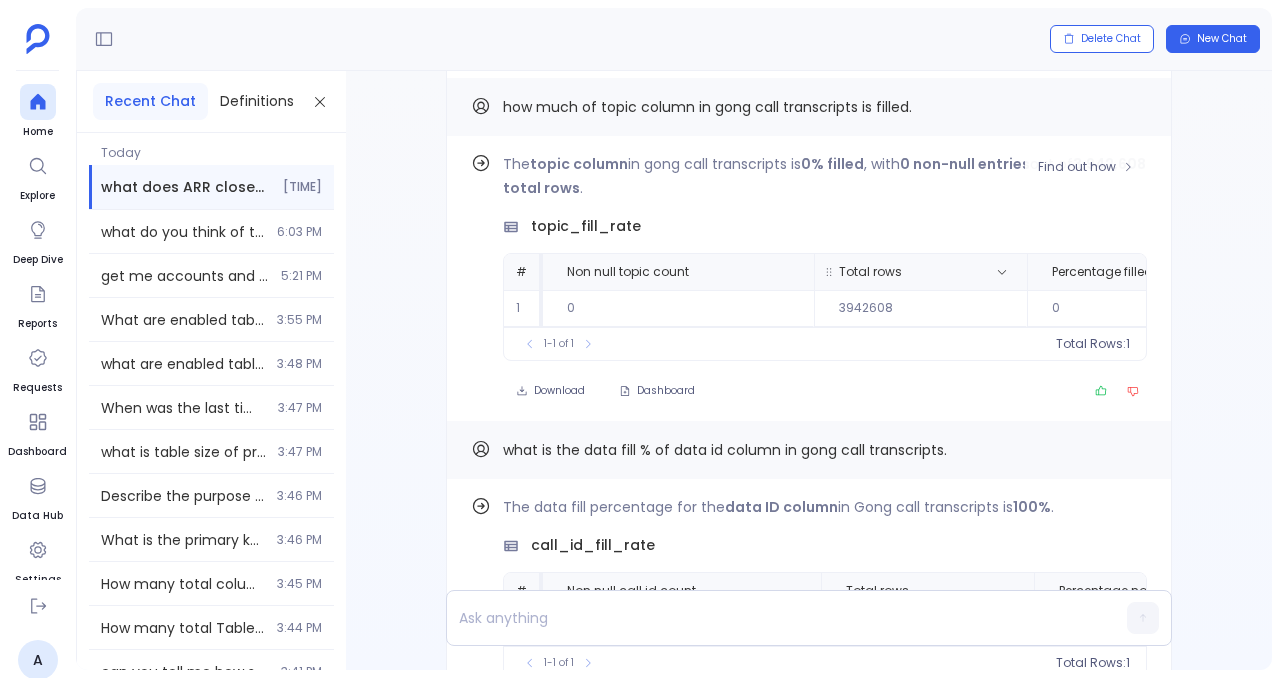 scroll, scrollTop: -194, scrollLeft: 0, axis: vertical 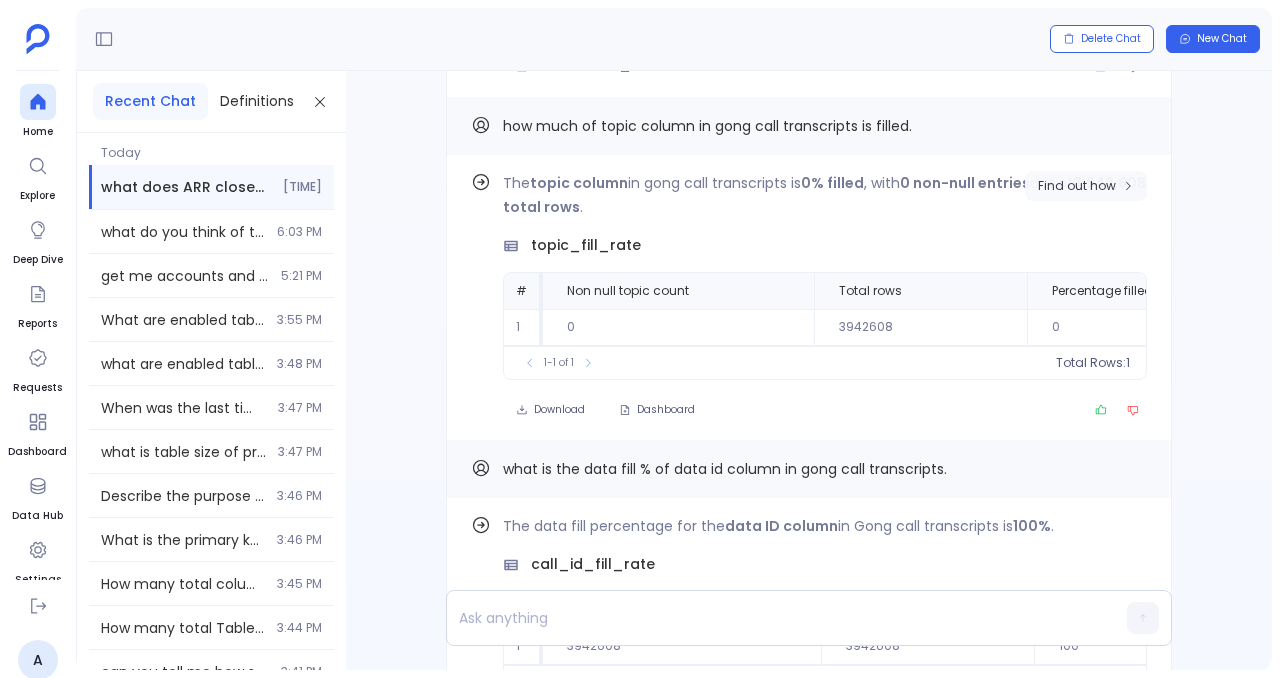 click on "Find out how" at bounding box center (1077, 529) 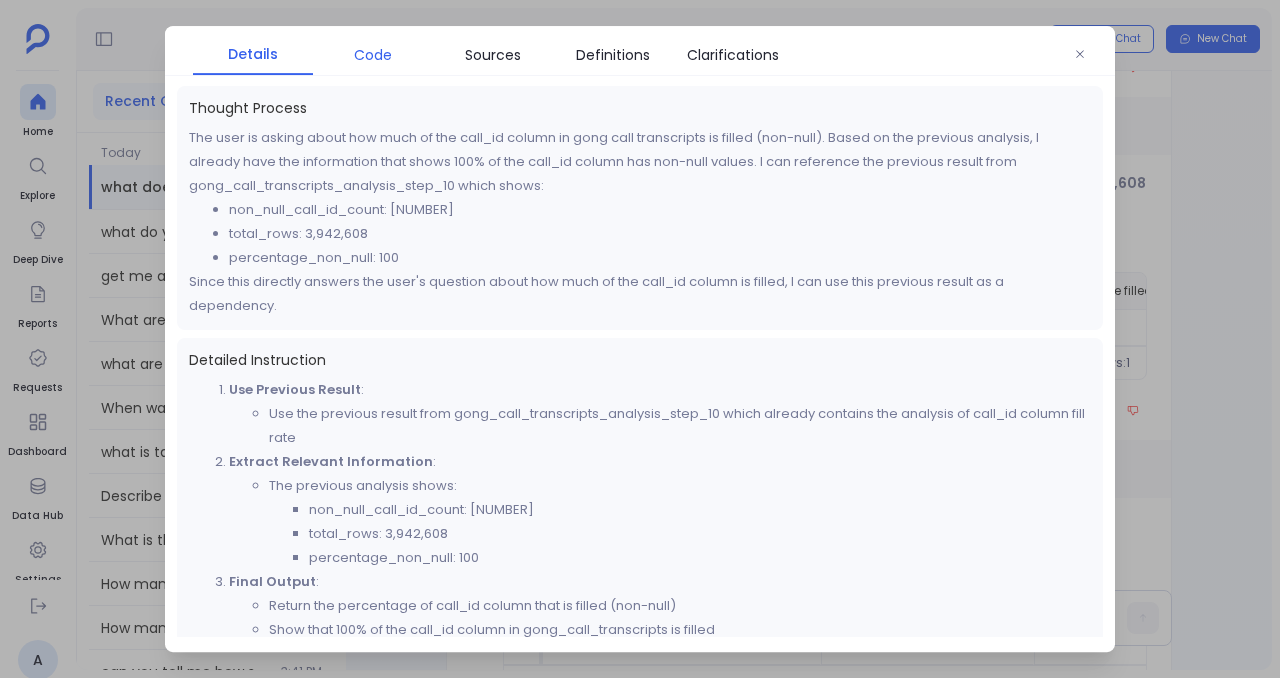 click on "Code" at bounding box center (373, 55) 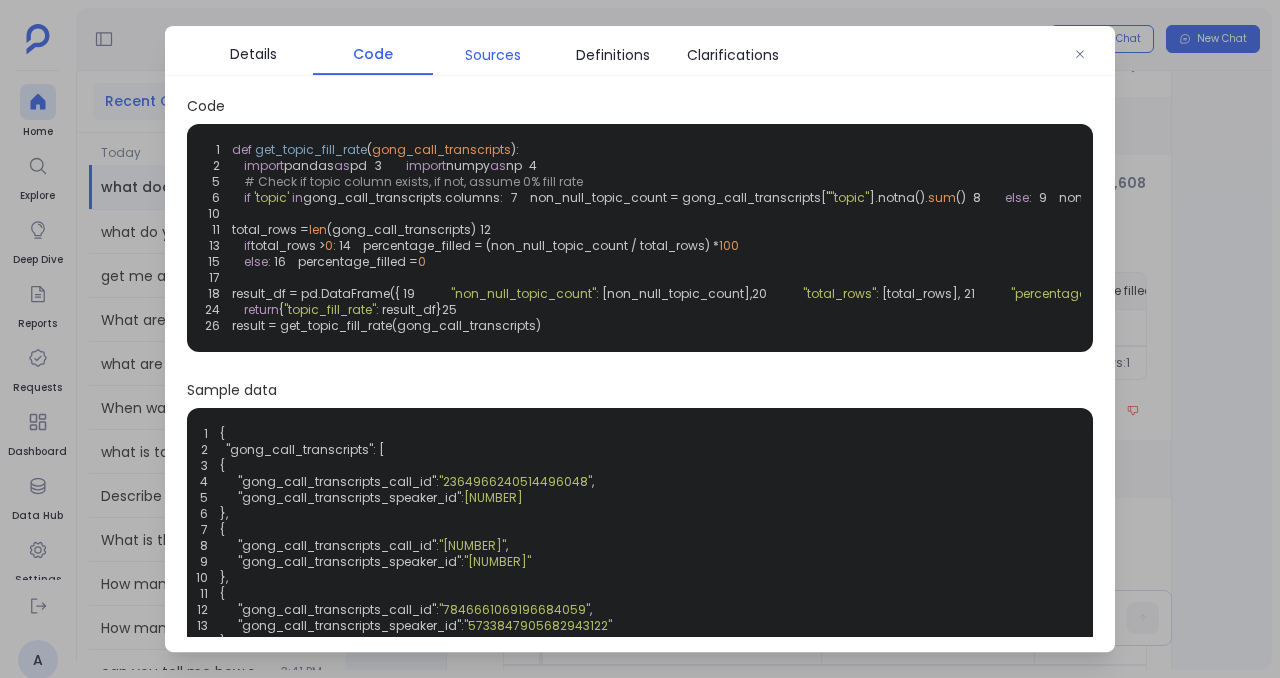 click on "Sources" at bounding box center [493, 55] 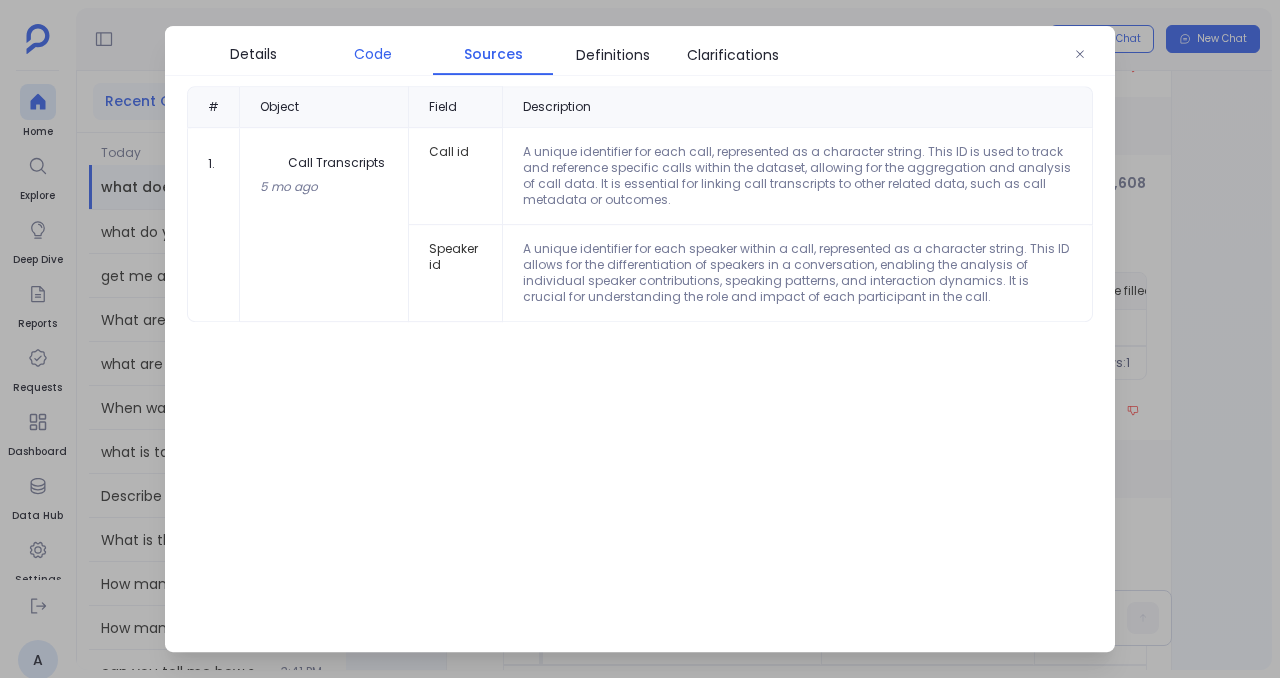 click on "Code" at bounding box center (373, 54) 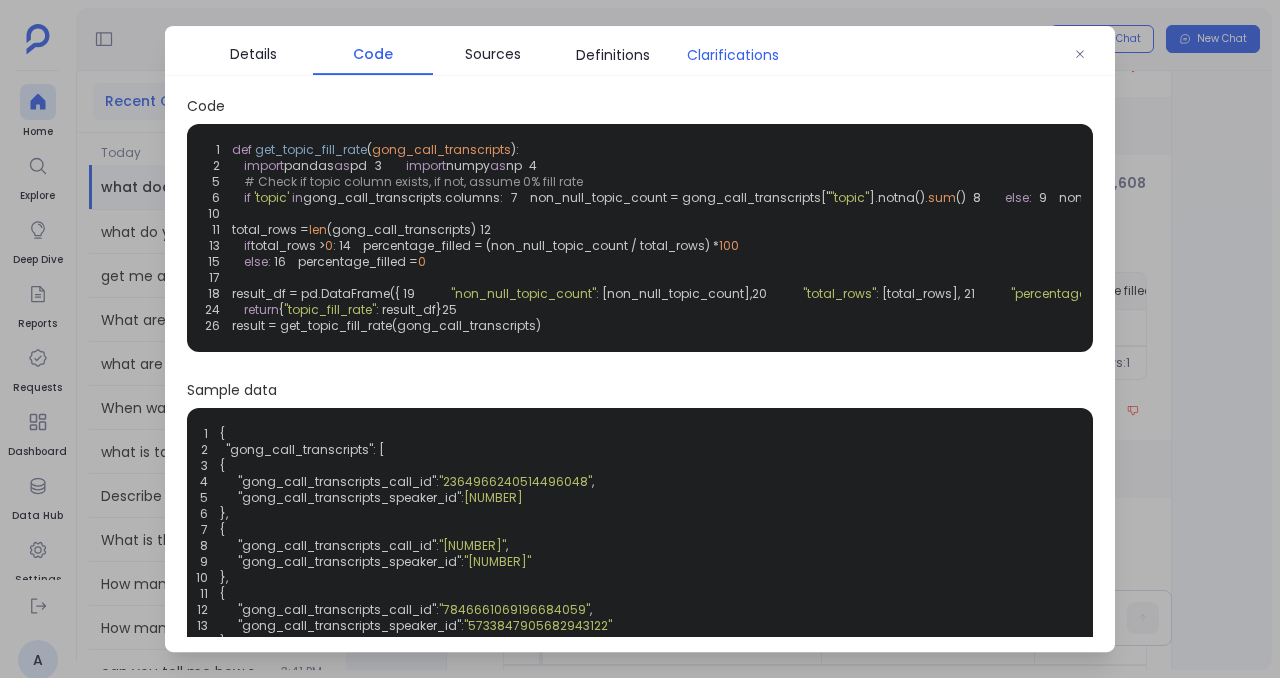 click on "Clarifications" at bounding box center (733, 55) 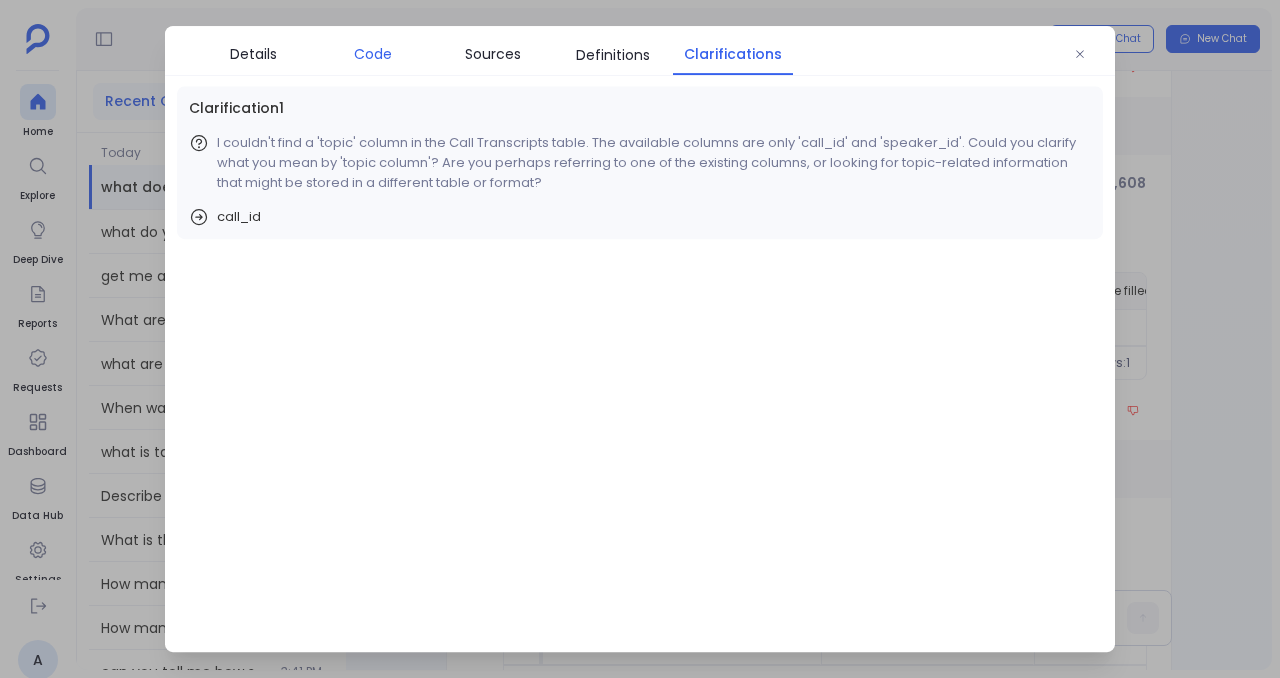 click on "Code" at bounding box center (373, 54) 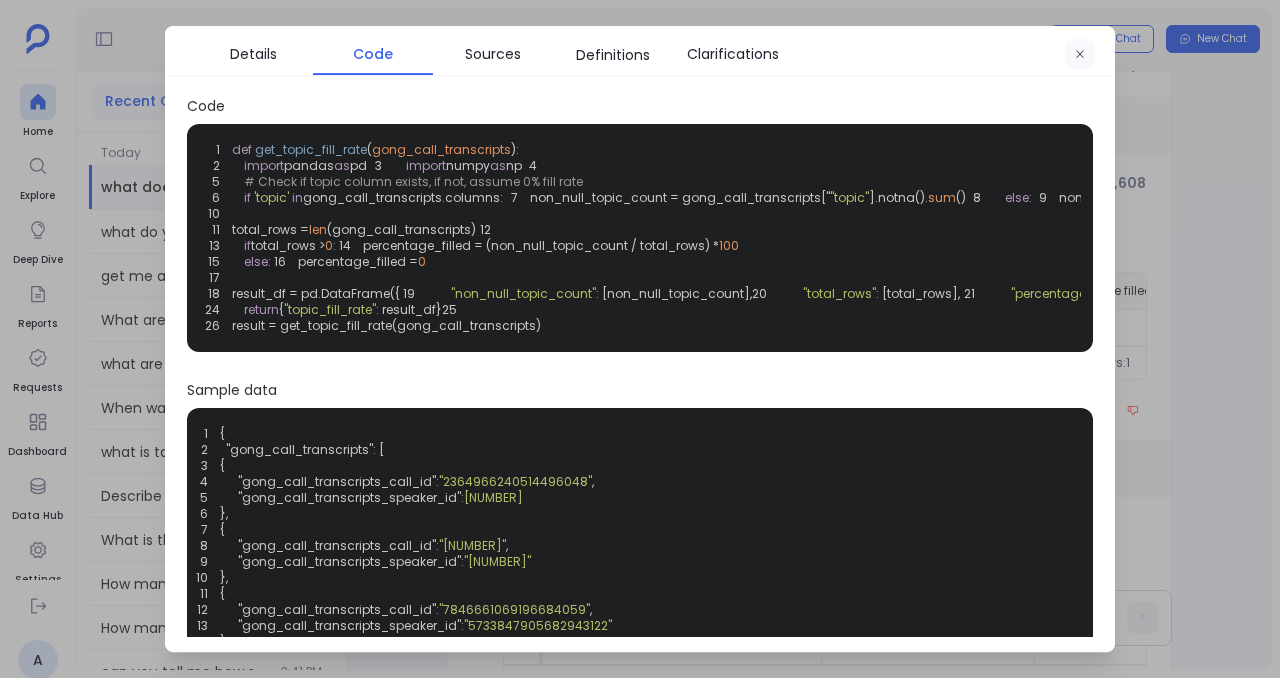 click at bounding box center [1080, 55] 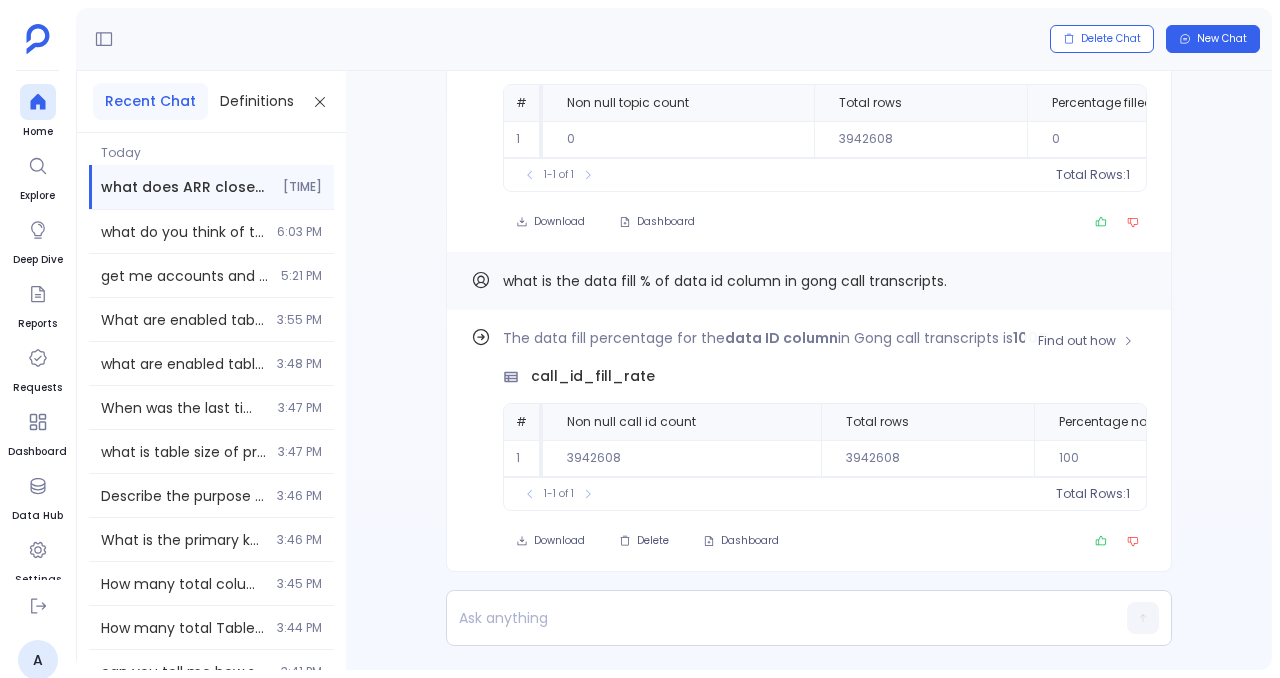 scroll, scrollTop: 0, scrollLeft: 0, axis: both 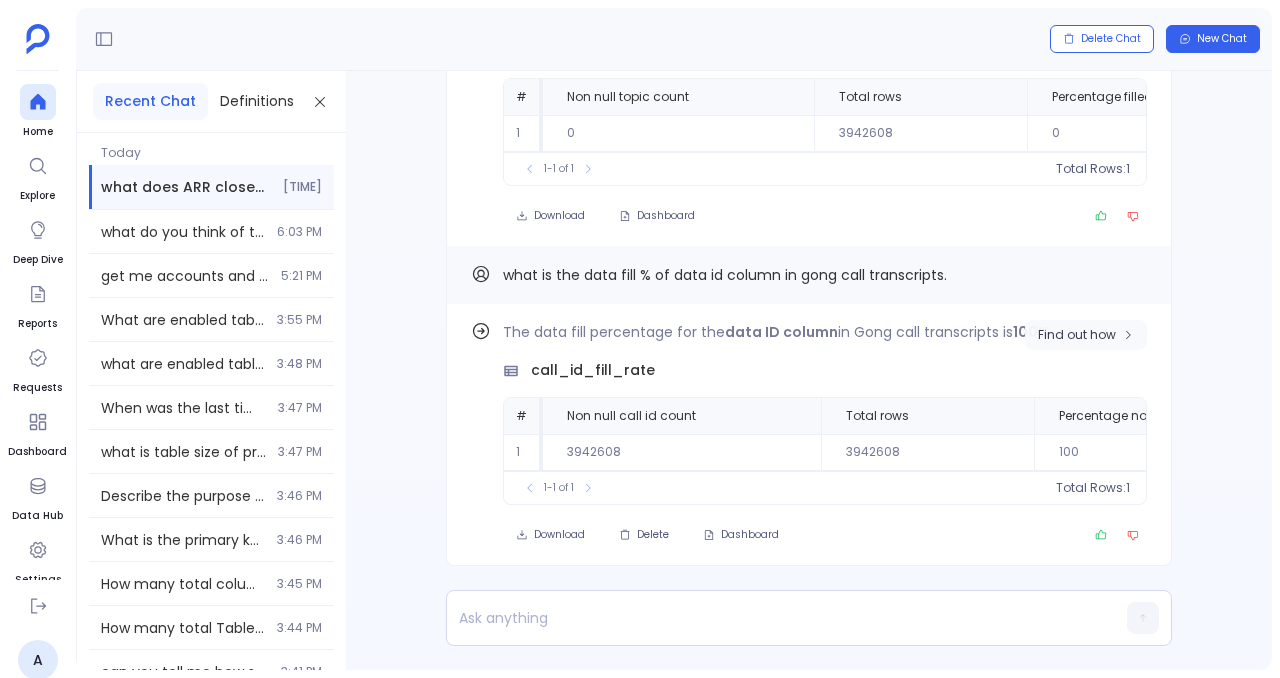 click on "Find out how" at bounding box center (1077, 335) 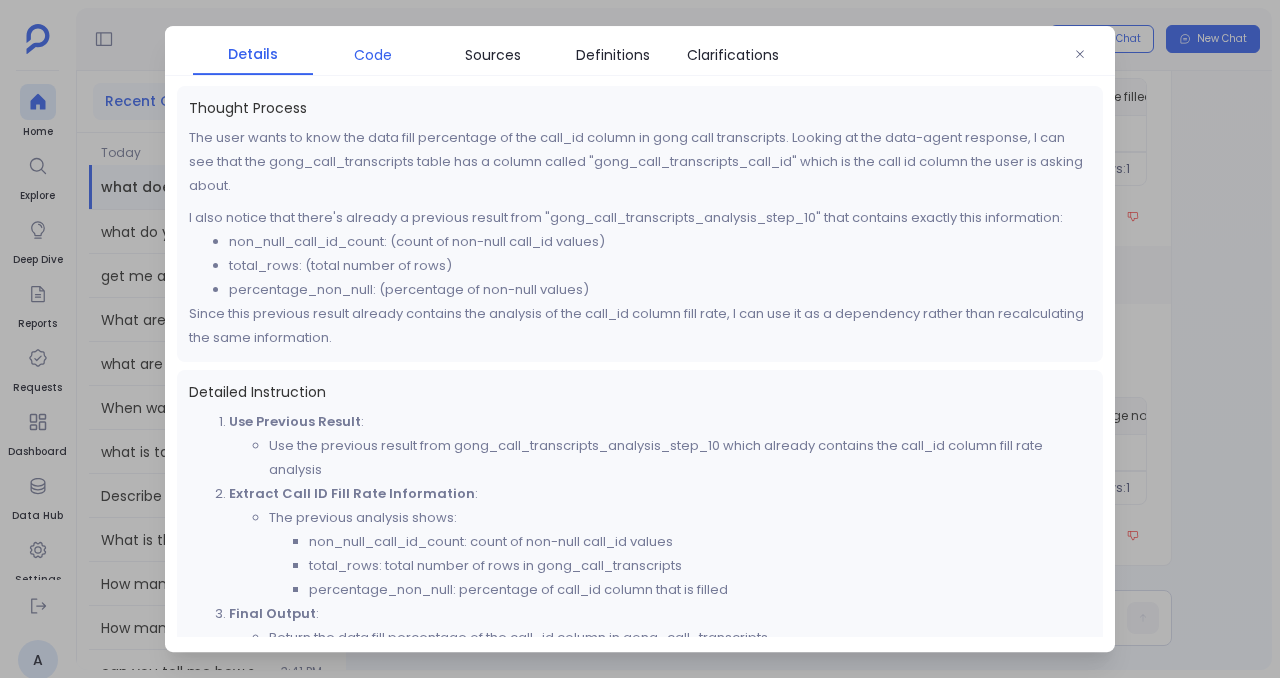 click on "Code" at bounding box center [373, 55] 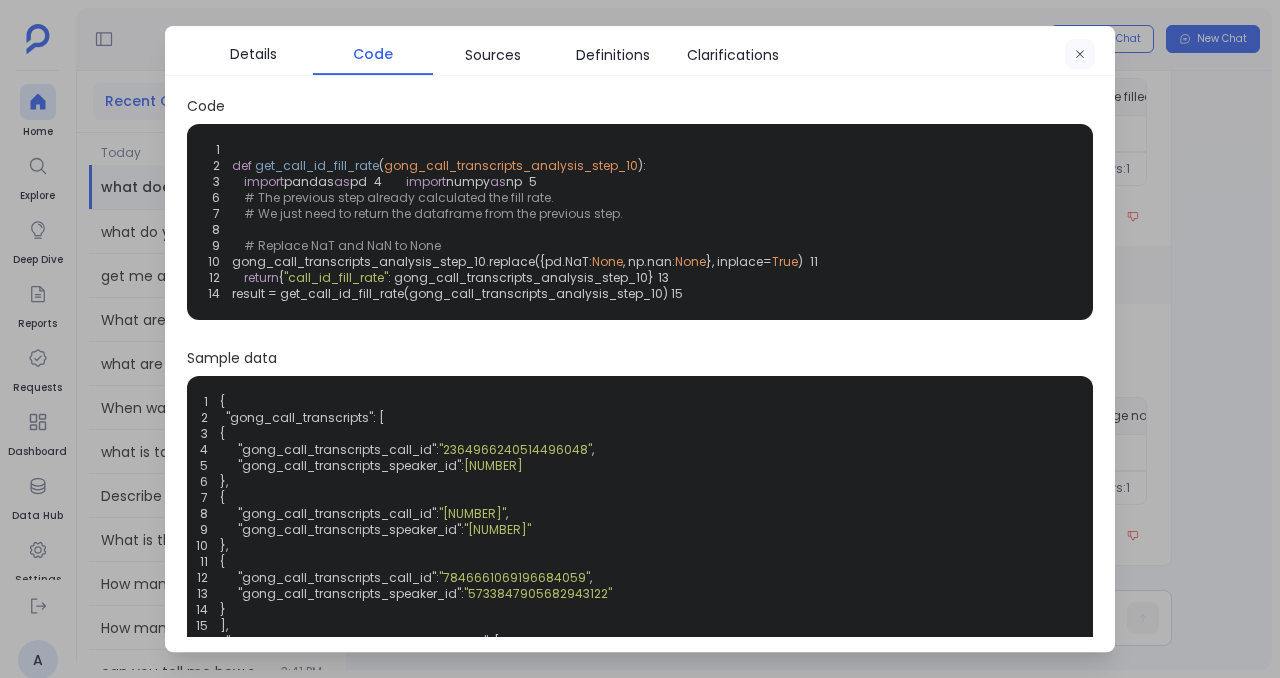 click at bounding box center [1080, 55] 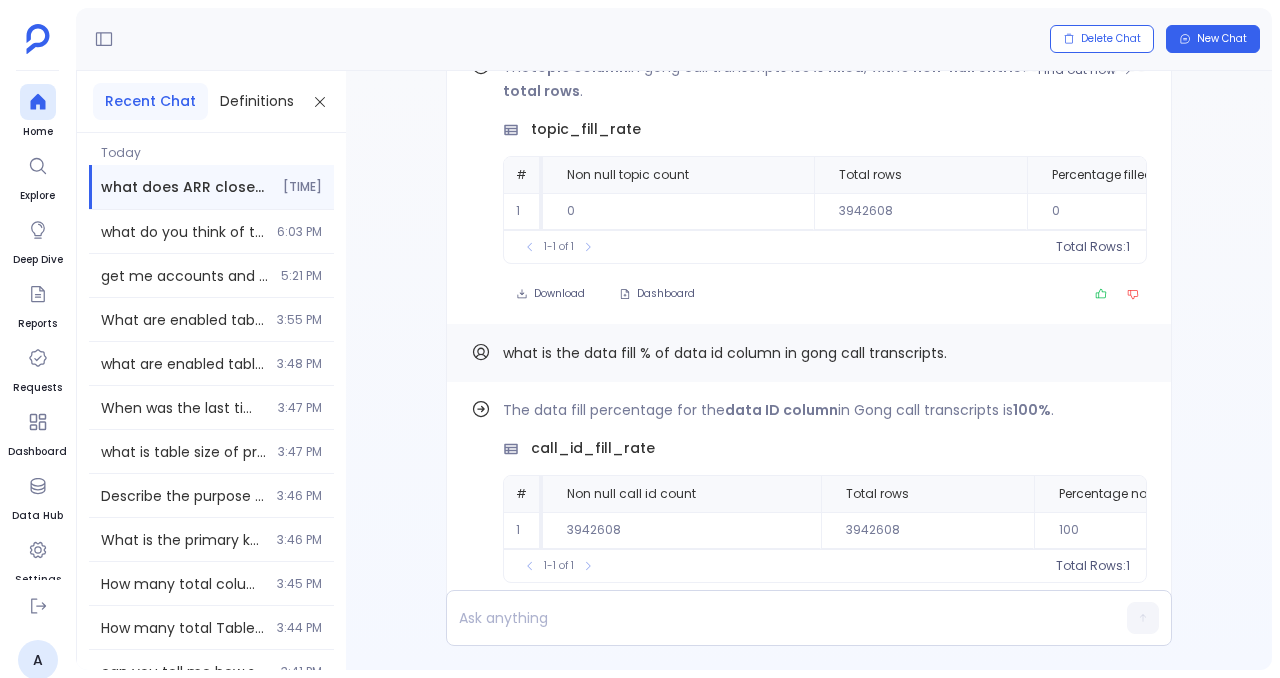 scroll, scrollTop: -77, scrollLeft: 0, axis: vertical 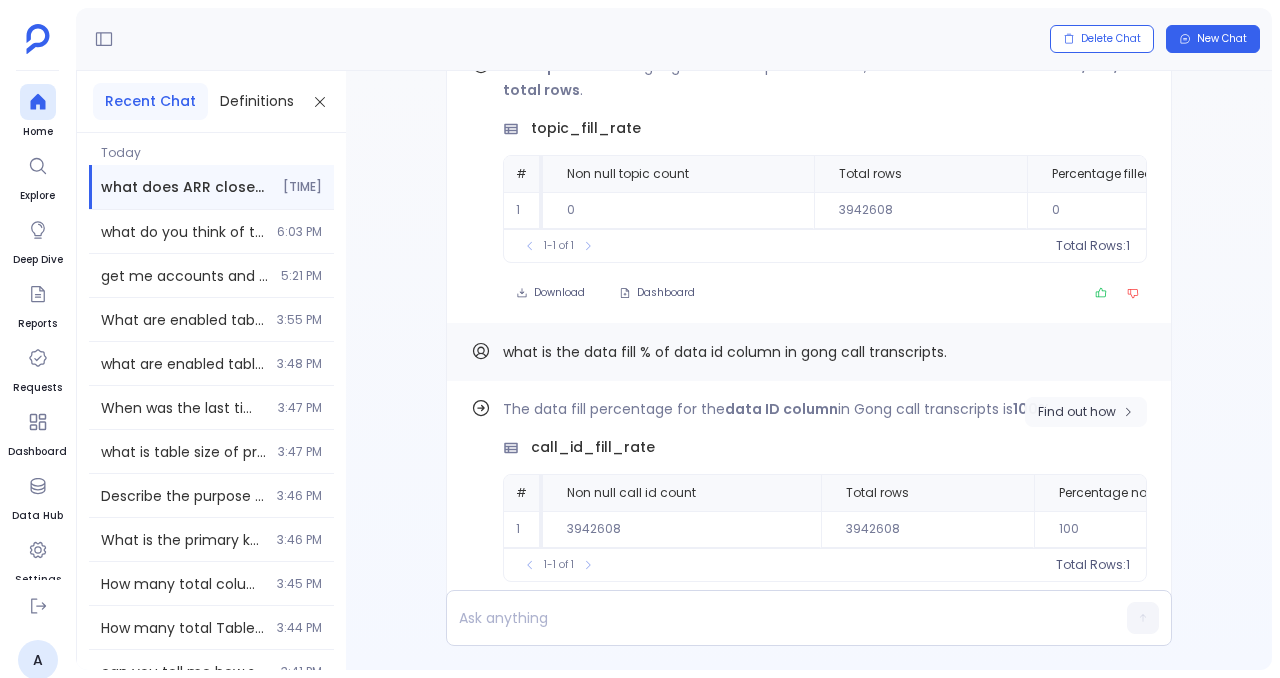 click on "Find out how" at bounding box center (1086, 412) 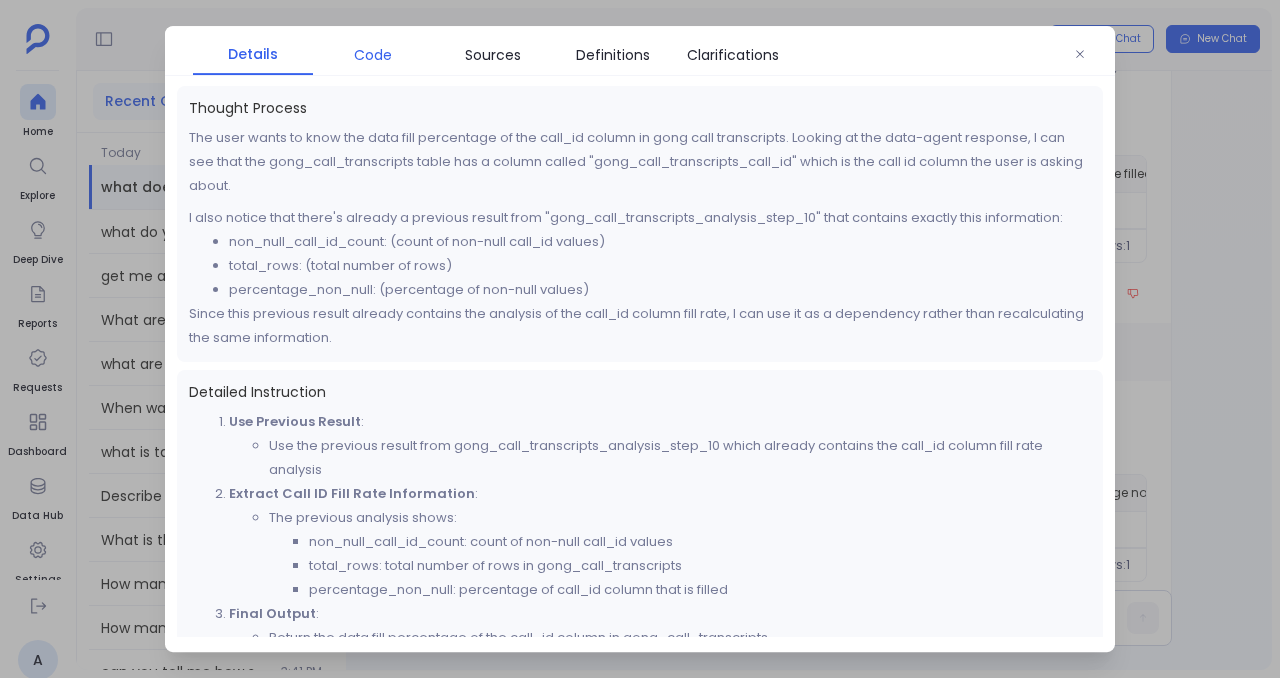 click on "Code" at bounding box center (373, 55) 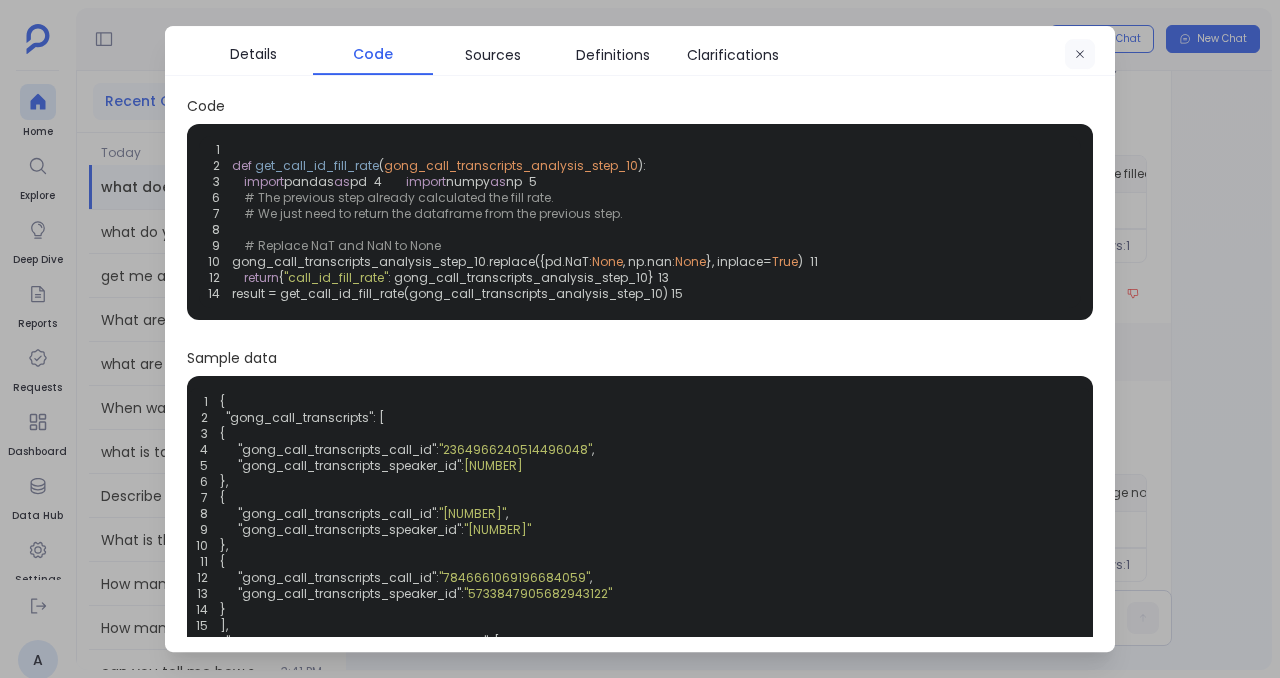 click at bounding box center [1080, 55] 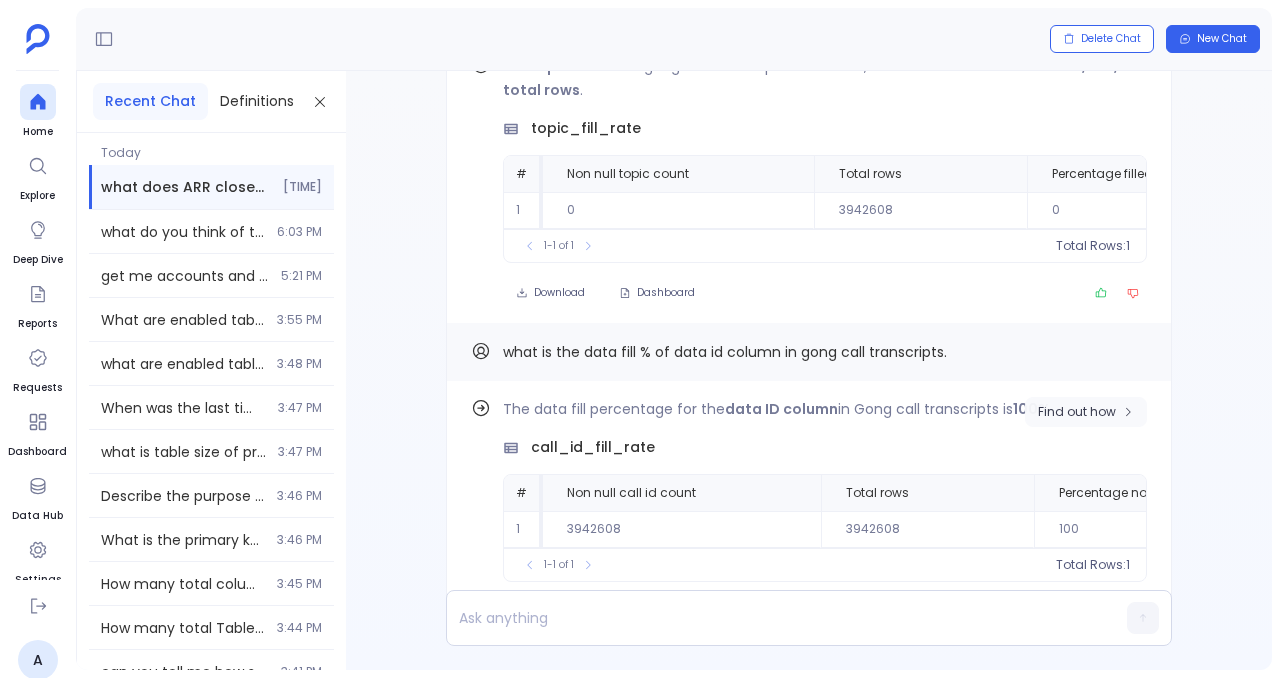 click on "Find out how" at bounding box center [1077, 412] 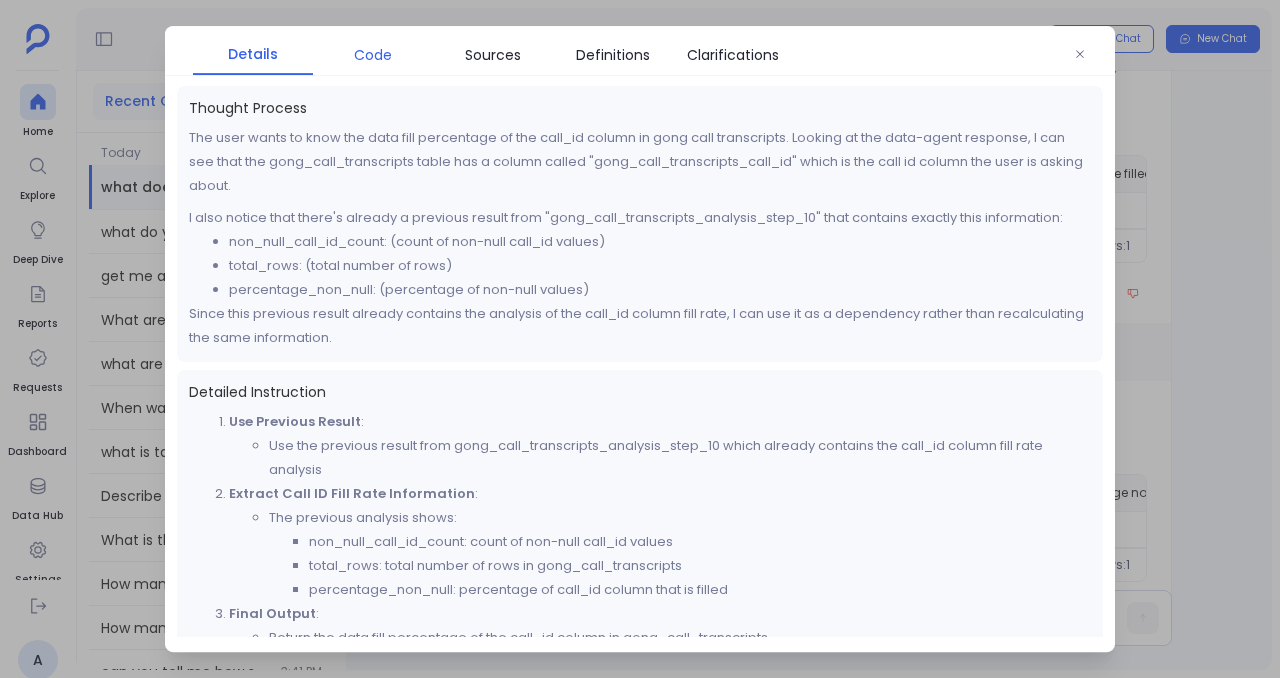 click on "Code" at bounding box center (373, 55) 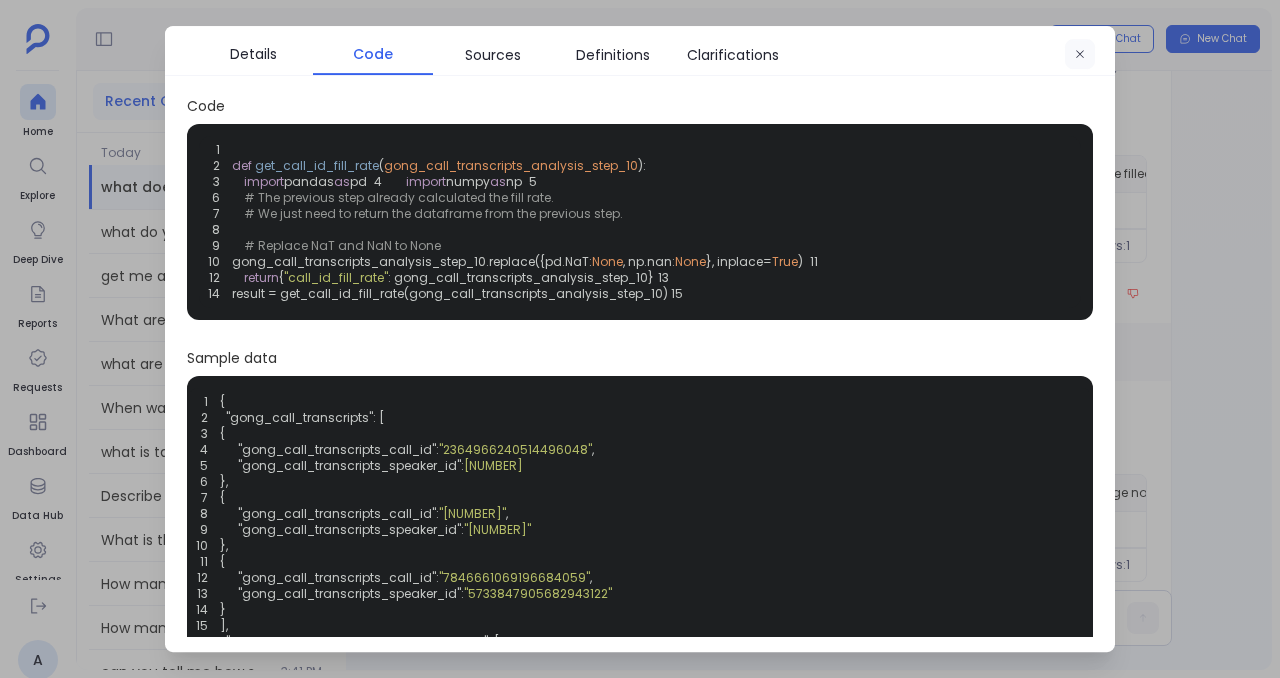 click at bounding box center [1080, 55] 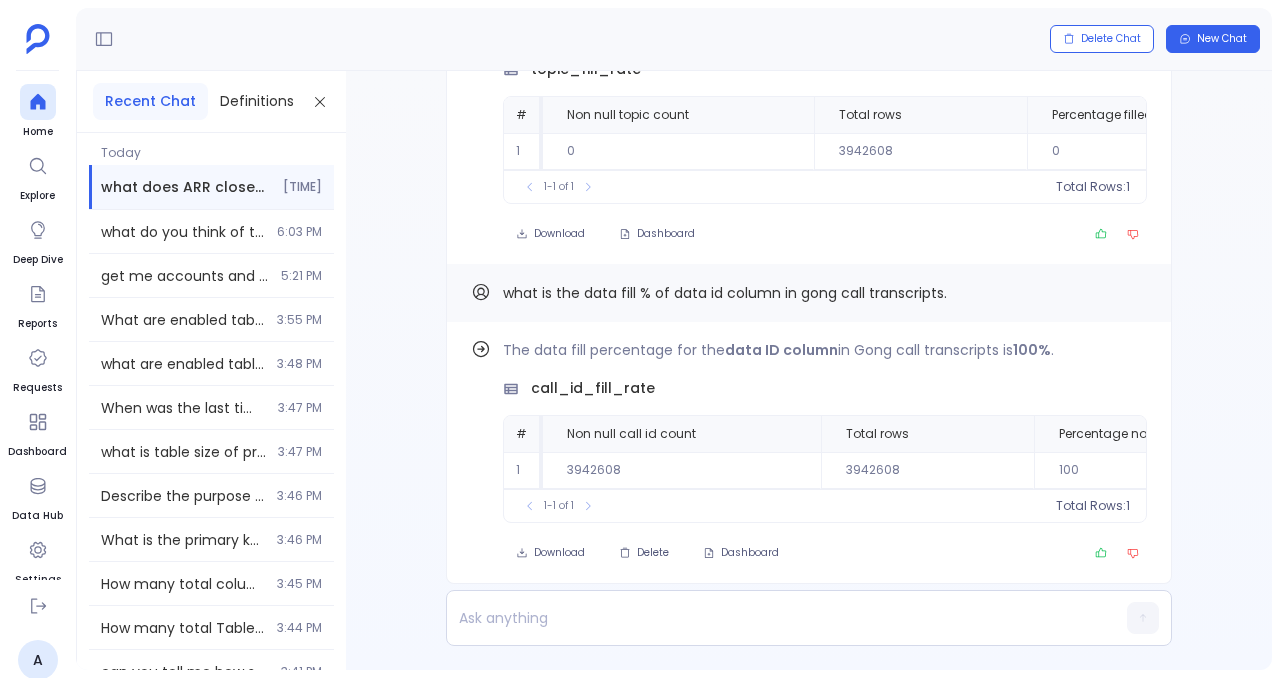 scroll, scrollTop: 0, scrollLeft: 0, axis: both 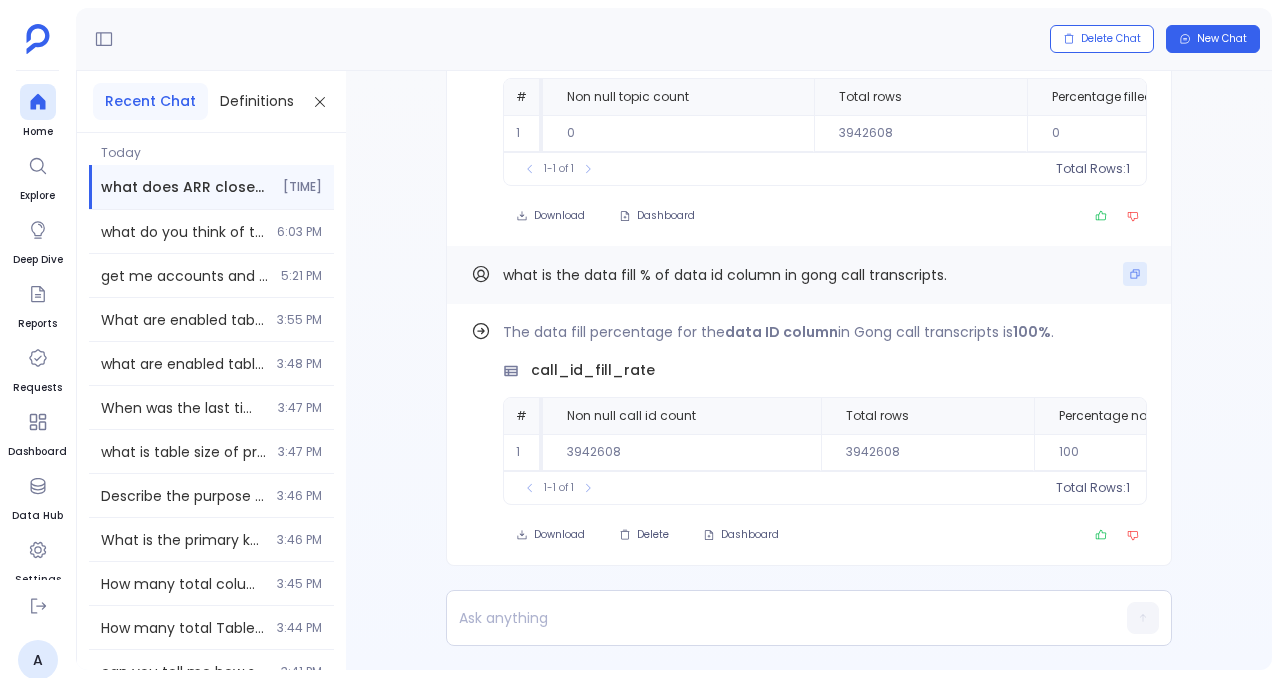 click at bounding box center [1135, 274] 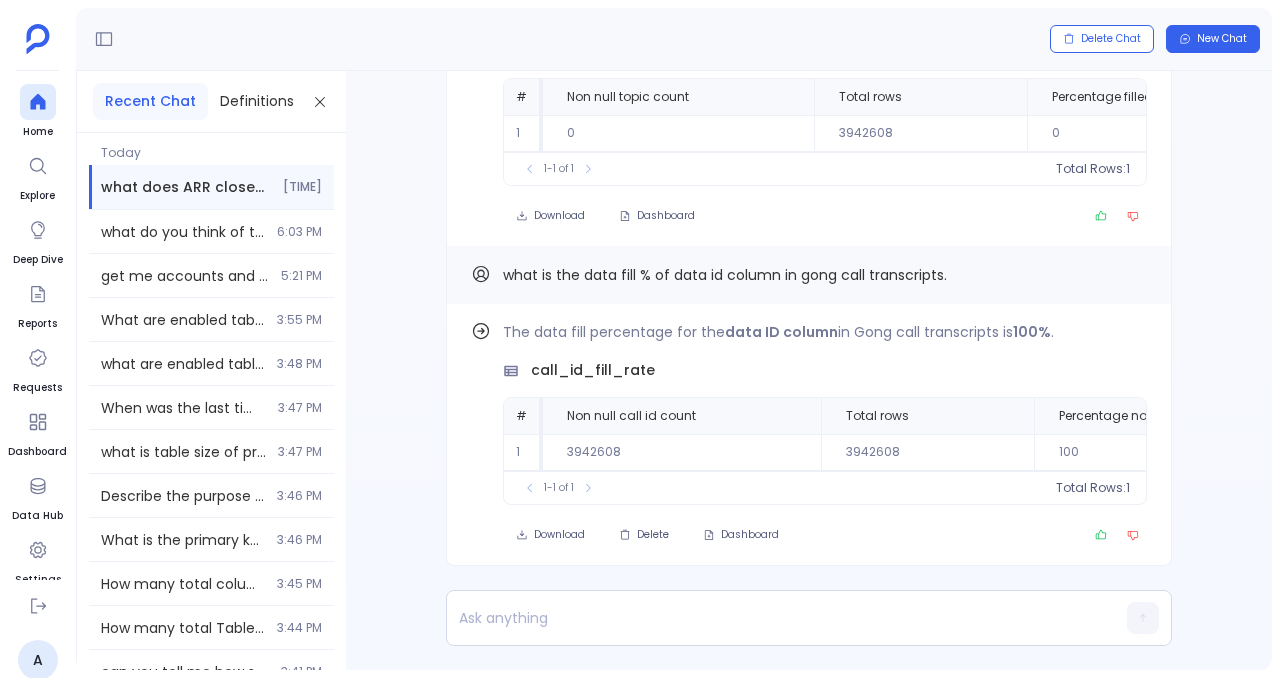 click on "Find out how The data fill percentage for the  data ID column  in Gong call transcripts is  100% . call_id_fill_rate # Non null call id count Total rows Percentage non null 1 3942608 3942608 100
To pick up a draggable item, press the space bar.
While dragging, use the arrow keys to move the item.
Press space again to drop the item in its new position, or press escape to cancel.
1-1 of 1 Total Rows:  1 Download Delete Dashboard what is the data fill % of data id column in gong call transcripts. Find out how The  topic column  in gong call transcripts is  0% filled , with  0 non-null entries  out of  3,942,608 total rows . topic_fill_rate # Non null topic count Total rows Percentage filled 1 0 3942608 0
To pick up a draggable item, press the space bar.
While dragging, use the arrow keys to move the item.
Press space again to drop the item in its new position, or press escape to cancel.
1-1 of 1 Total Rows:  1 Download Dashboard Find out how The  topic 3,942,608 non-null values #" at bounding box center [809, 370] 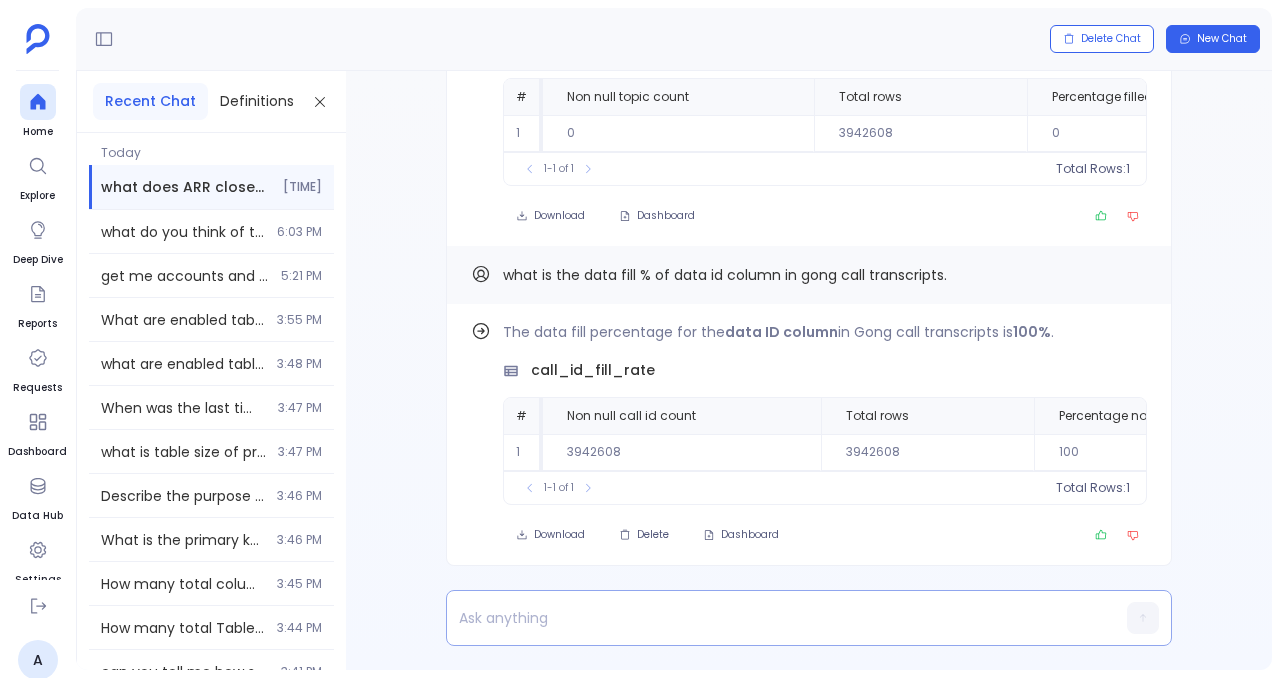 click at bounding box center [770, 618] 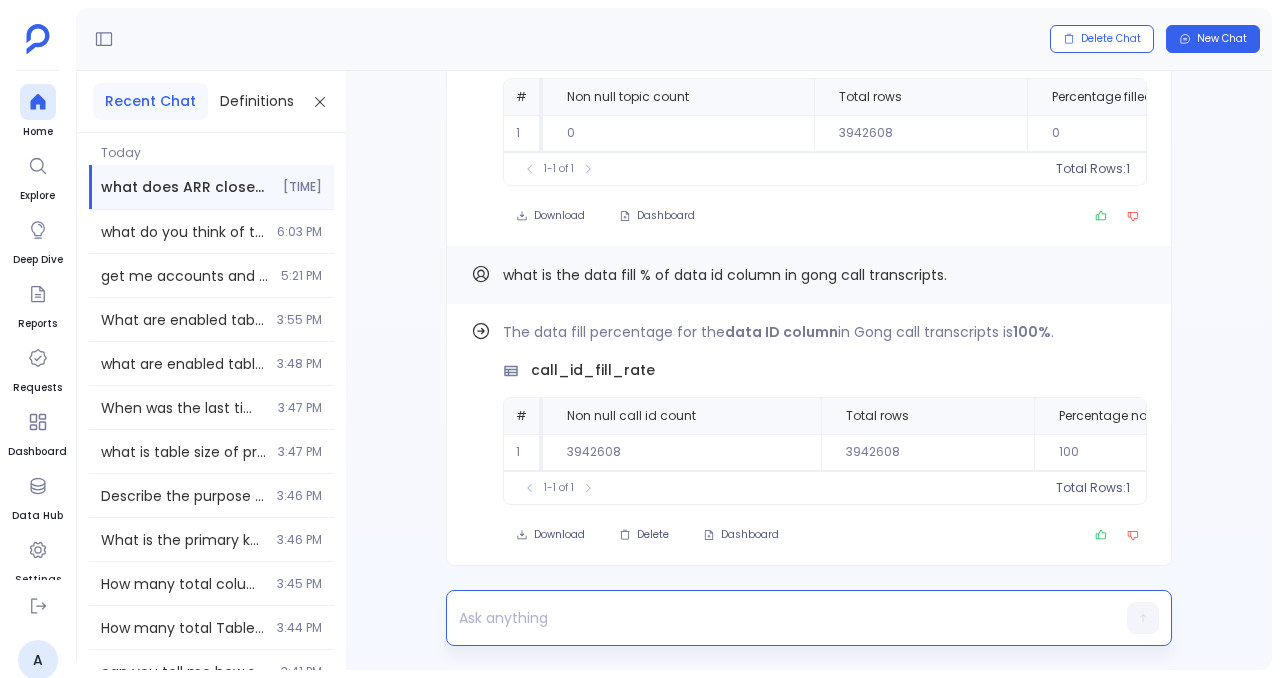 paste 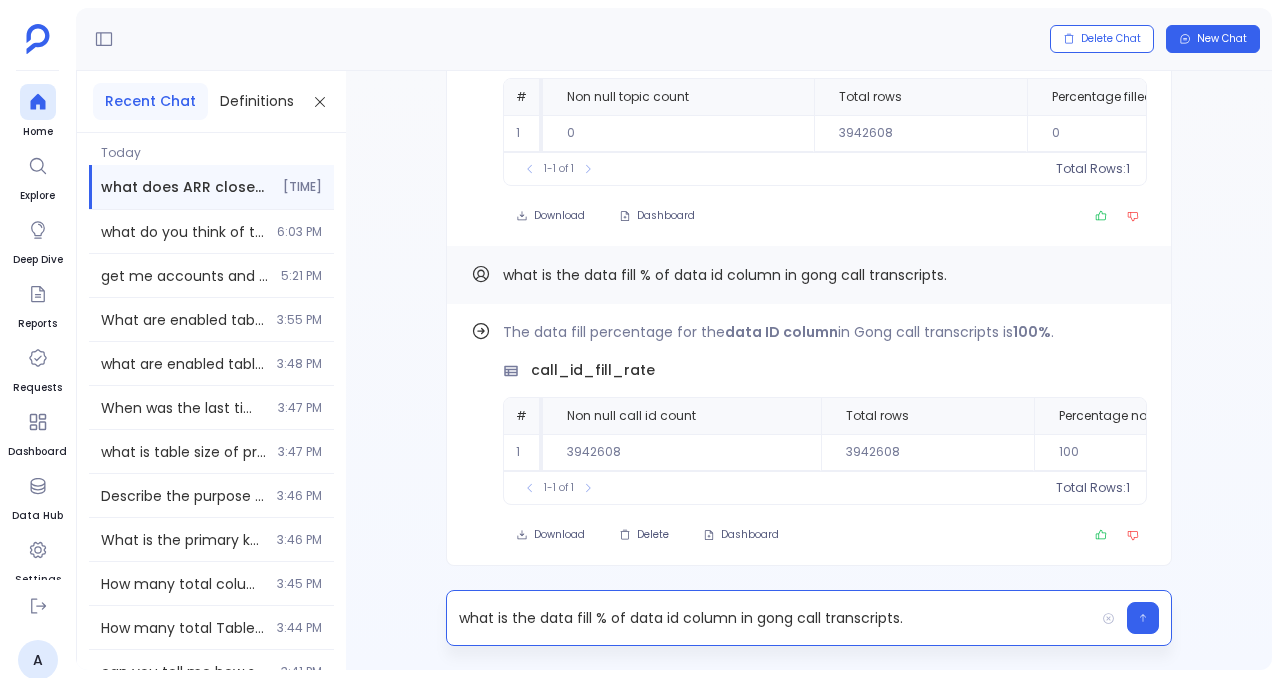 click on "what is the data fill % of data id column in gong call transcripts." at bounding box center [770, 618] 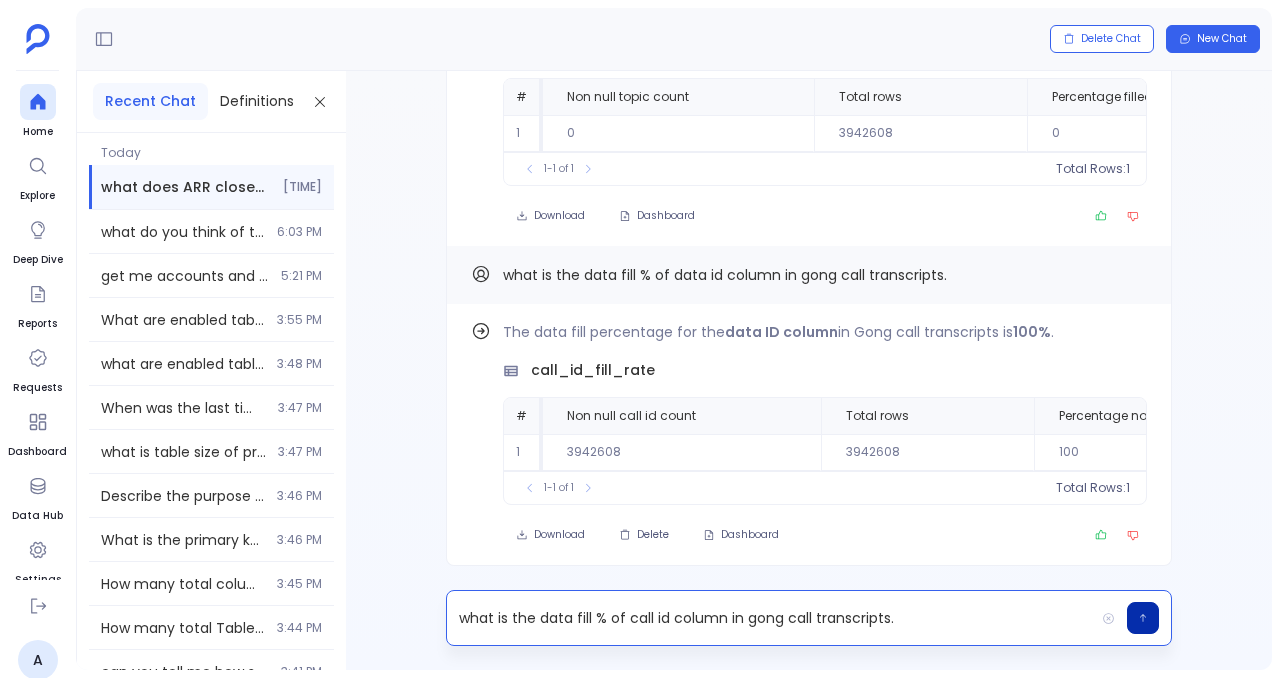 click at bounding box center [1143, 618] 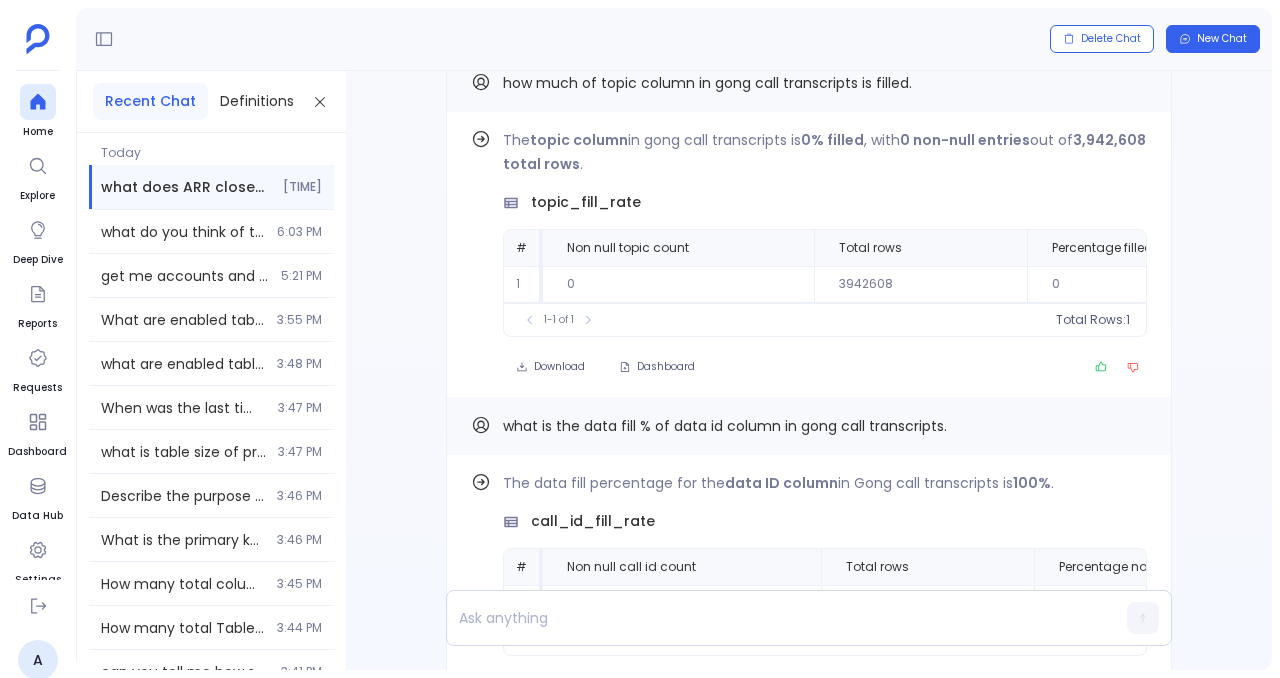 scroll, scrollTop: 0, scrollLeft: 0, axis: both 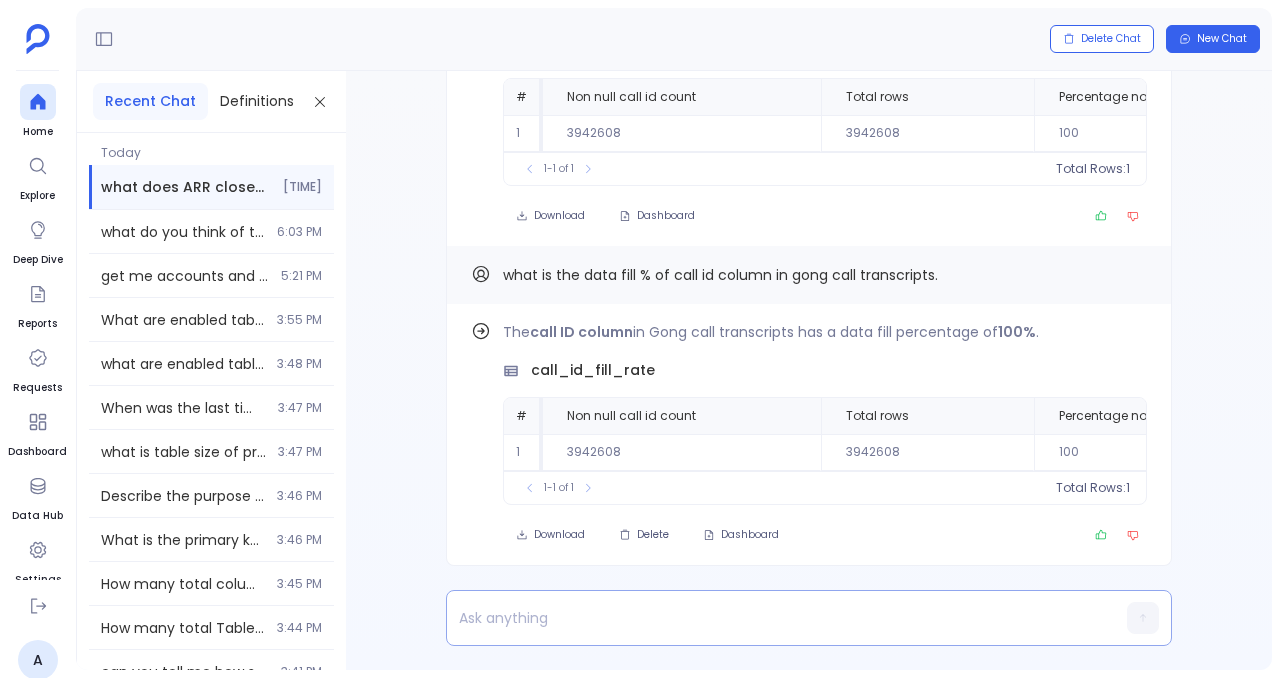 click at bounding box center (770, 618) 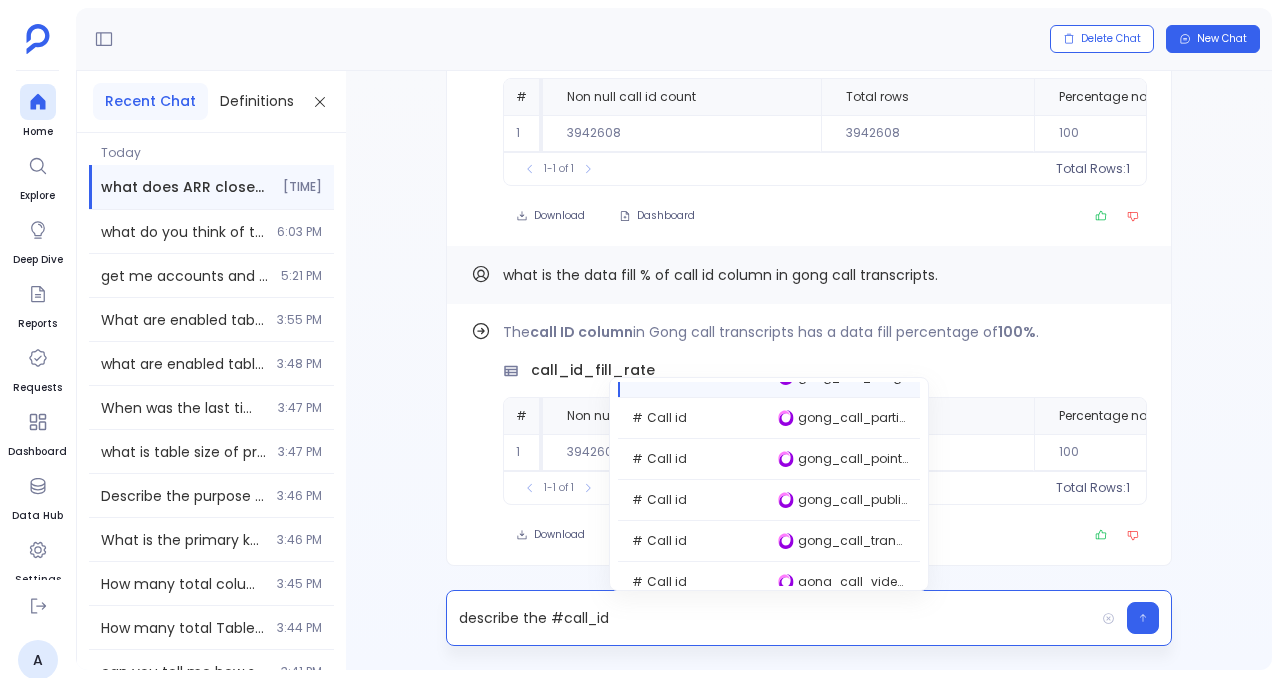 scroll, scrollTop: 82, scrollLeft: 0, axis: vertical 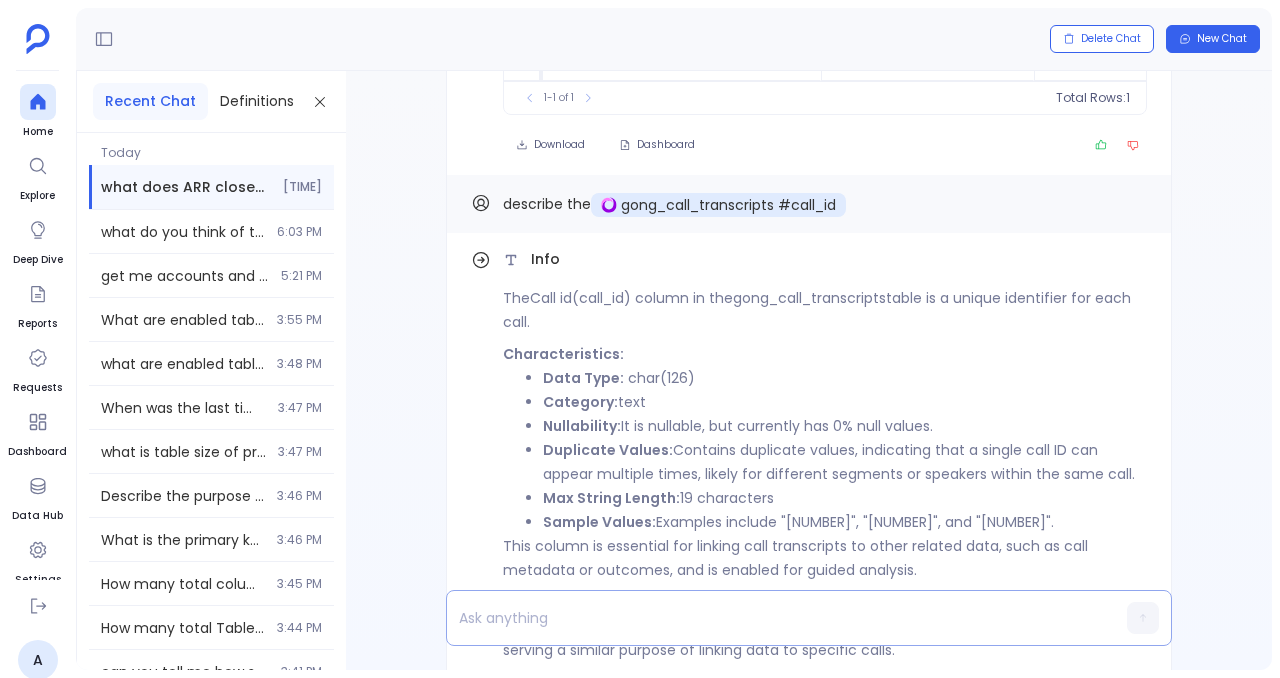 click at bounding box center (770, 618) 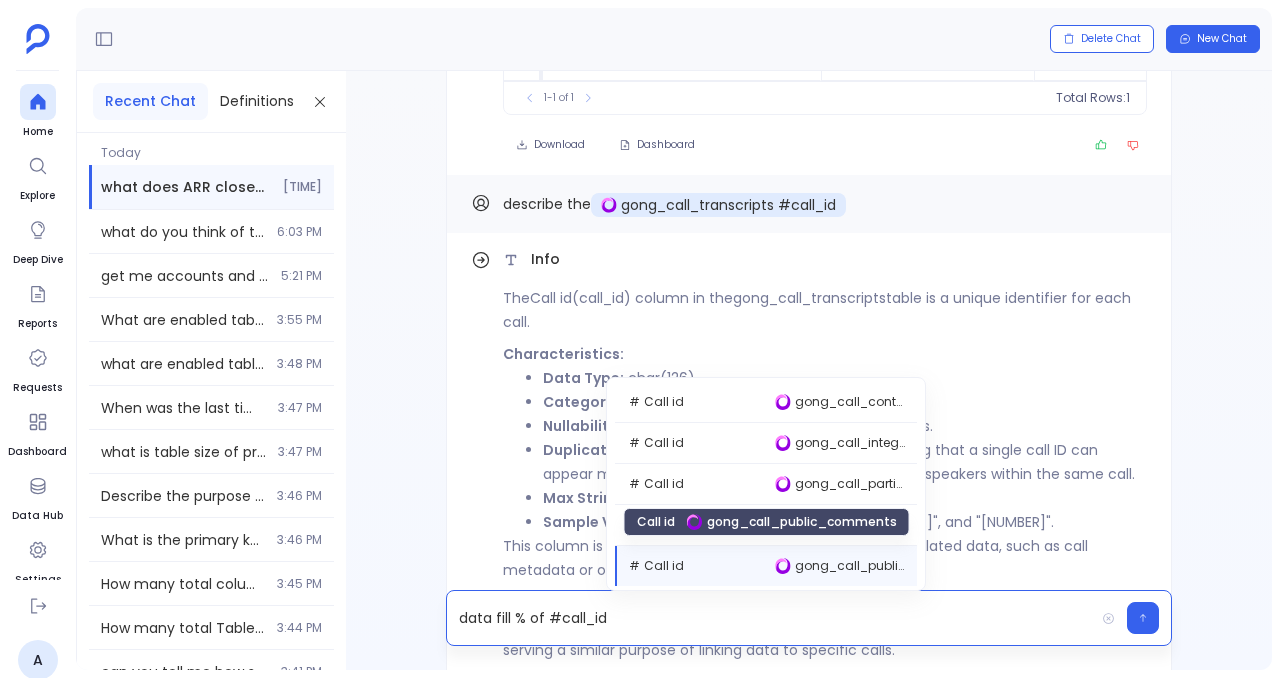 scroll, scrollTop: 82, scrollLeft: 0, axis: vertical 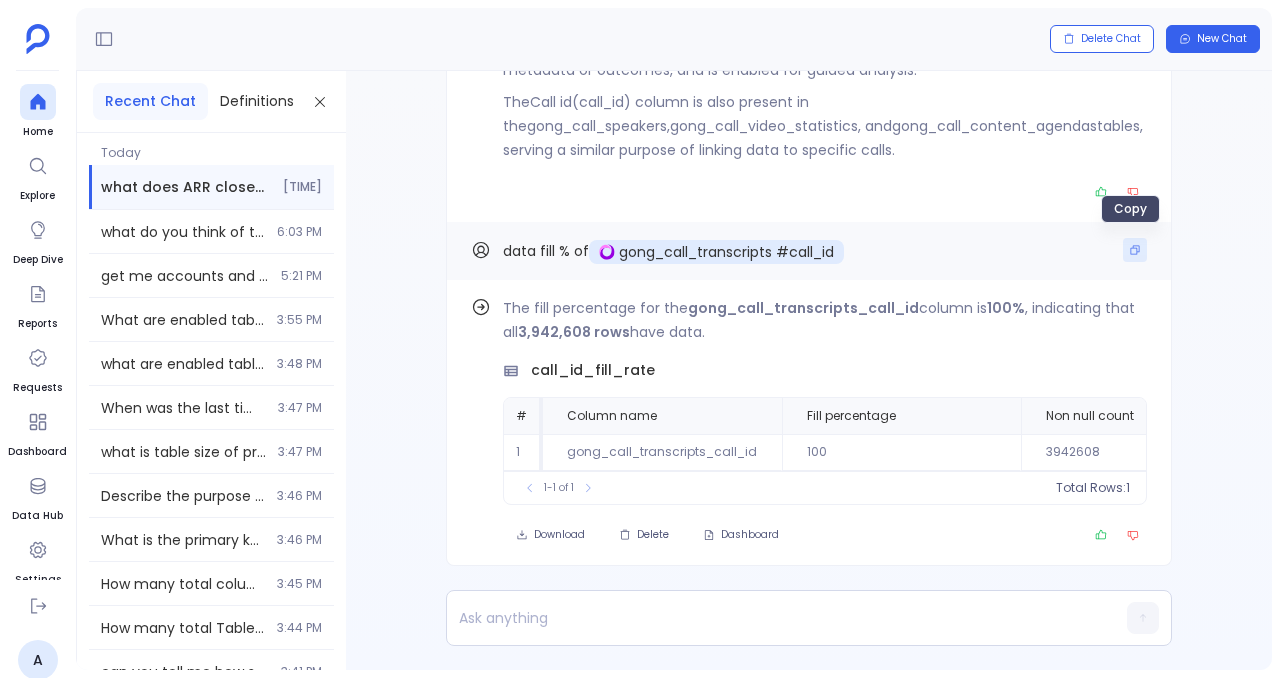 click at bounding box center [1135, 250] 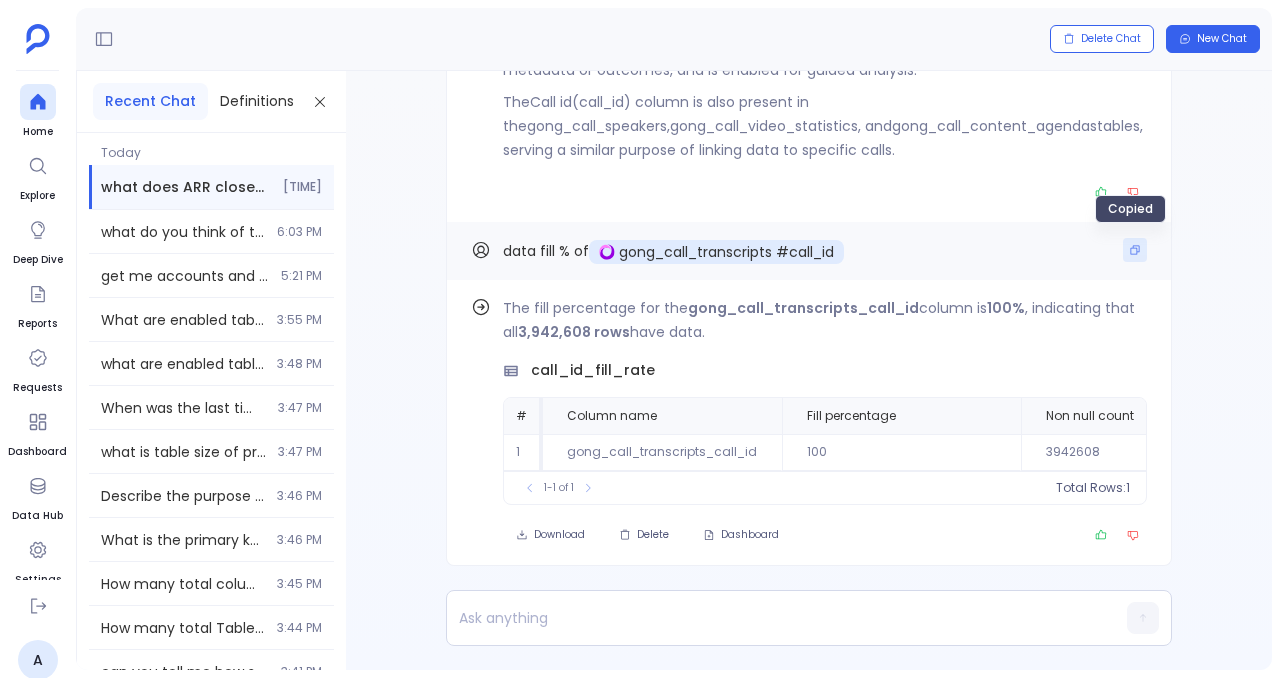click at bounding box center [1135, 250] 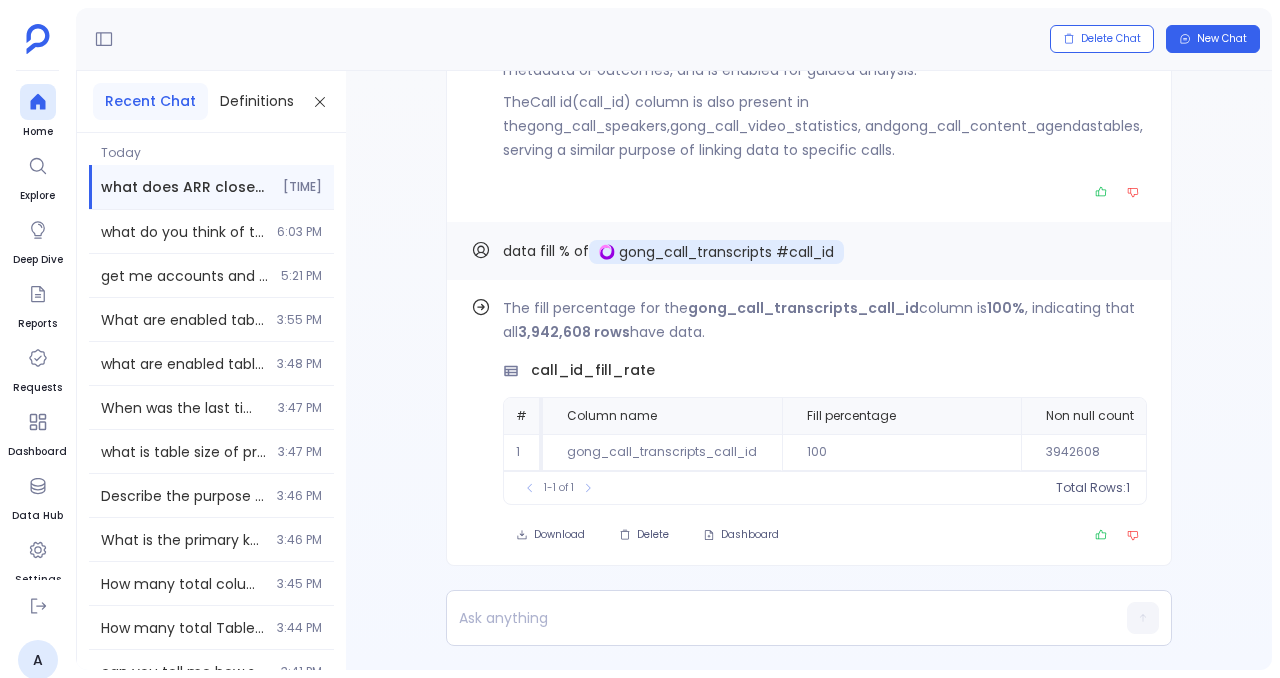 click at bounding box center [770, 618] 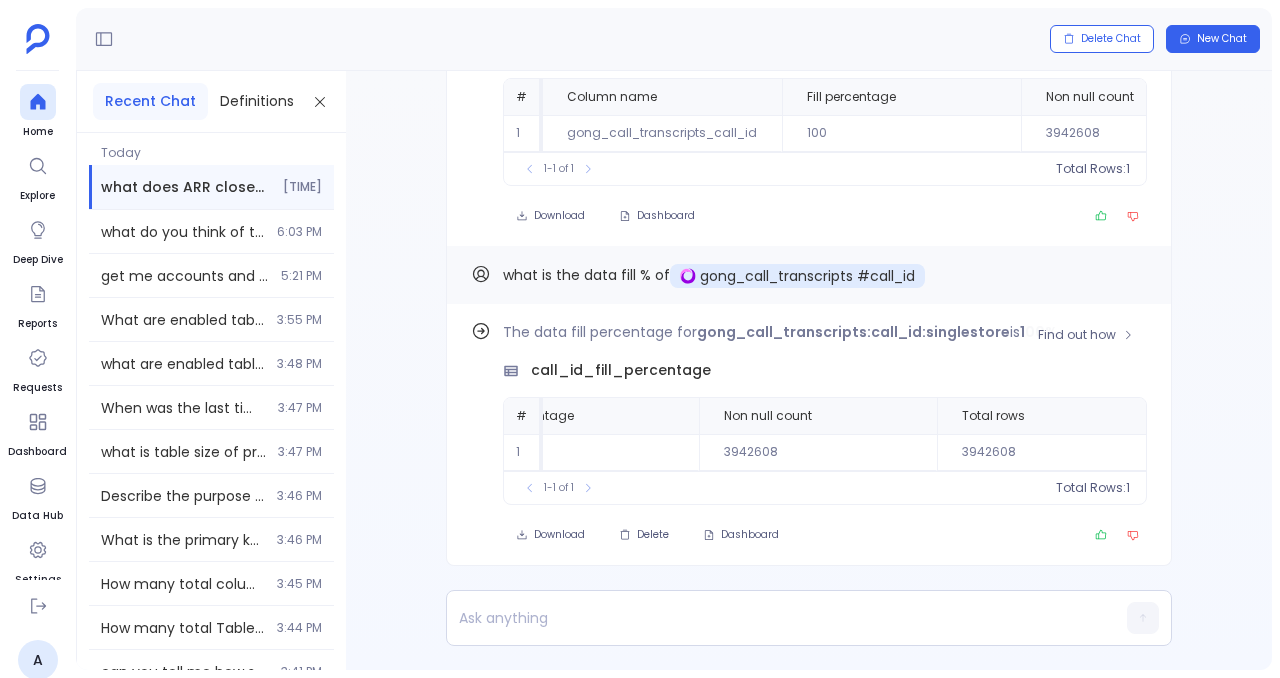 scroll, scrollTop: 0, scrollLeft: 0, axis: both 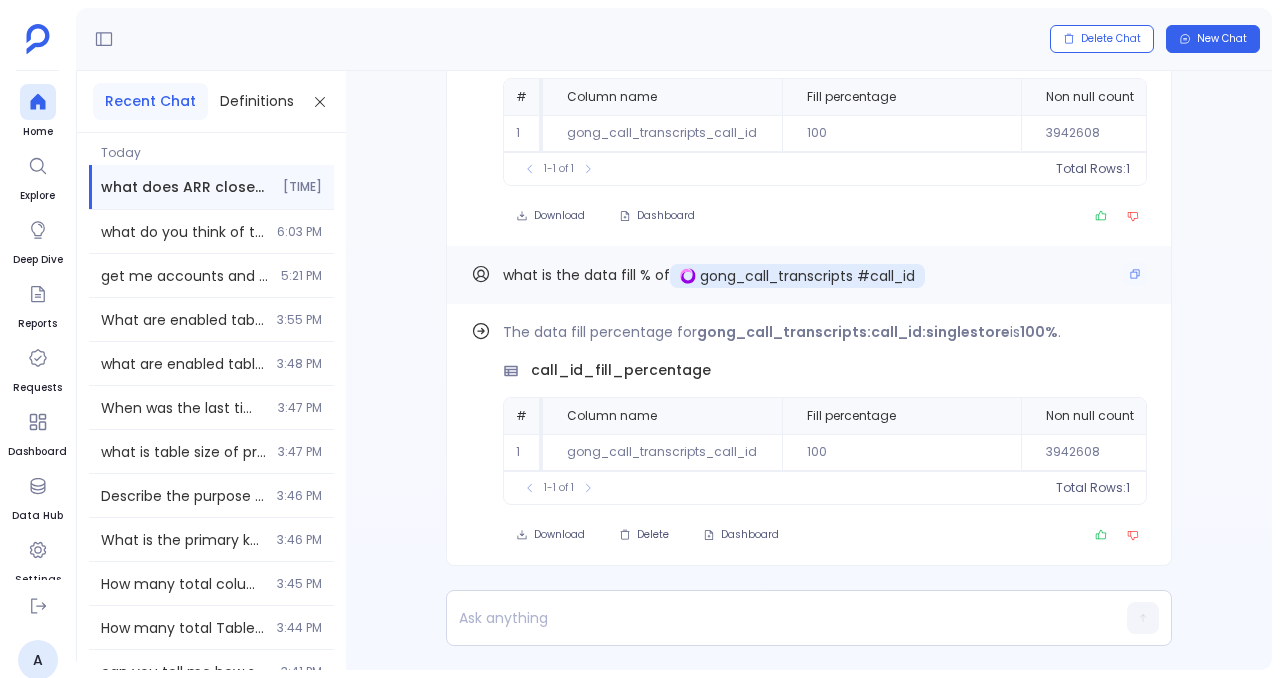click on "what is the data fill % of" at bounding box center [586, 275] 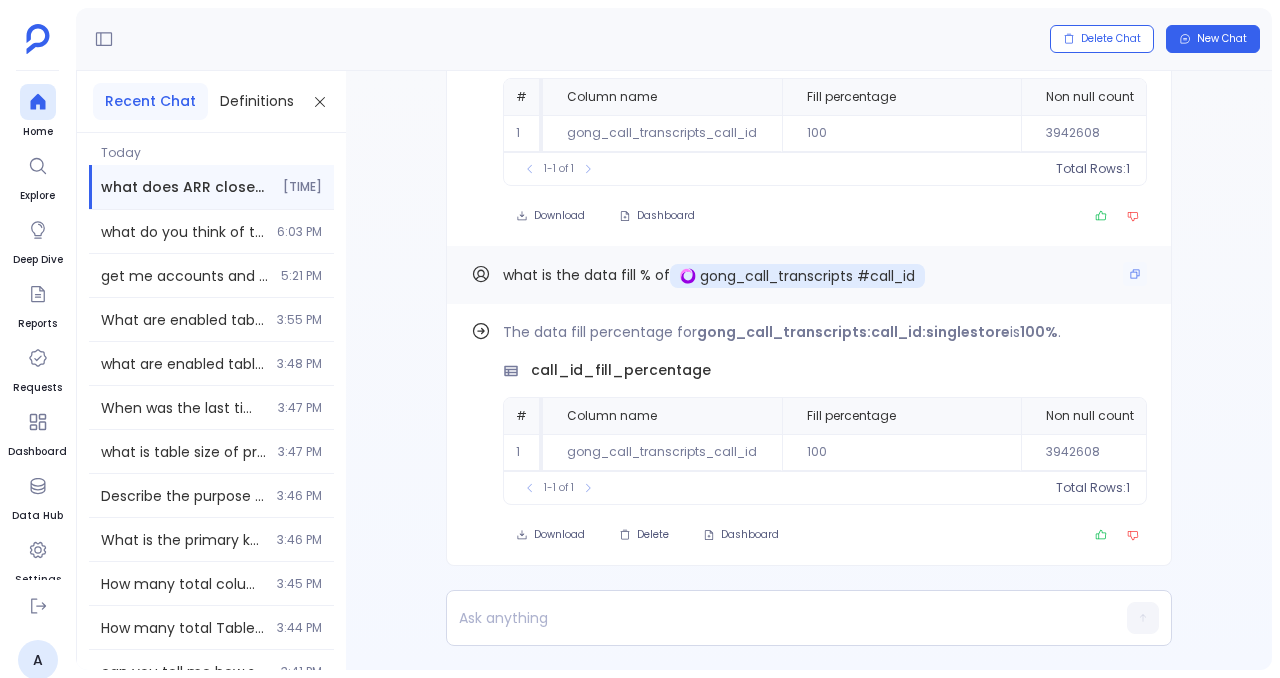 click on "what is the data fill % of  gong_call_transcripts #call_id" at bounding box center [809, 275] 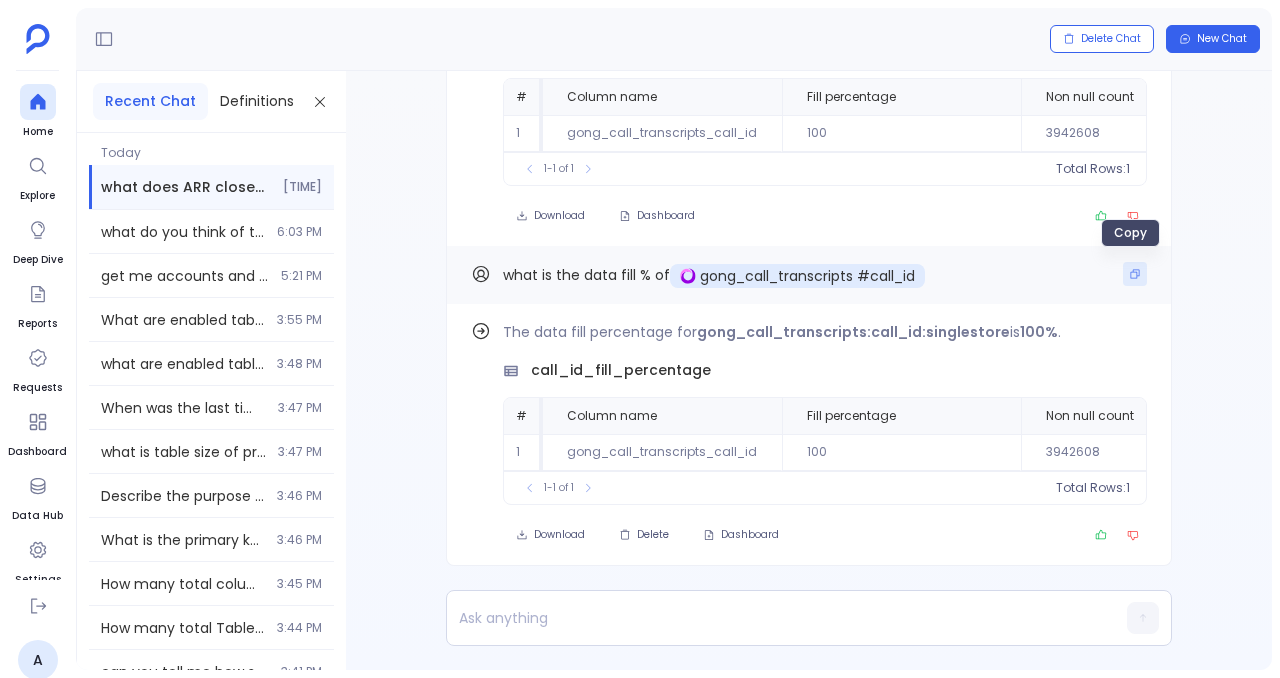 click at bounding box center [1135, 274] 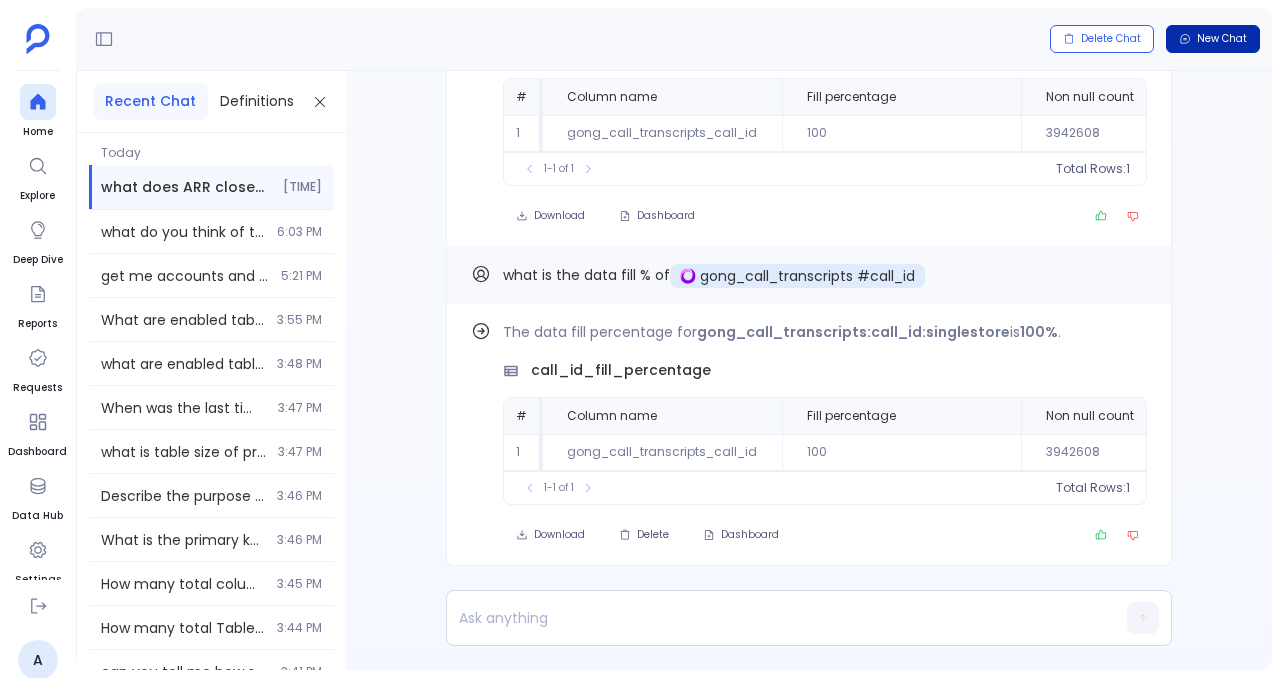 click on "New Chat" at bounding box center [1222, 39] 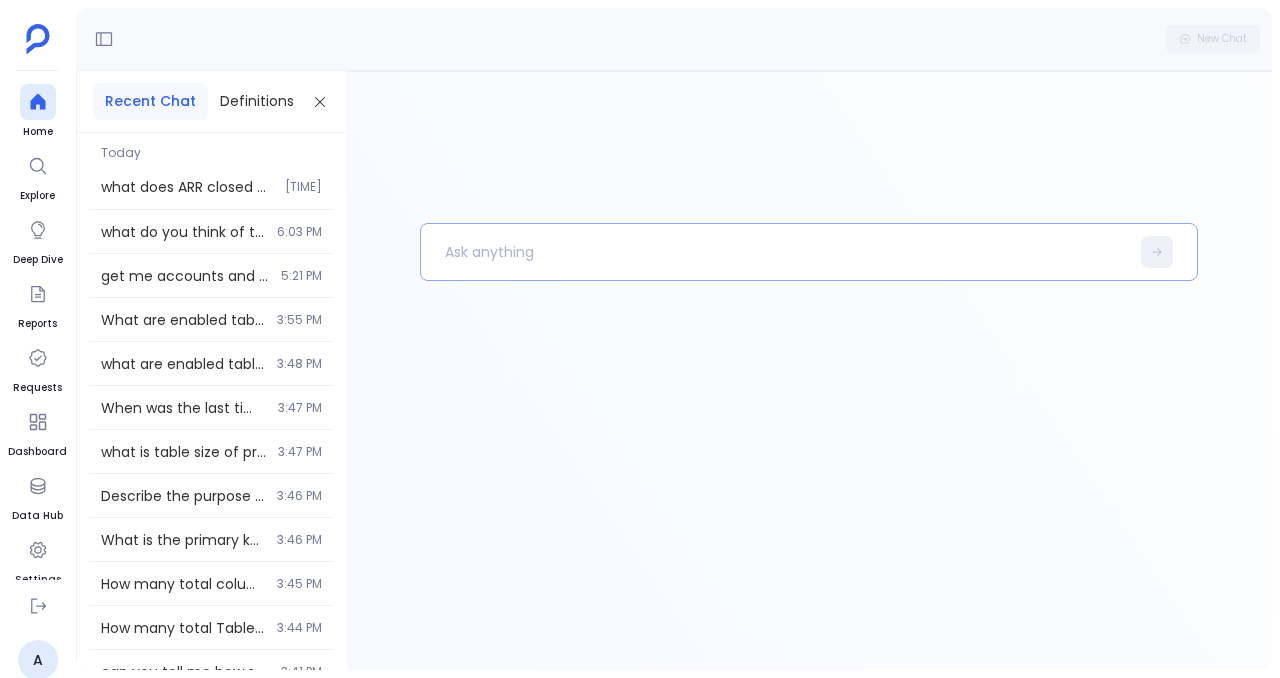 click at bounding box center (775, 252) 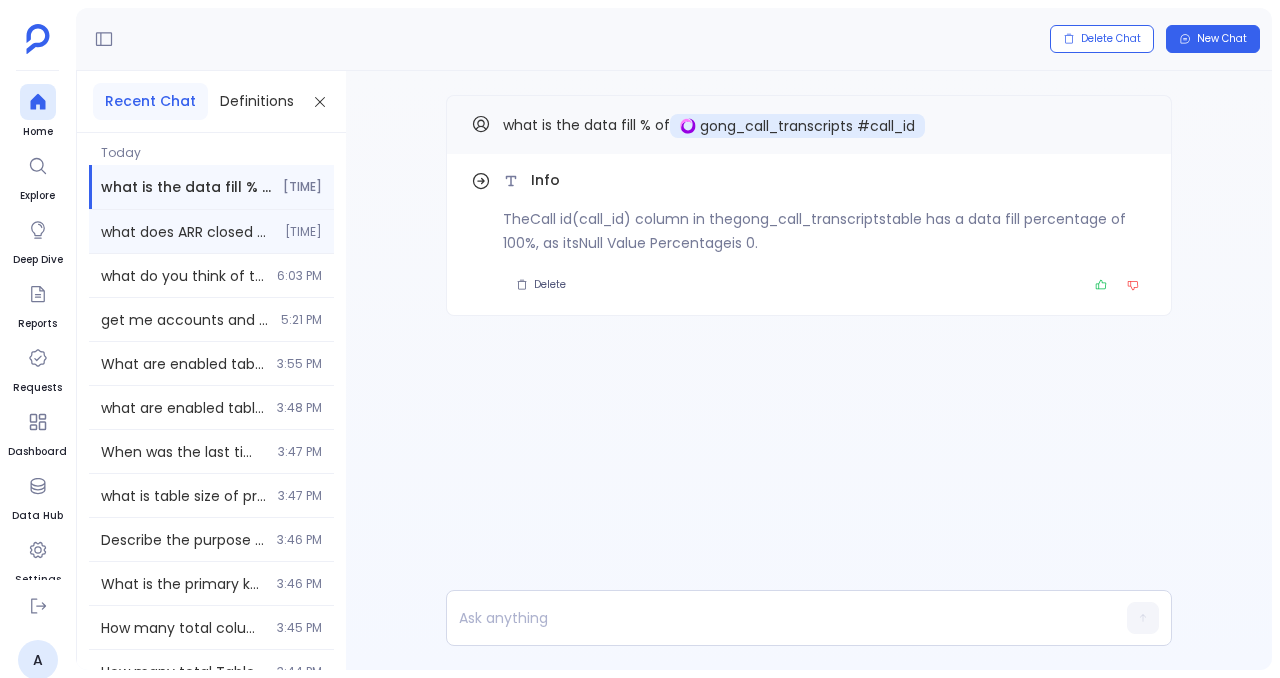 click on "what does ARR closed mean and what are the sources and columns used in it. 6:05 PM" at bounding box center [211, 231] 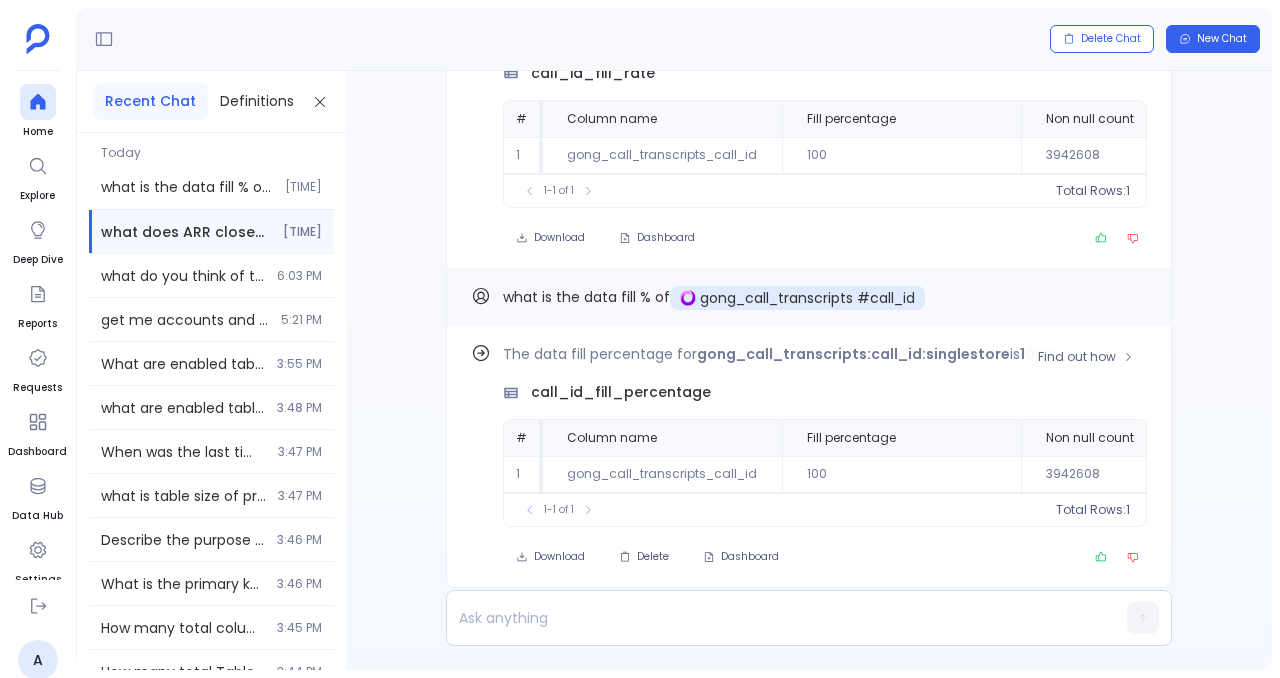 scroll, scrollTop: -20, scrollLeft: 0, axis: vertical 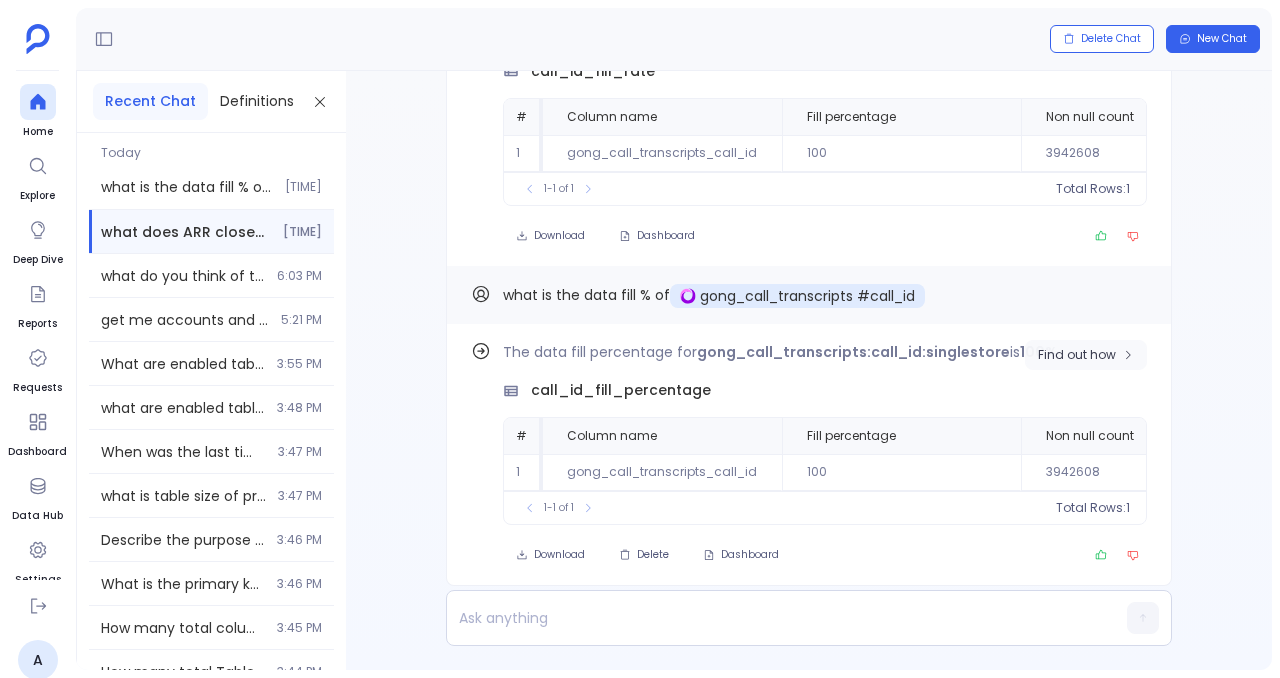 click on "Find out how" at bounding box center (1077, 355) 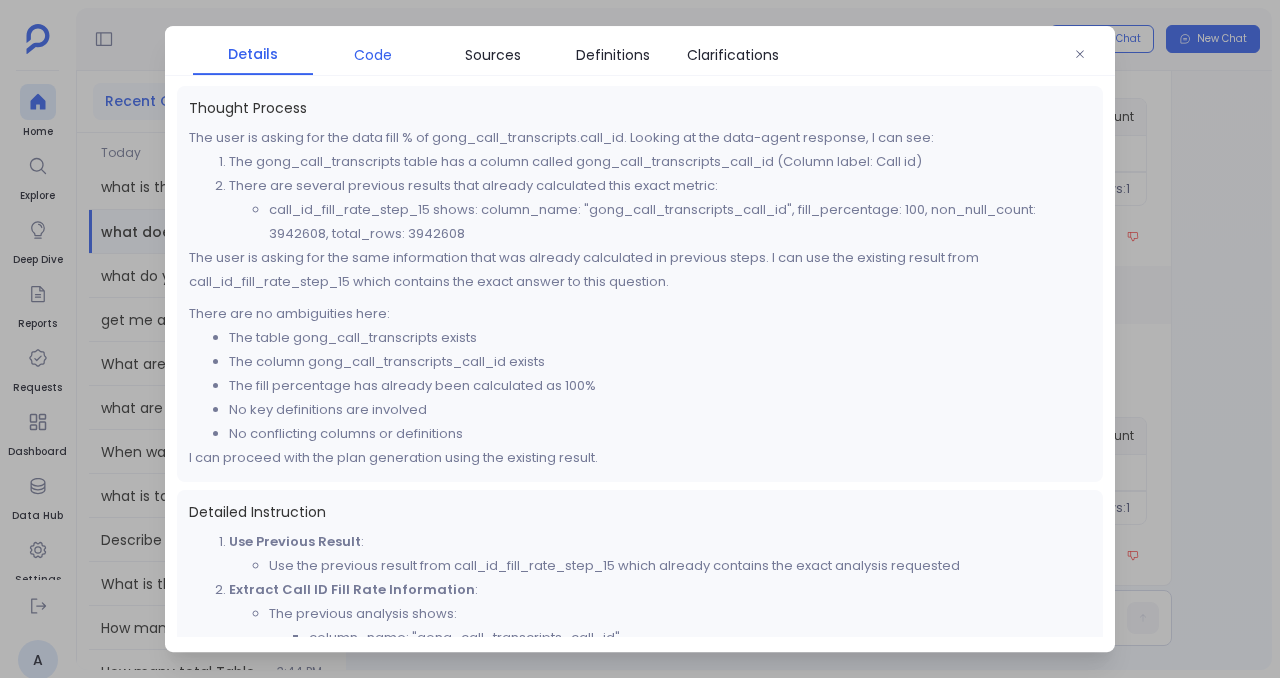 click on "Code" at bounding box center [373, 55] 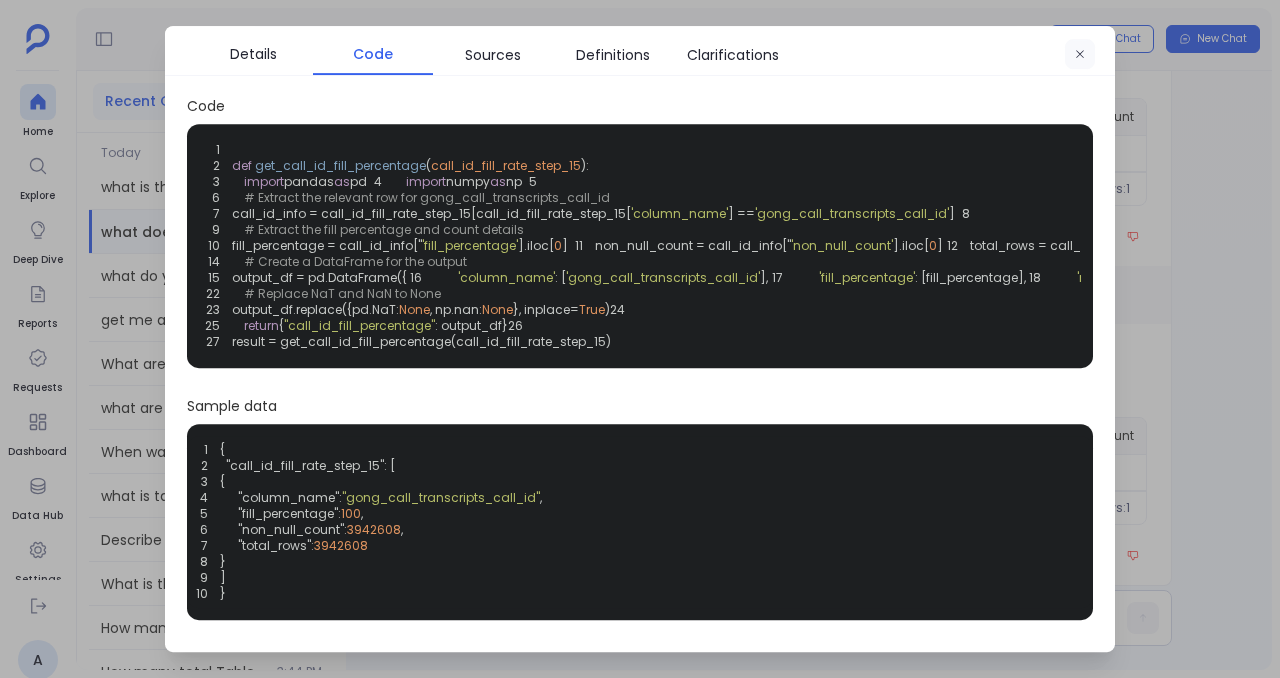 click at bounding box center (1080, 55) 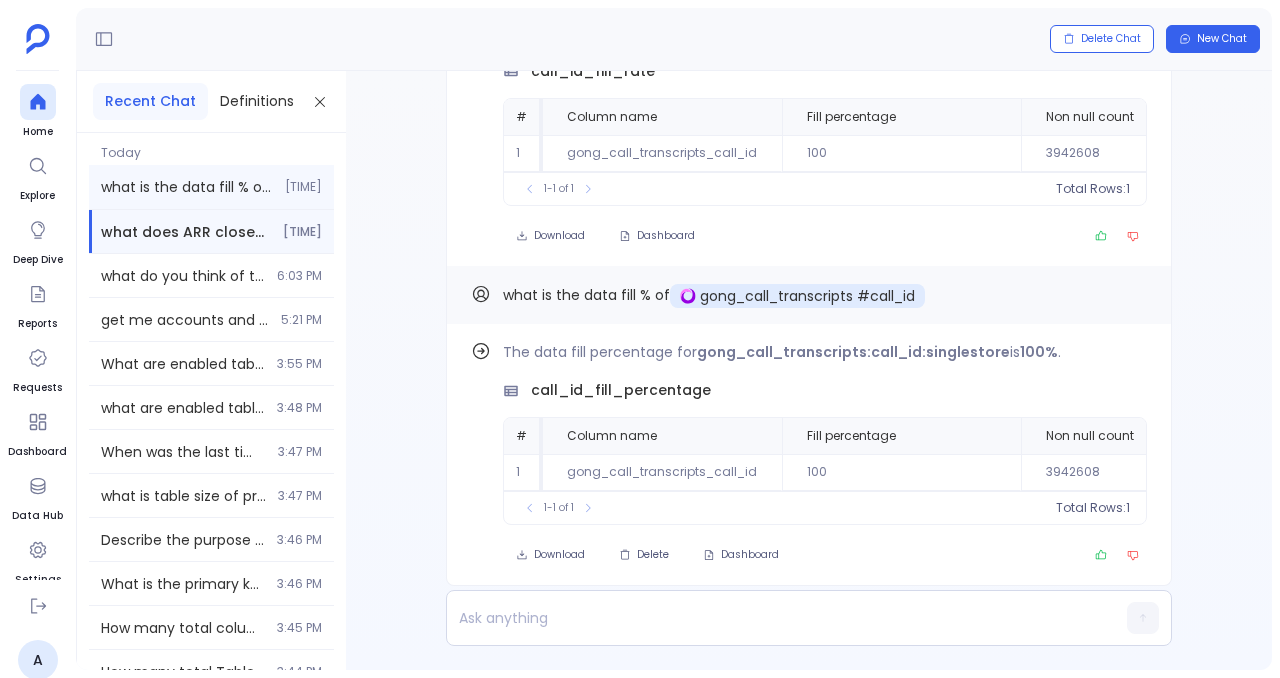 click on "what is the data fill % of gong_call_transcripts #call_id [TIME]" at bounding box center (211, 187) 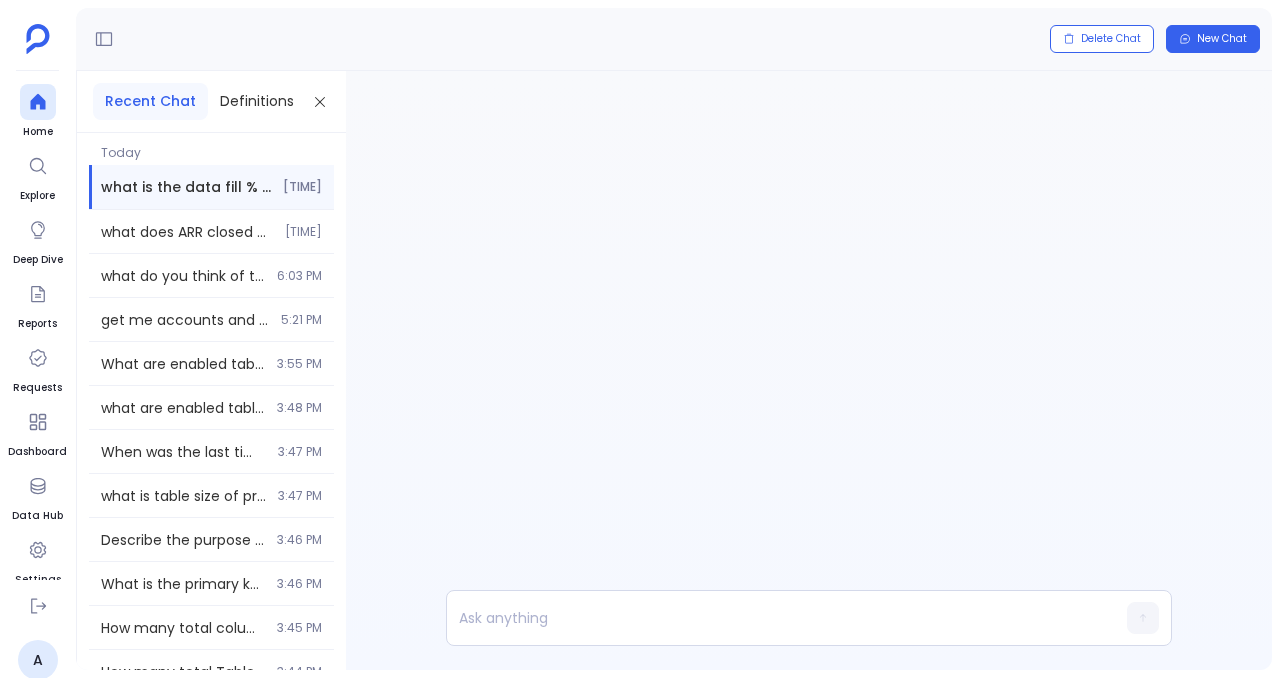 scroll, scrollTop: 0, scrollLeft: 0, axis: both 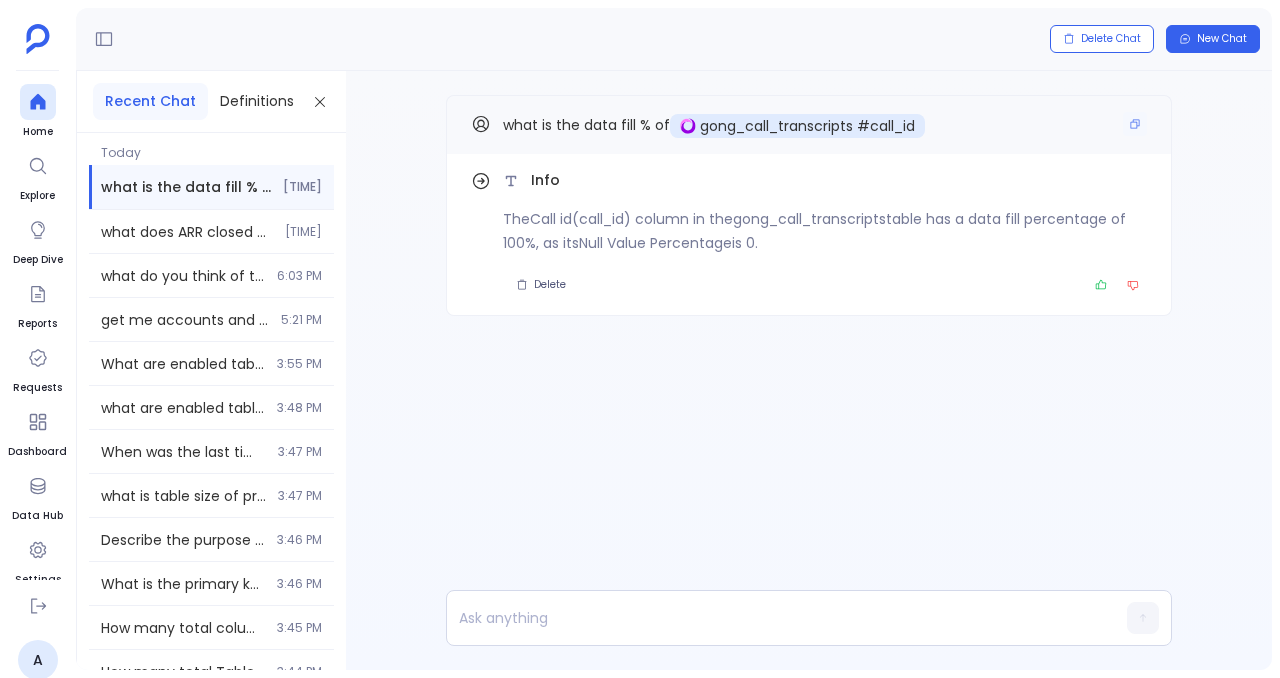 drag, startPoint x: 995, startPoint y: 128, endPoint x: 539, endPoint y: 123, distance: 456.0274 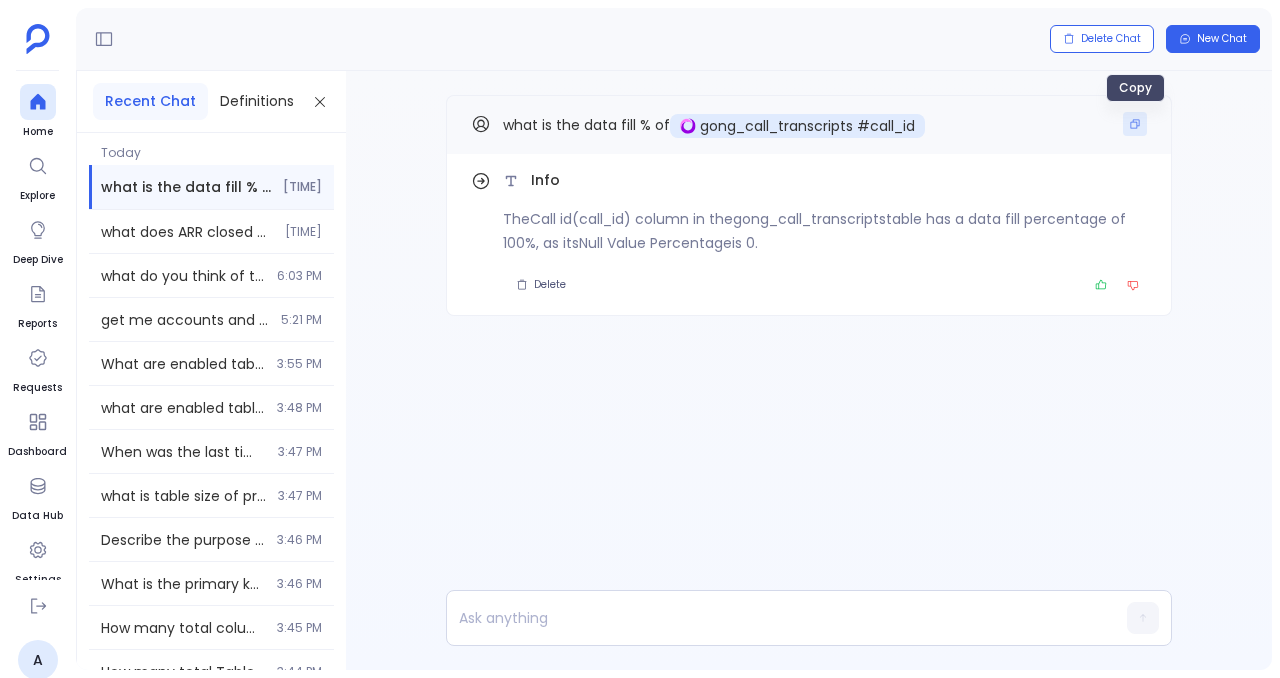 click at bounding box center [1135, 124] 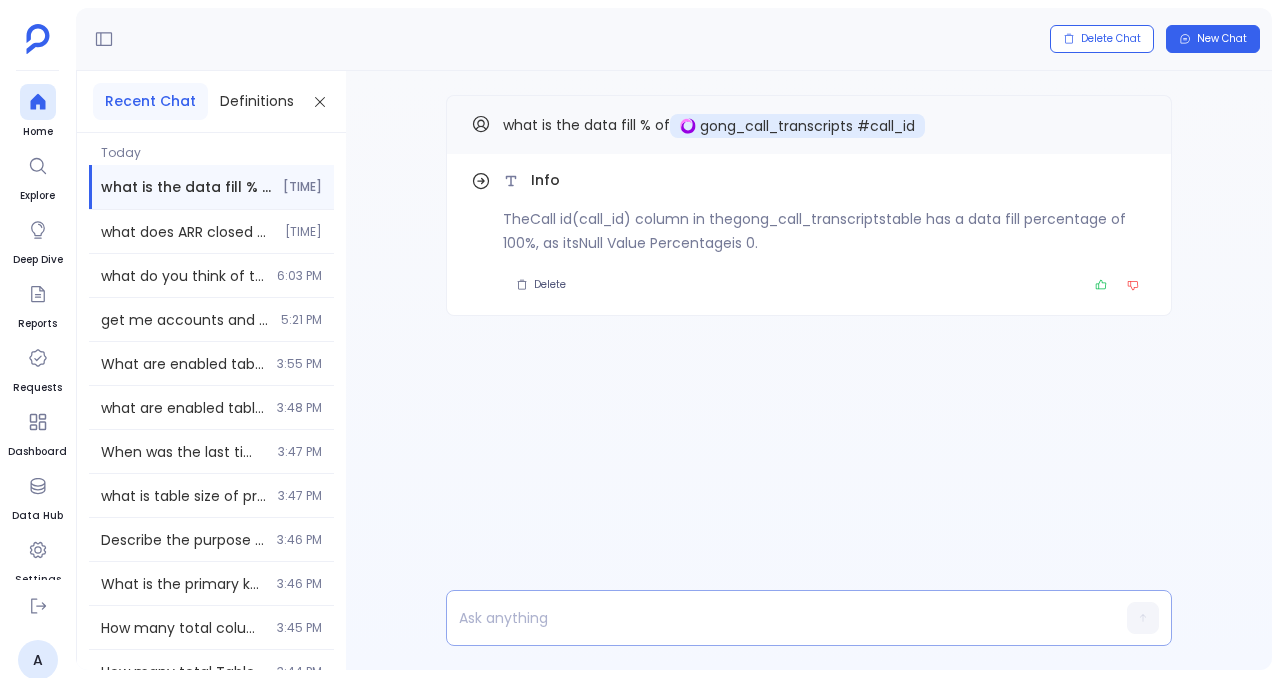 click at bounding box center (770, 618) 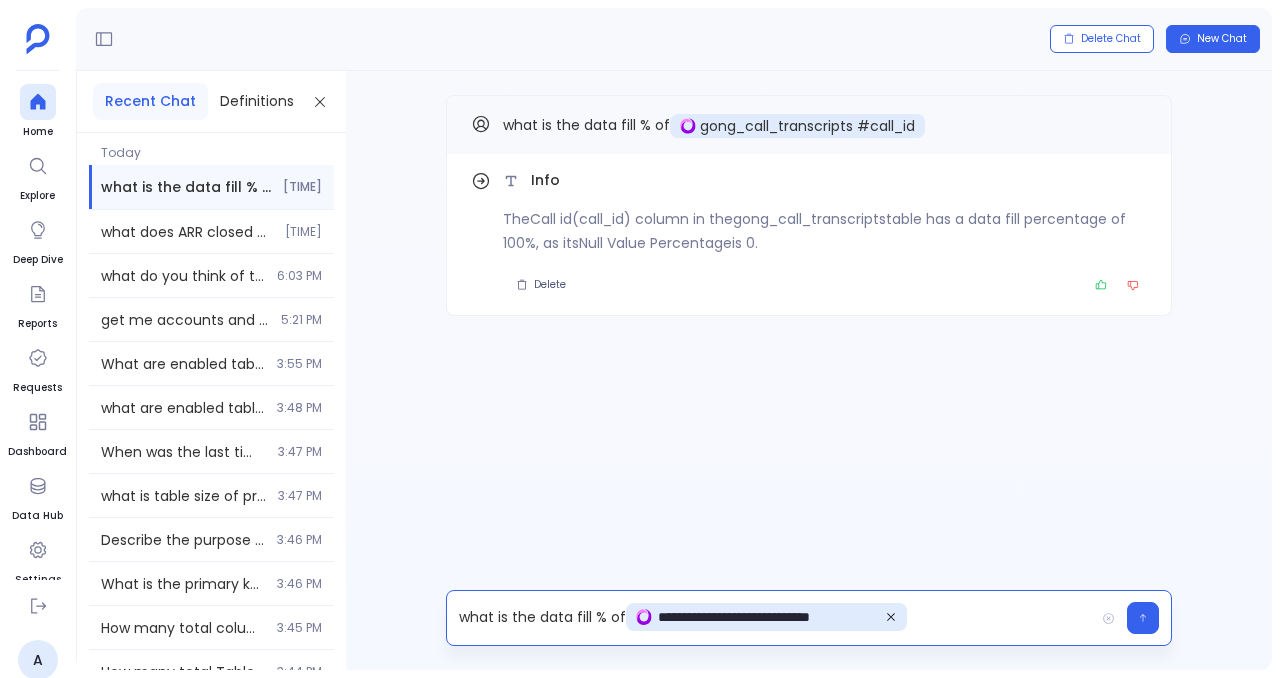 click on "**********" at bounding box center [768, 617] 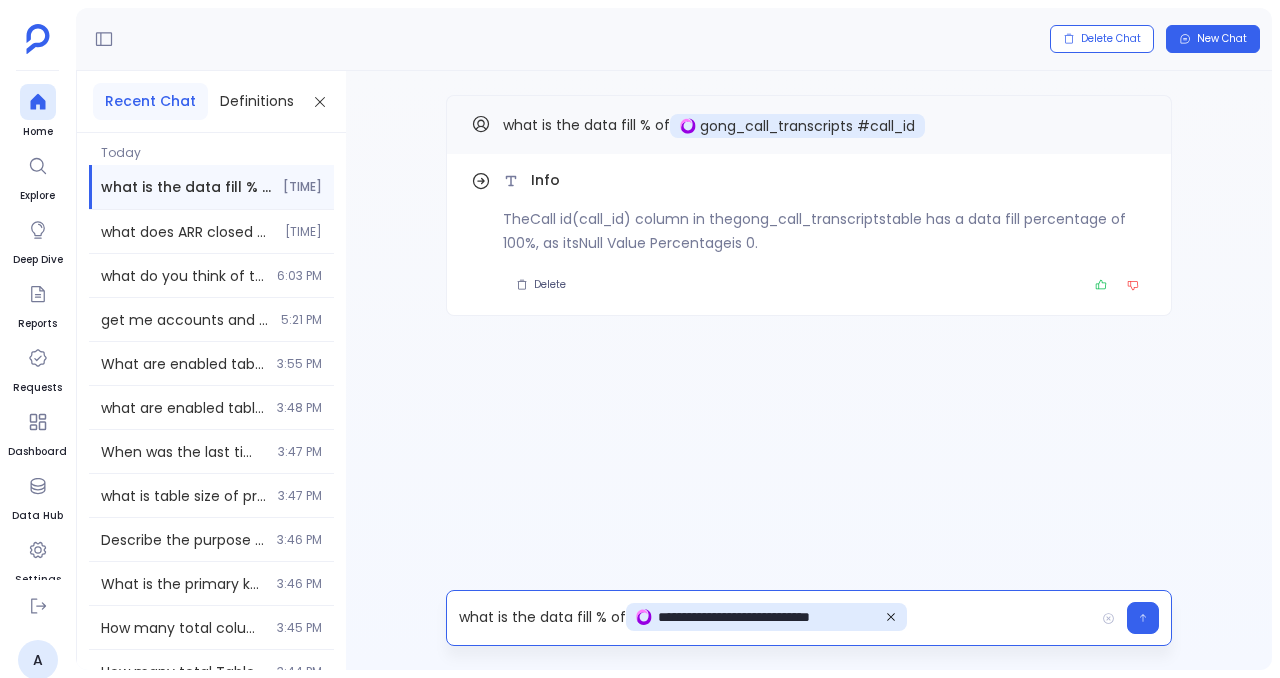 click at bounding box center [891, 617] 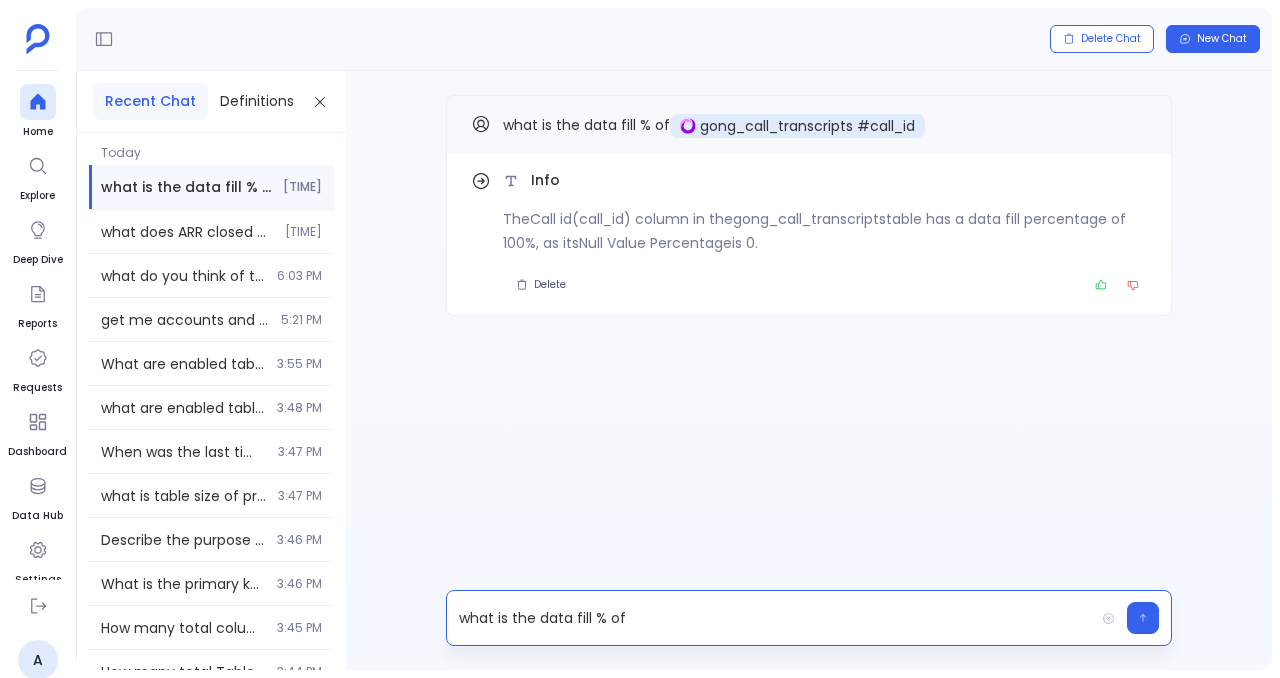 click on "what is the data fill % of" at bounding box center (770, 618) 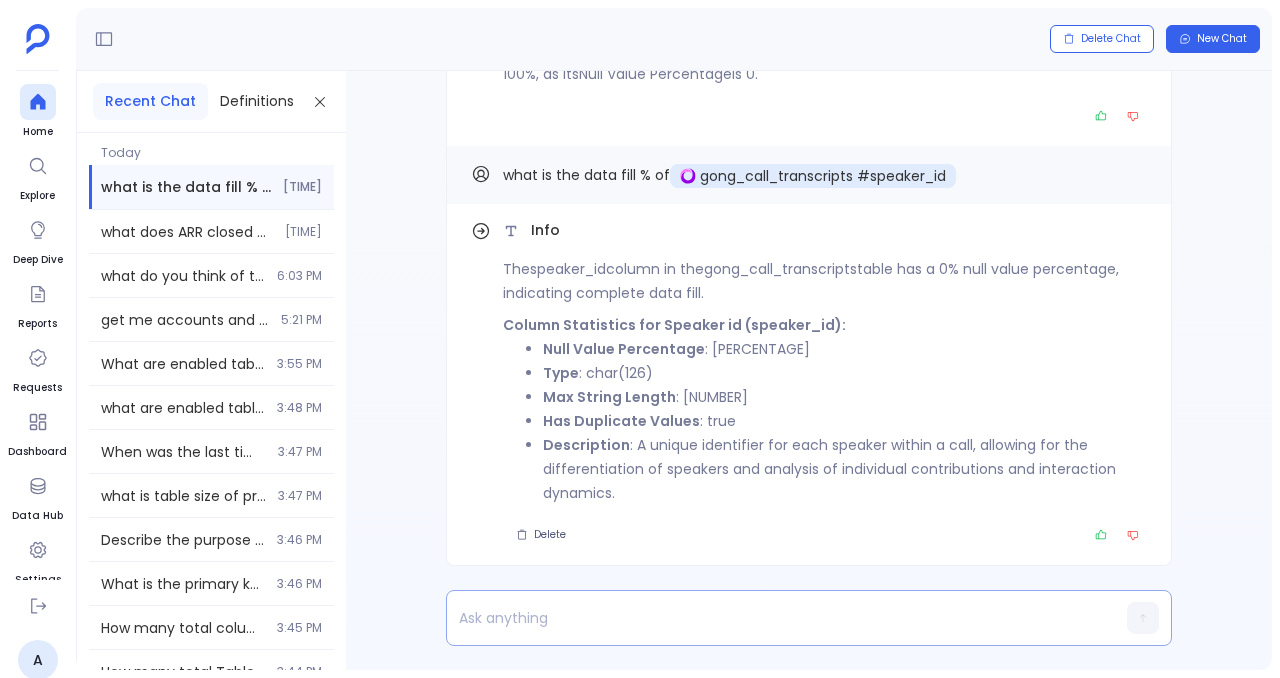 click at bounding box center [770, 618] 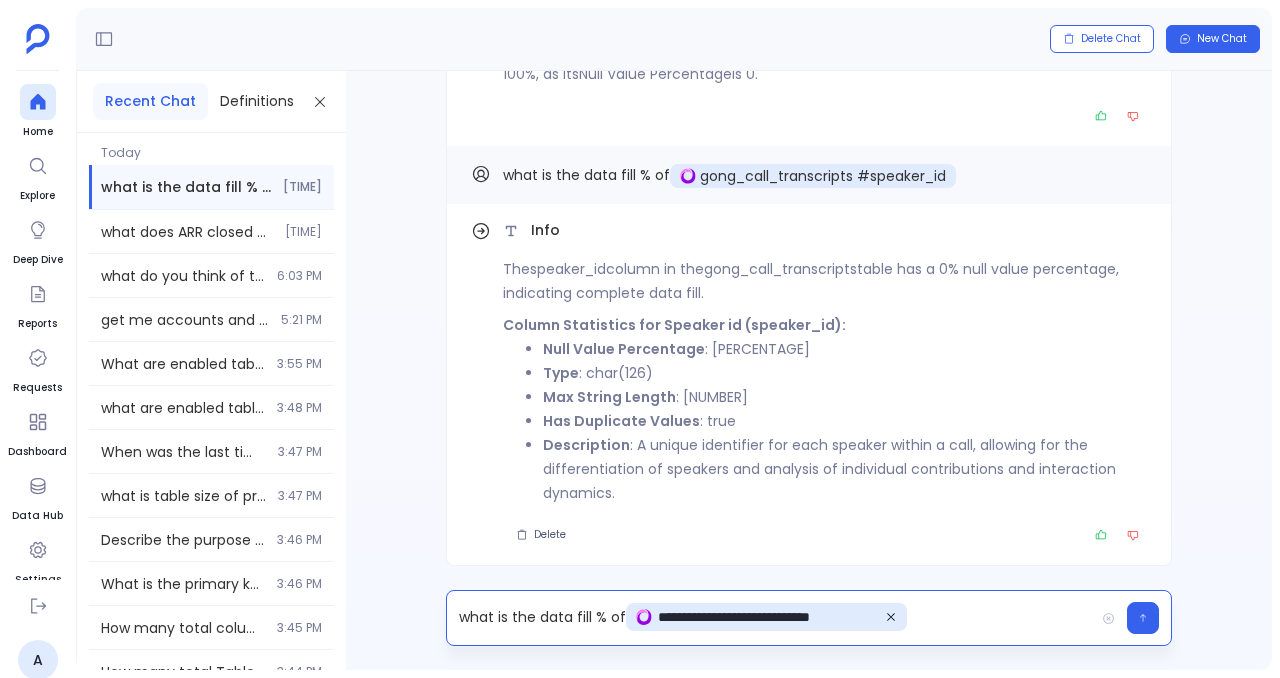 click at bounding box center (891, 617) 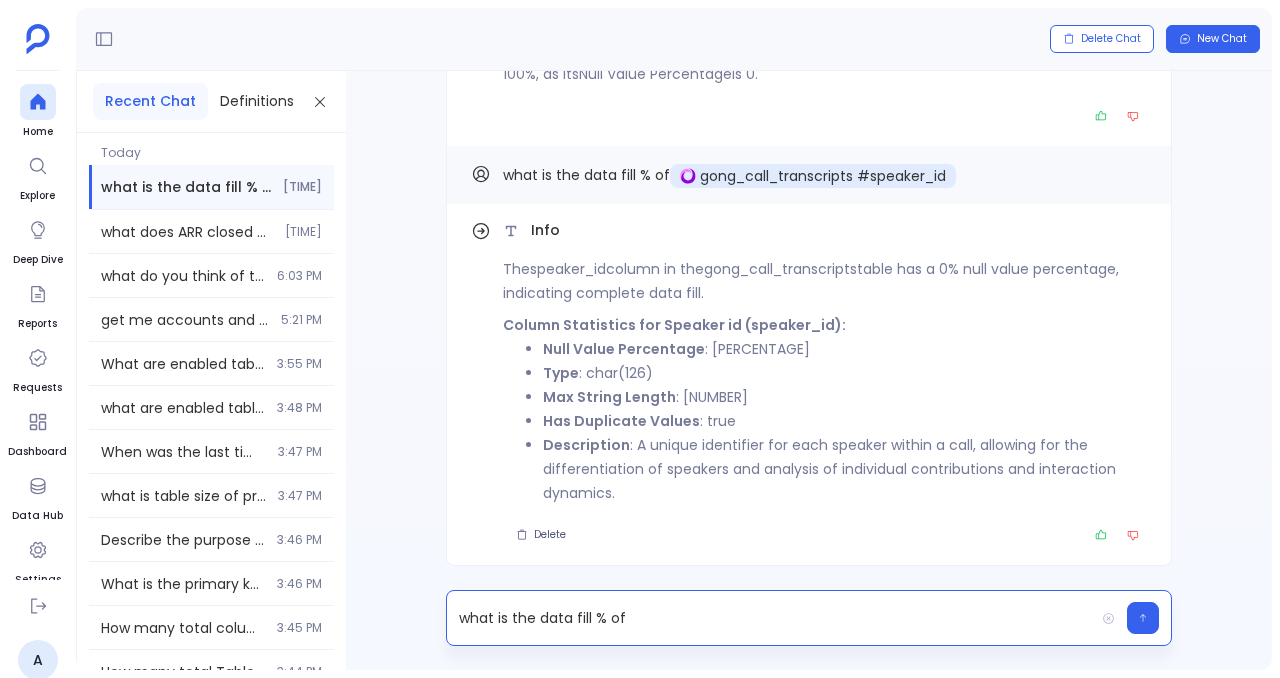 click on "what is the data fill % of" at bounding box center (770, 618) 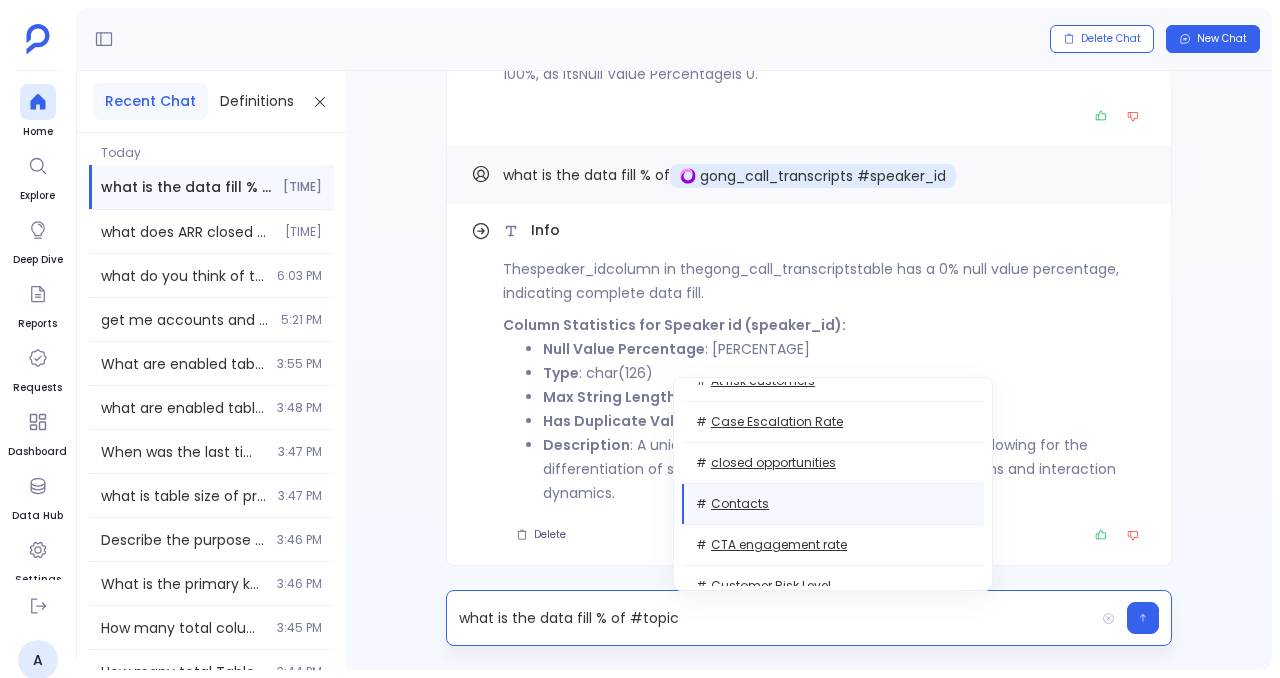 scroll, scrollTop: 0, scrollLeft: 0, axis: both 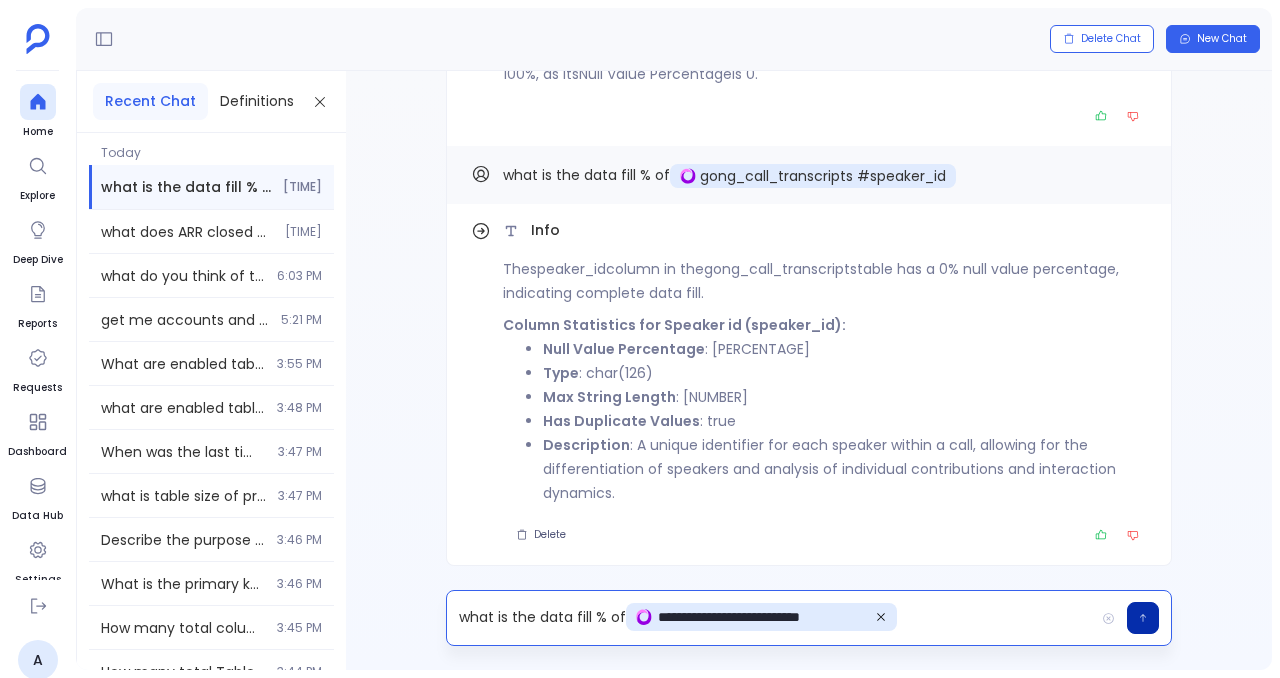 click at bounding box center [1143, 618] 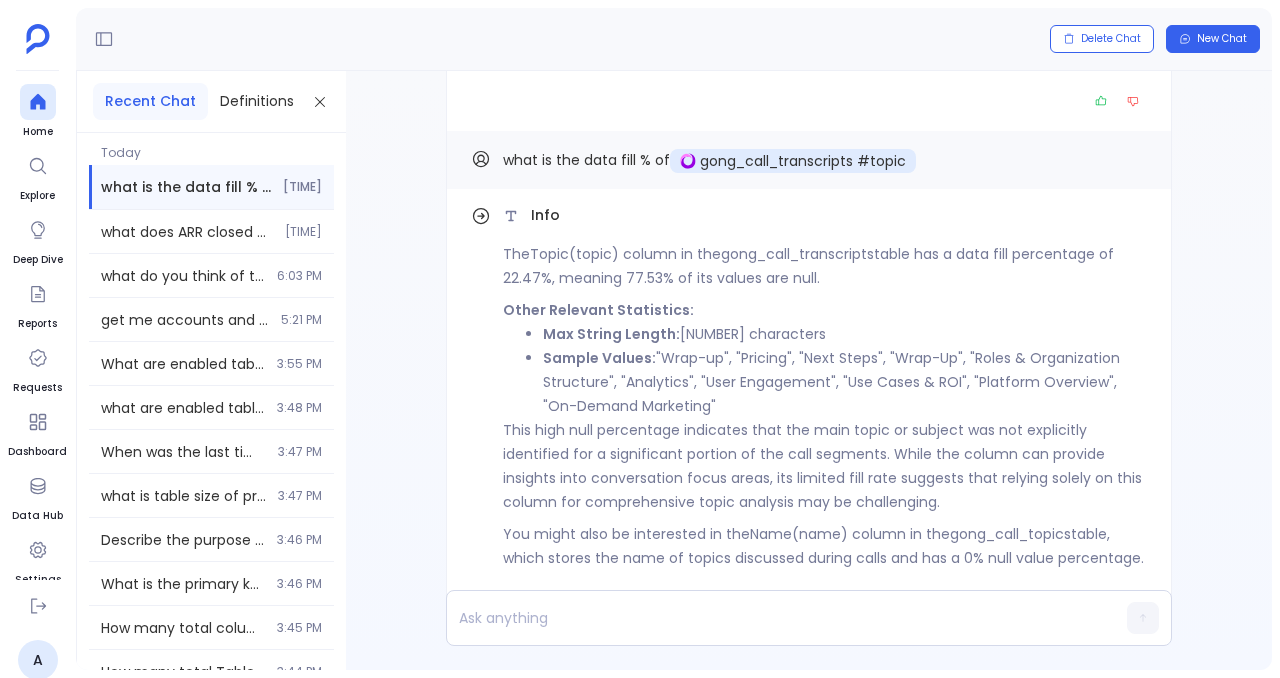 scroll, scrollTop: -99, scrollLeft: 0, axis: vertical 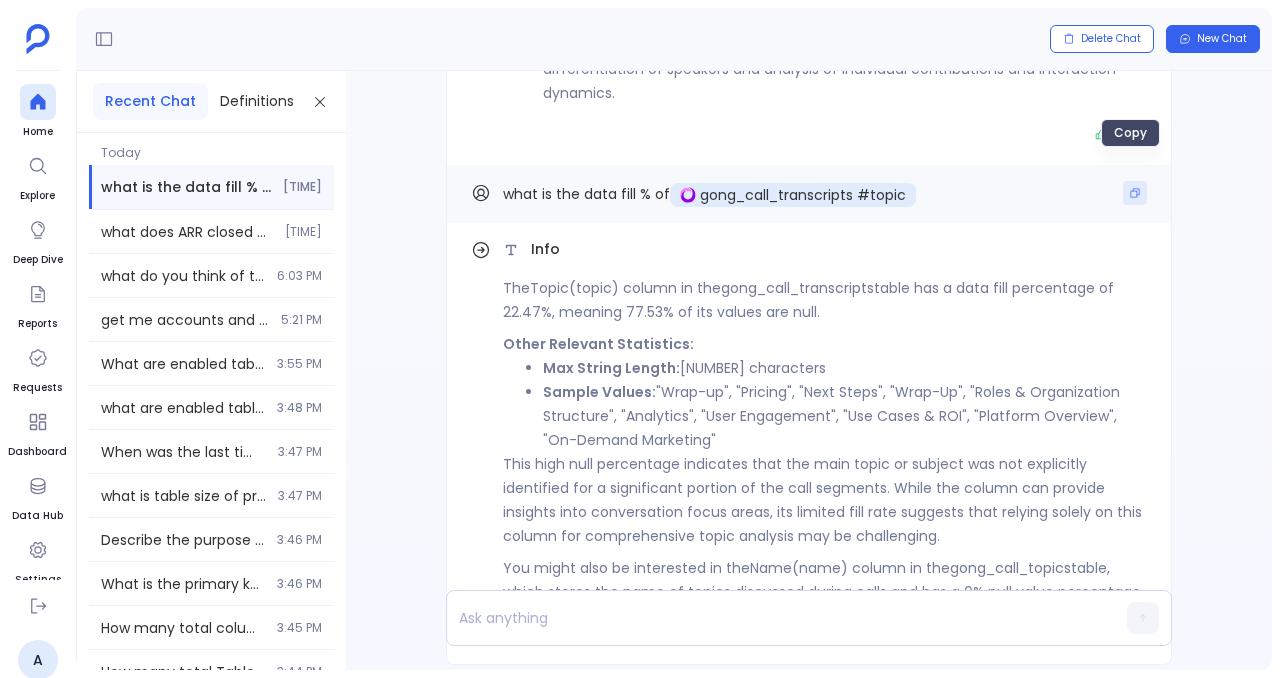 click at bounding box center [1135, 192] 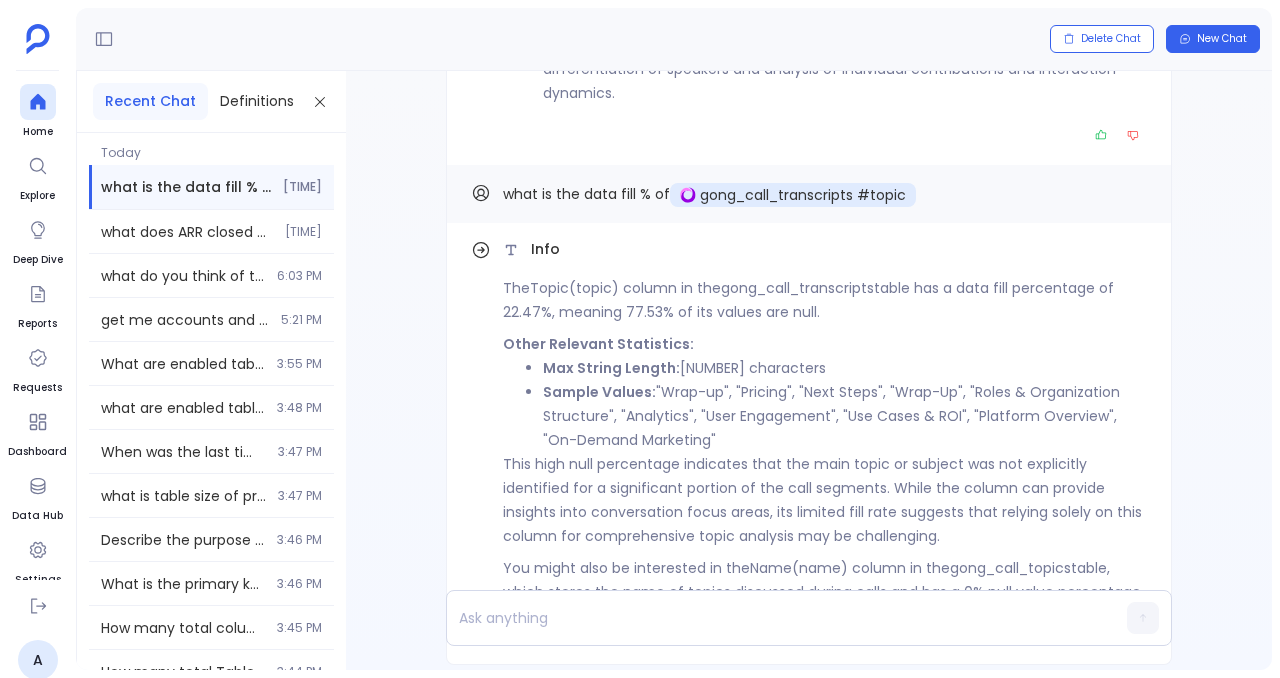 click at bounding box center (770, 618) 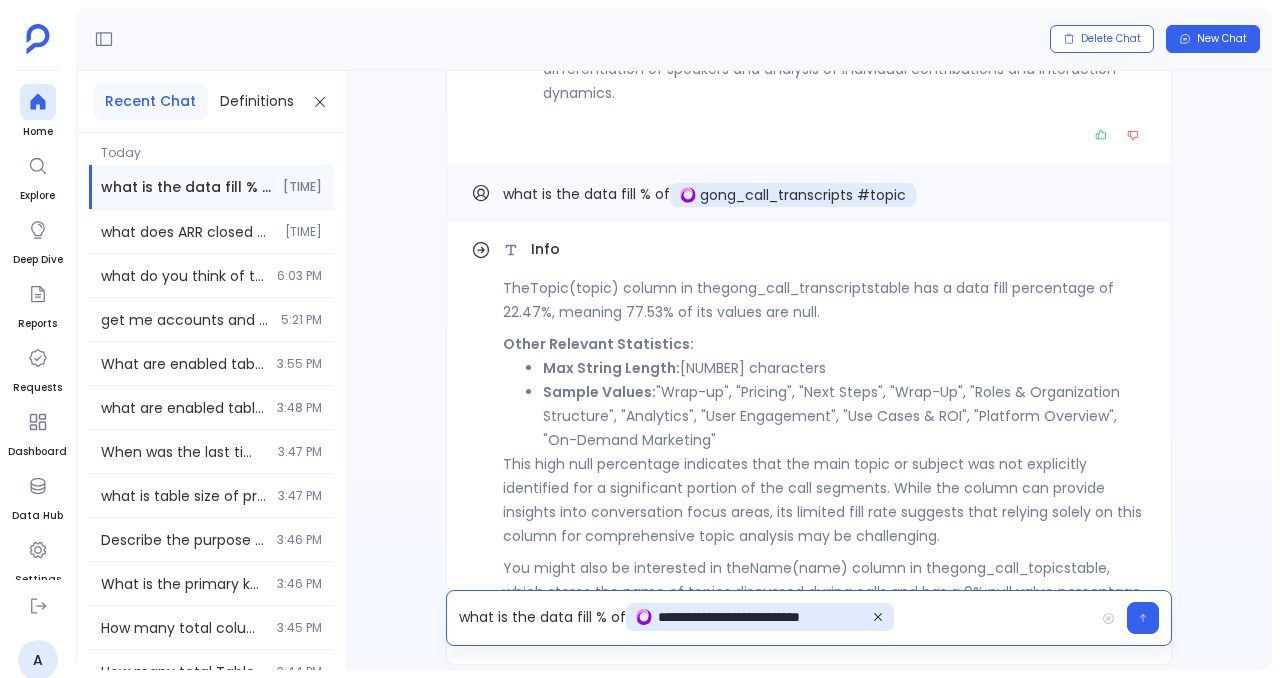 scroll, scrollTop: 0, scrollLeft: 0, axis: both 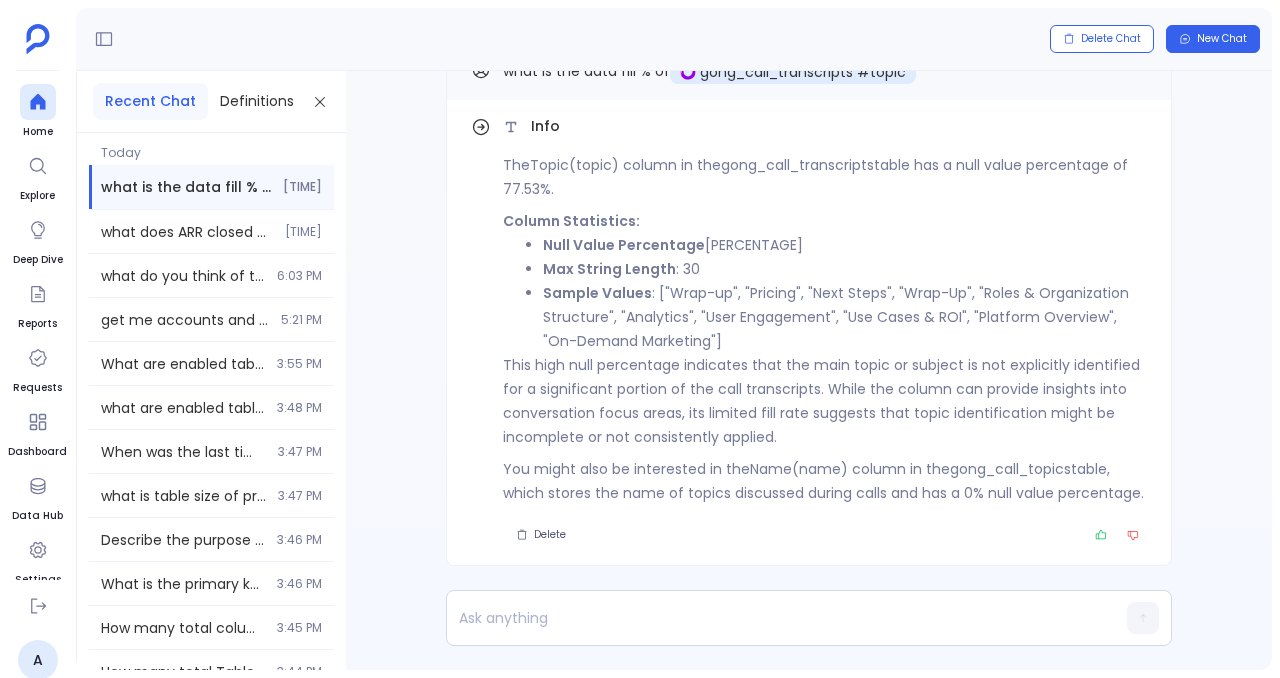 click at bounding box center (770, 618) 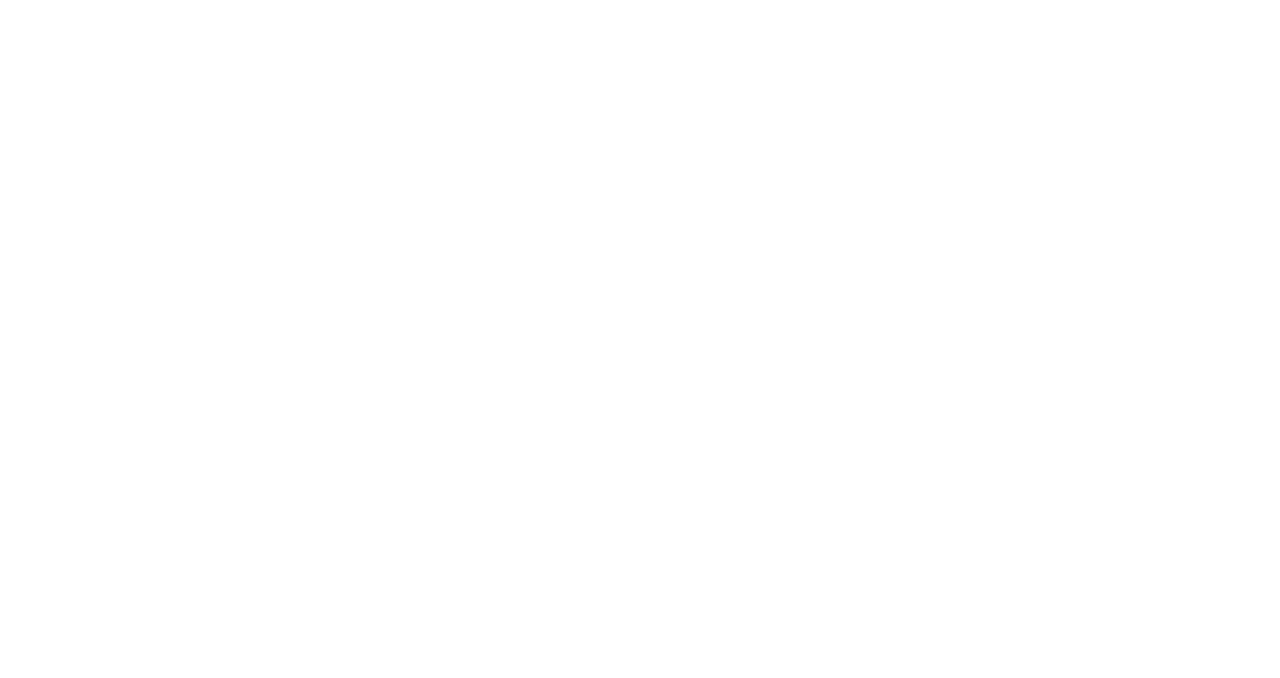 scroll, scrollTop: 0, scrollLeft: 0, axis: both 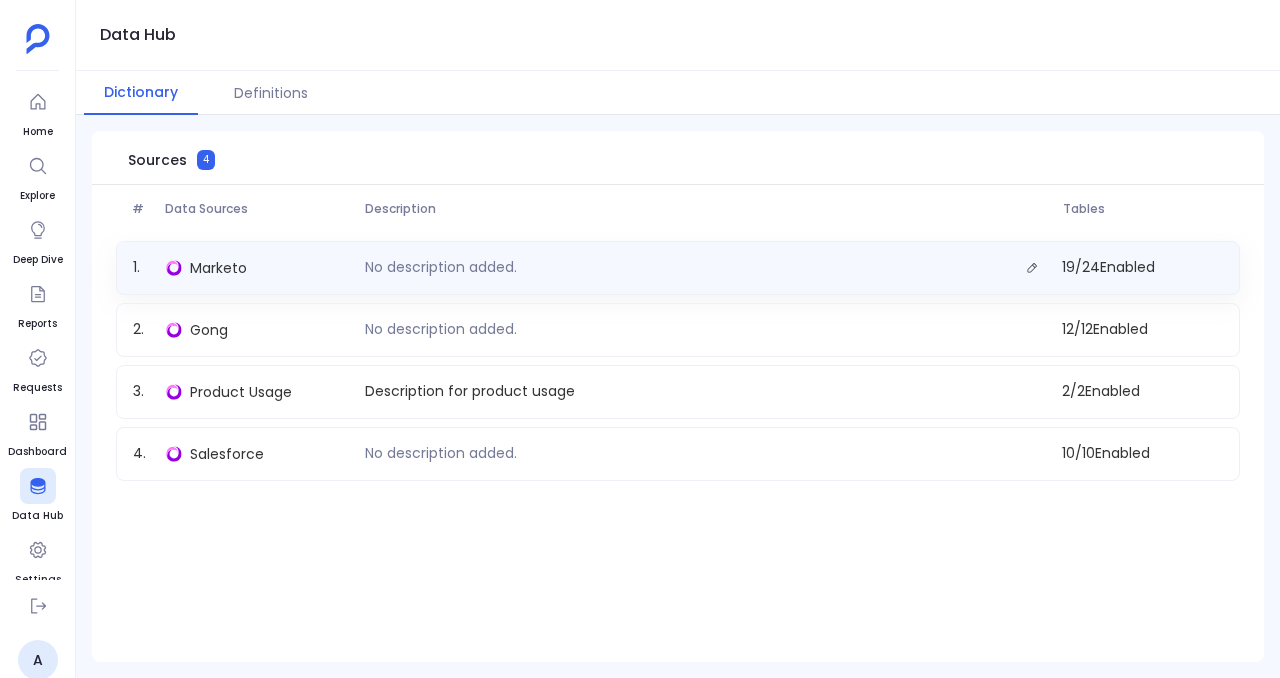 click on "No description added." at bounding box center [441, 267] 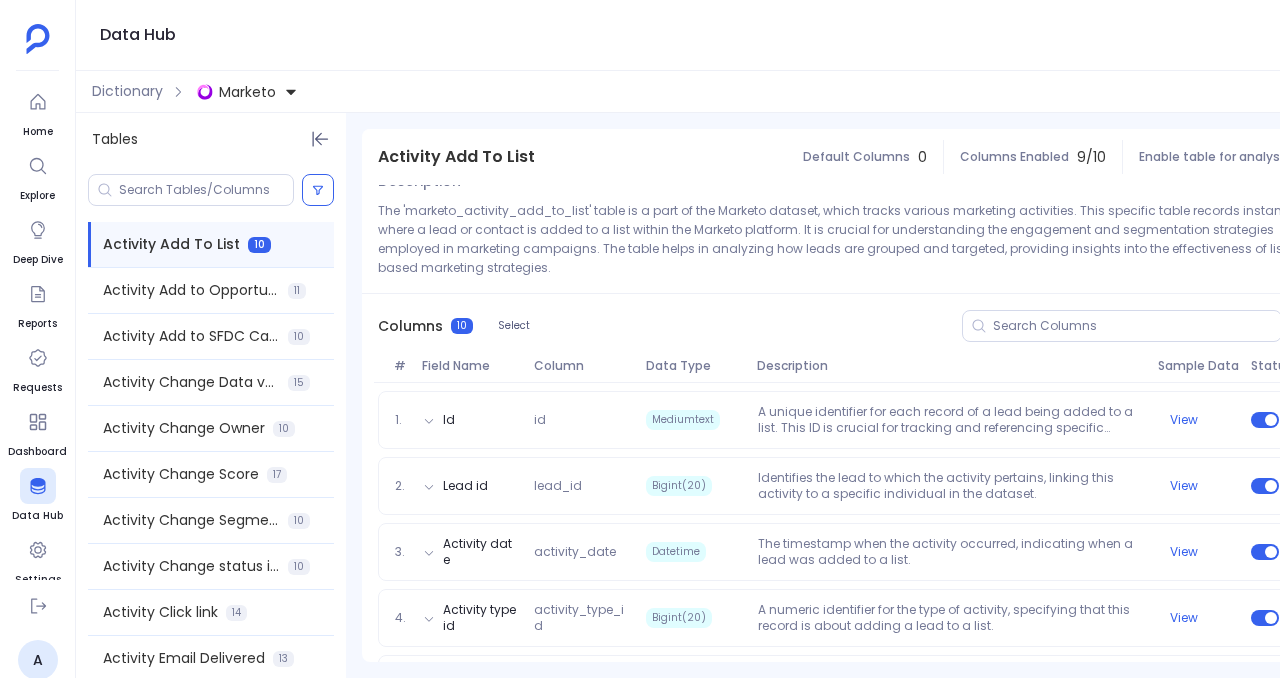 scroll, scrollTop: 267, scrollLeft: 0, axis: vertical 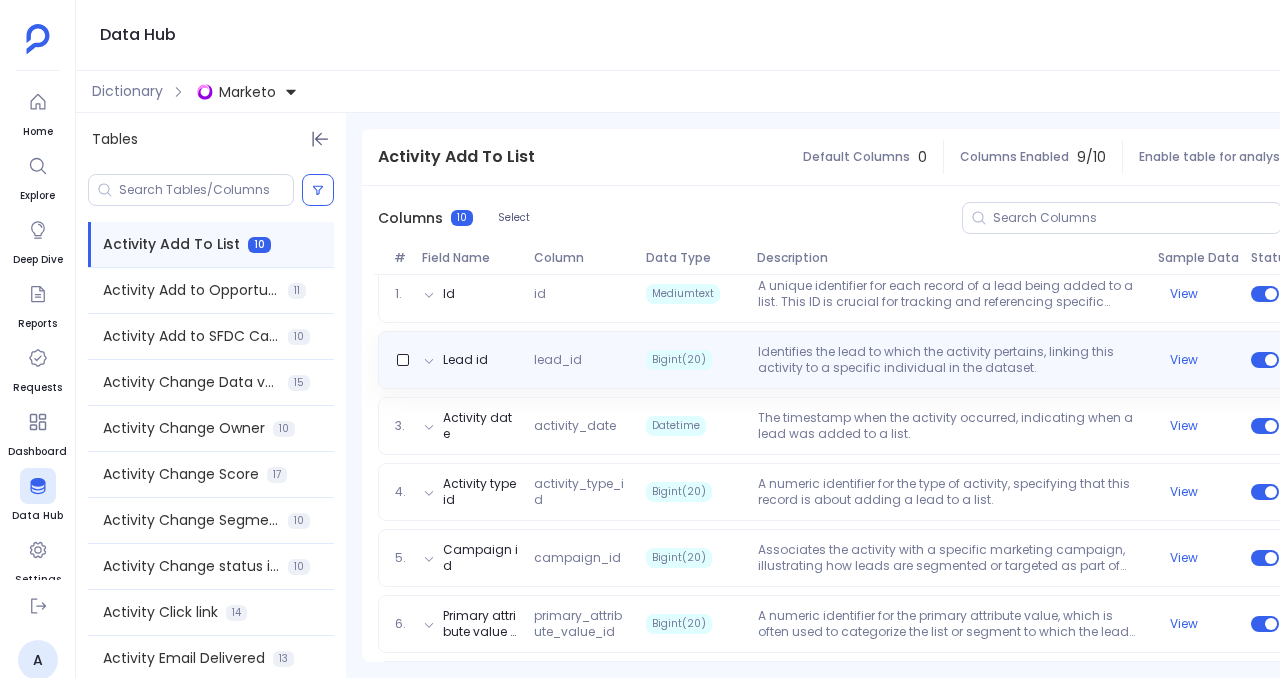 click on "Lead id lead_id Bigint(20) Identifies the lead to which the activity pertains, linking this activity to a specific individual in the dataset. View" at bounding box center (852, 360) 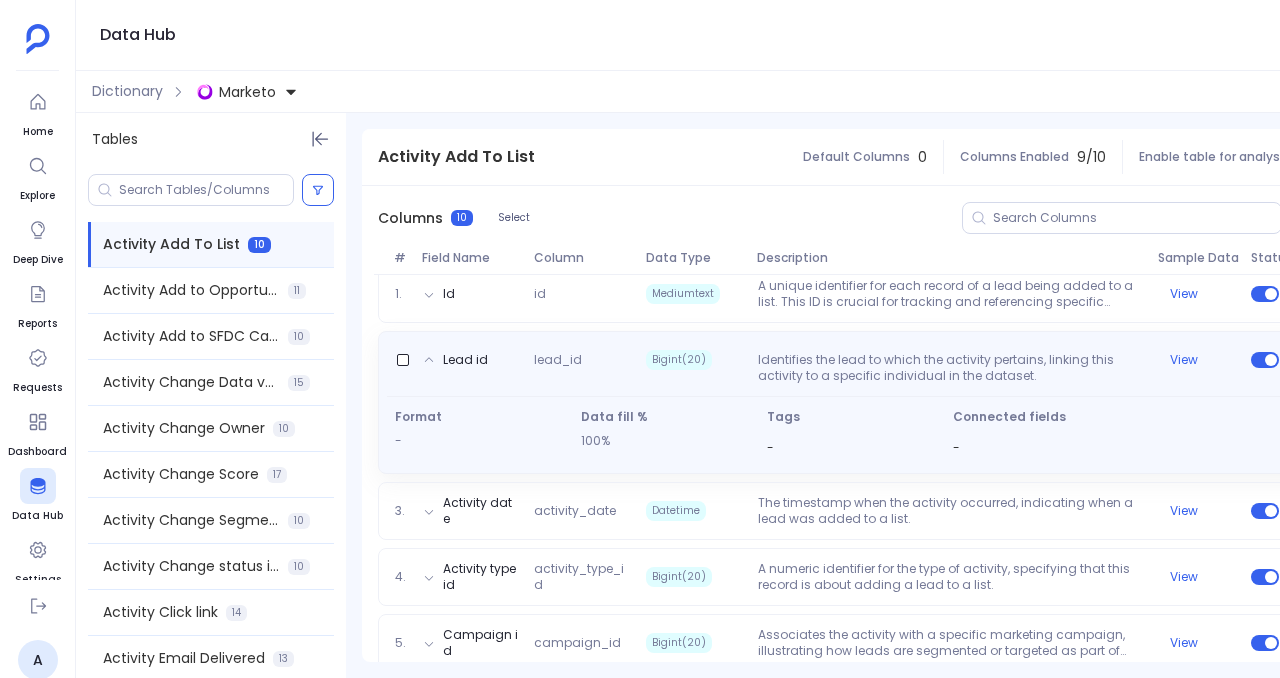 click on "Lead id lead_id Bigint(20) Identifies the lead to which the activity pertains, linking this activity to a specific individual in the dataset. View" at bounding box center [852, 364] 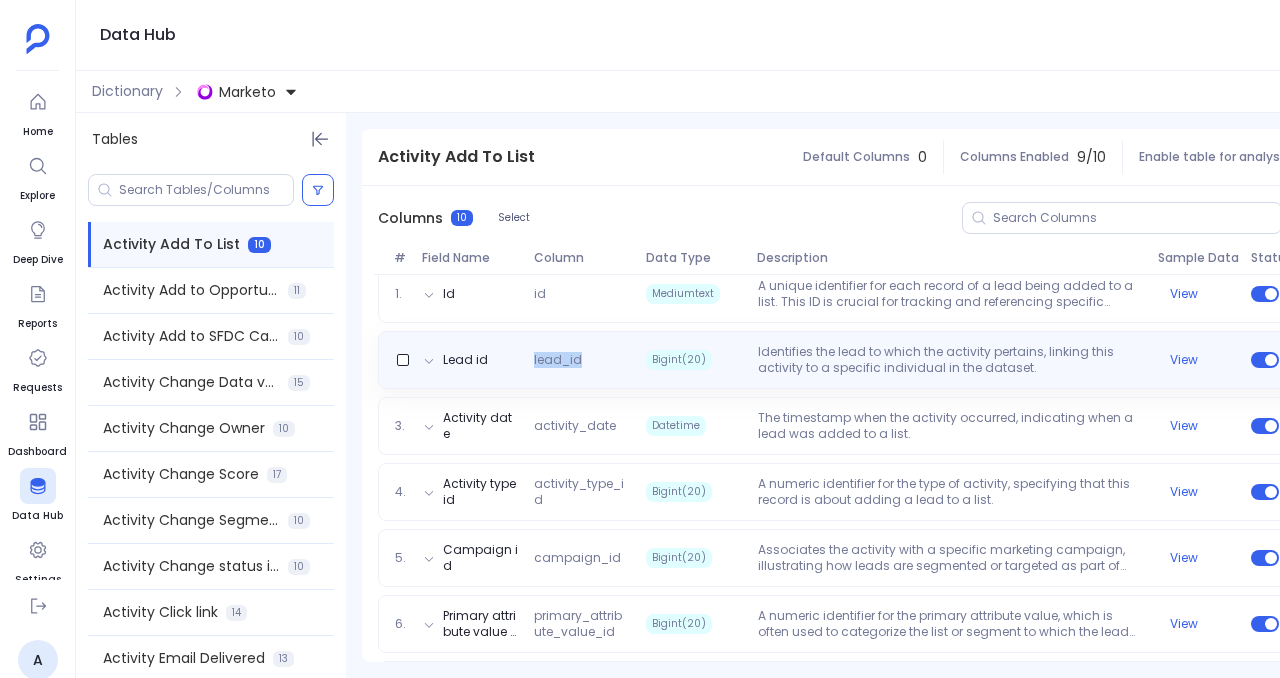 click on "Lead id lead_id Bigint(20) Identifies the lead to which the activity pertains, linking this activity to a specific individual in the dataset. View" at bounding box center [852, 360] 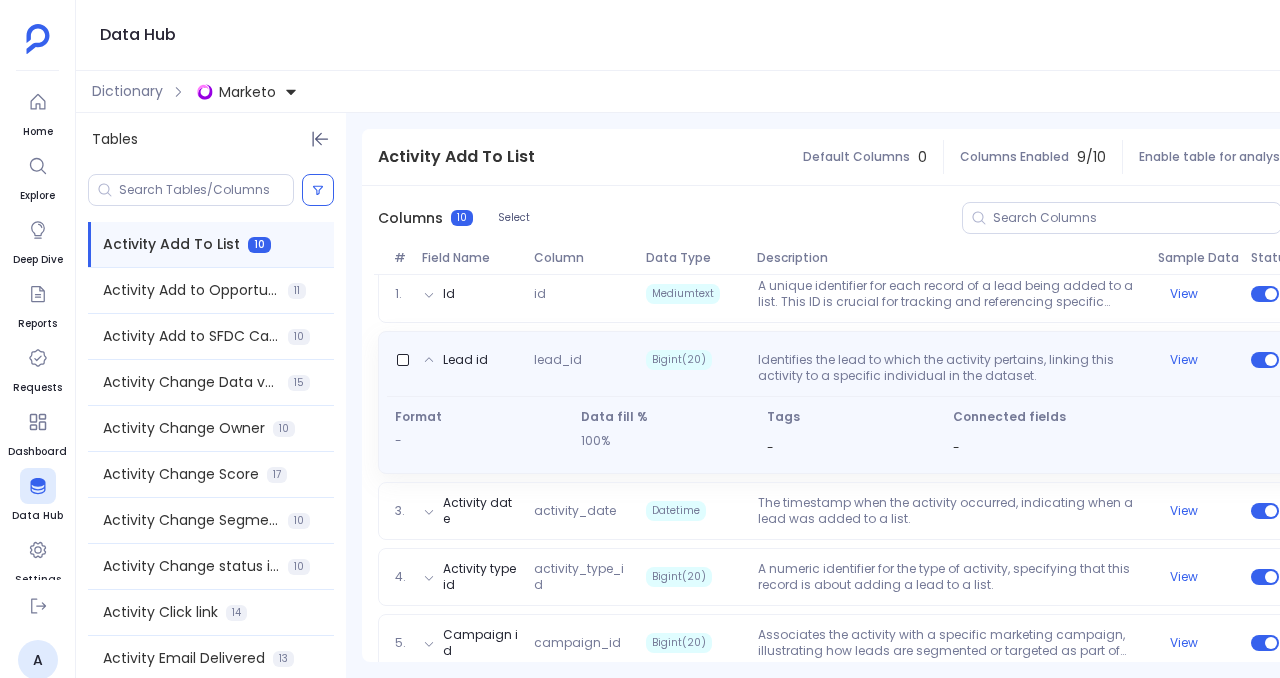 click on "Lead id lead_id Bigint(20) Identifies the lead to which the activity pertains, linking this activity to a specific individual in the dataset. View" at bounding box center (852, 364) 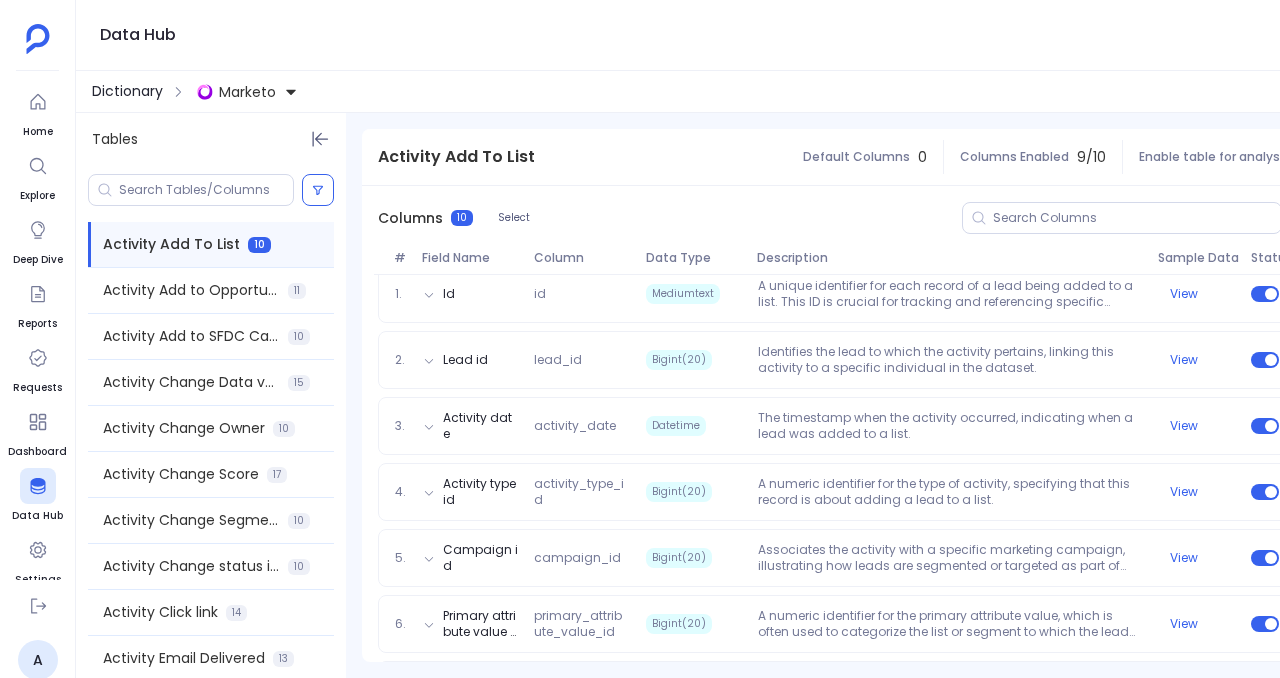 click on "Dictionary" at bounding box center (127, 91) 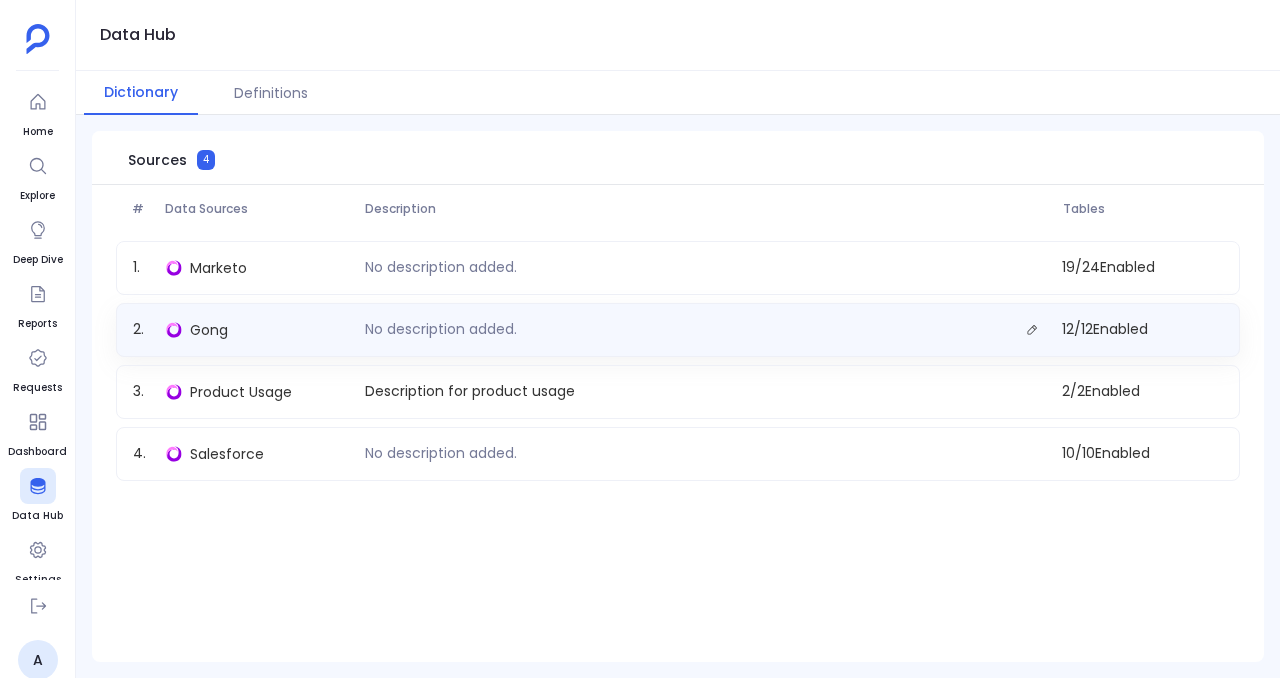 click on "Gong" at bounding box center (257, 330) 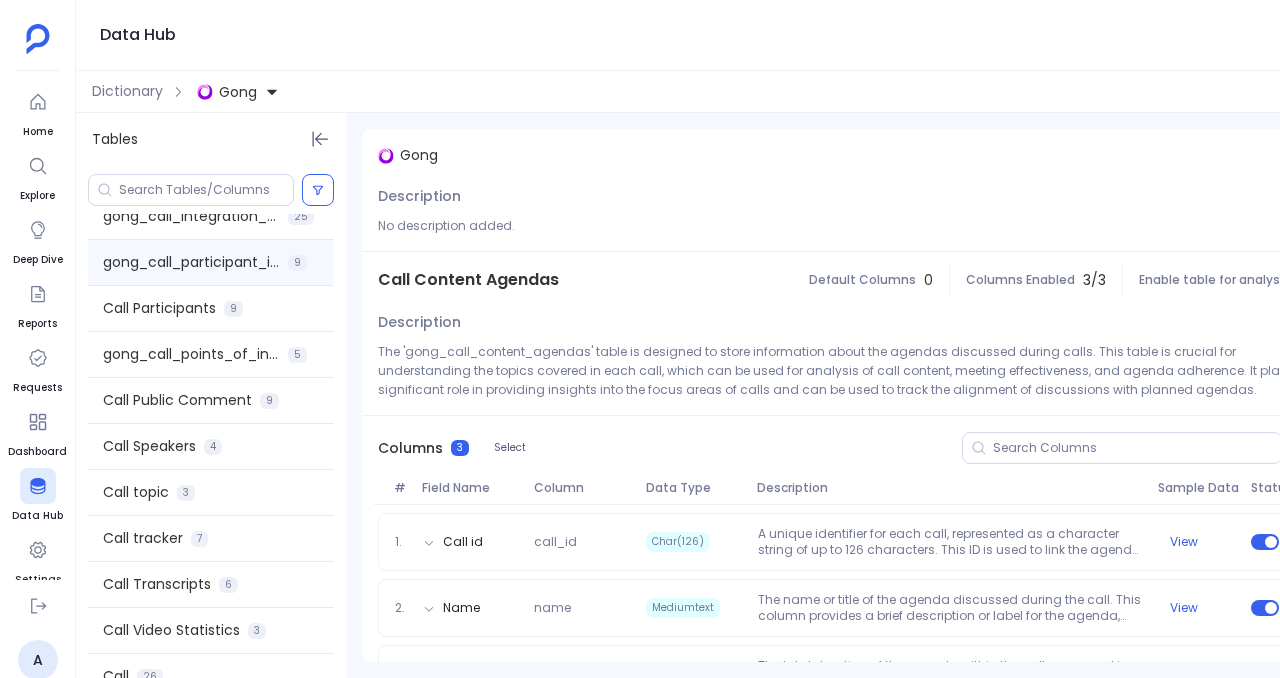 scroll, scrollTop: 103, scrollLeft: 0, axis: vertical 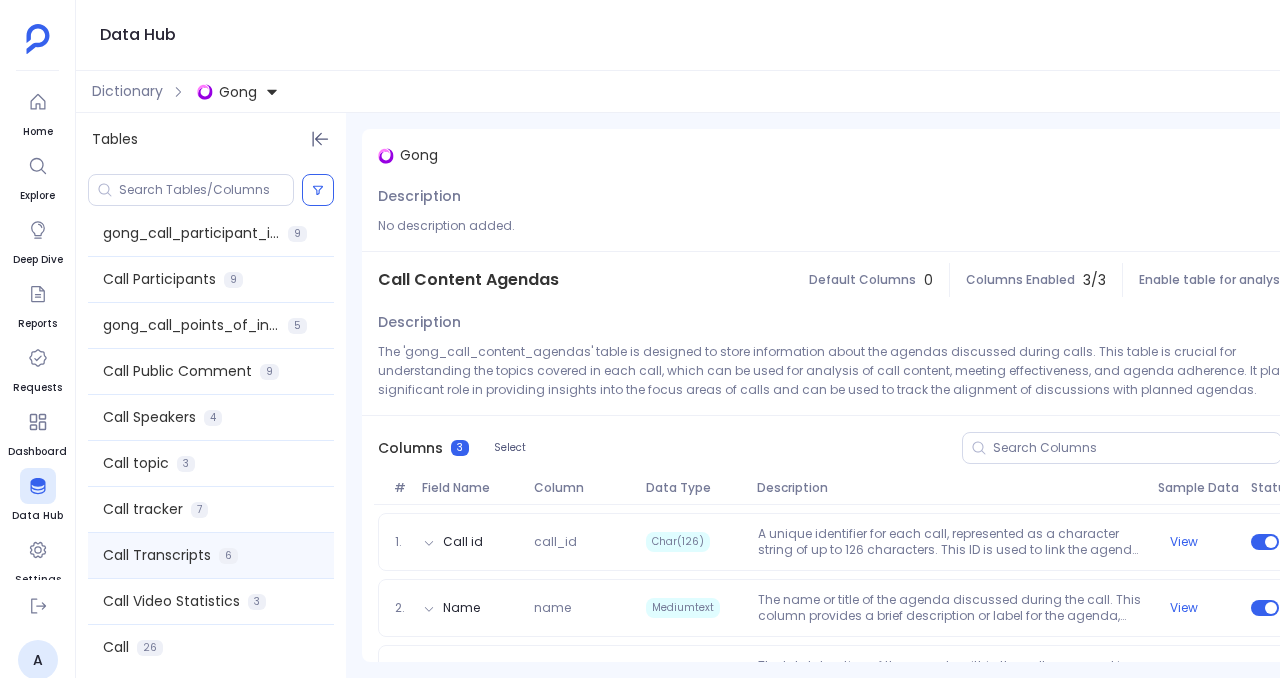 click on "Call Transcripts" at bounding box center [191, 187] 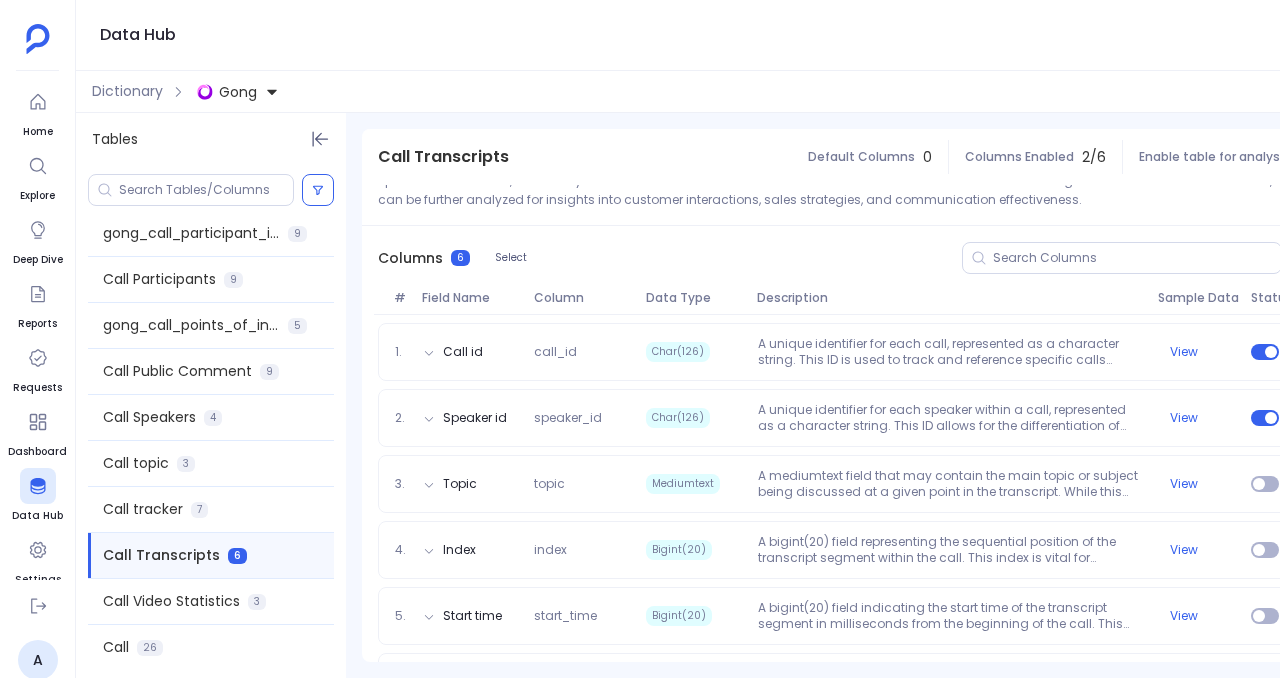 scroll, scrollTop: 274, scrollLeft: 0, axis: vertical 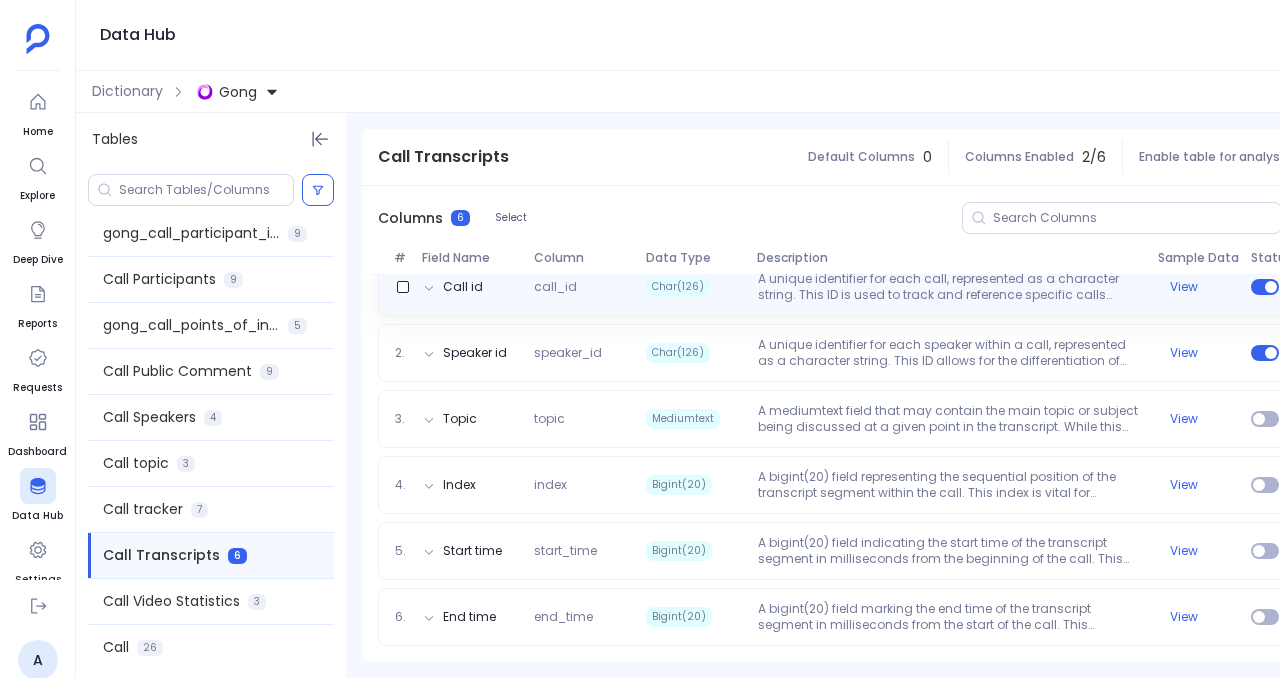 click on "Call id call_id Char(126) A unique identifier for each call, represented as a character string. This ID is used to track and reference specific calls within the dataset, allowing for the aggregation and analysis of call data. It is essential for linking call transcripts to other related data, such as call metadata or outcomes. View" at bounding box center [852, 287] 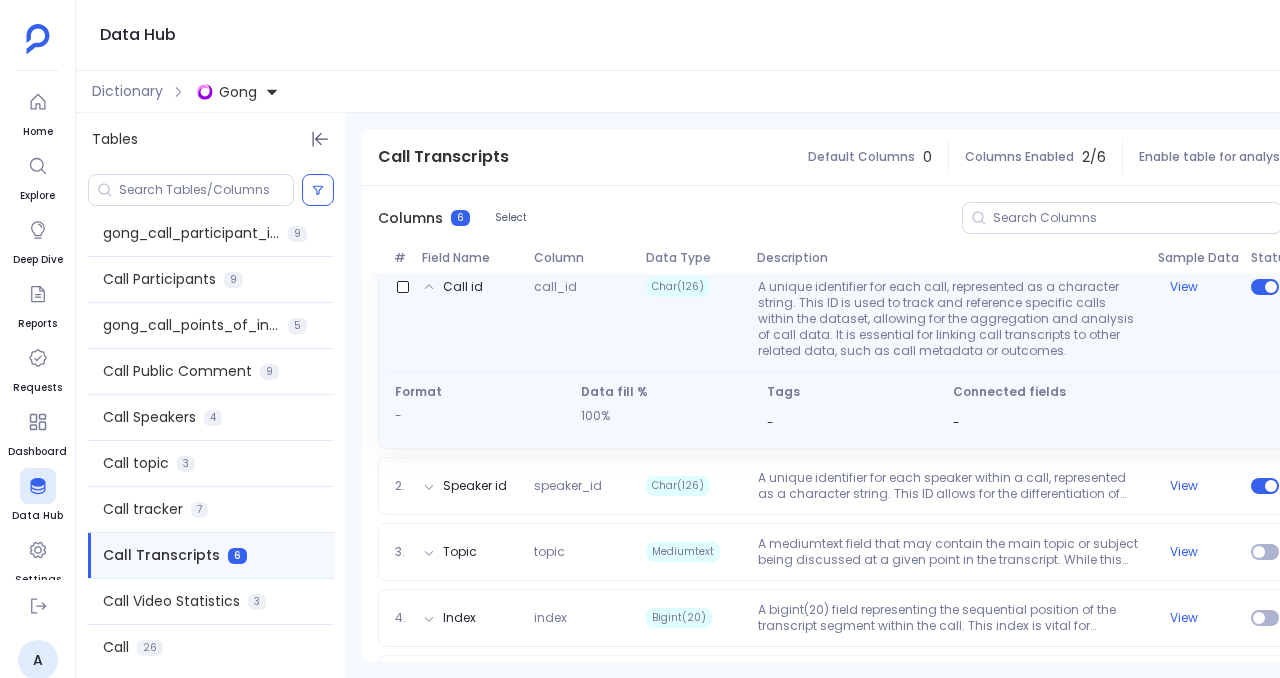 click on "A unique identifier for each call, represented as a character string. This ID is used to track and reference specific calls within the dataset, allowing for the aggregation and analysis of call data. It is essential for linking call transcripts to other related data, such as call metadata or outcomes." at bounding box center (950, 319) 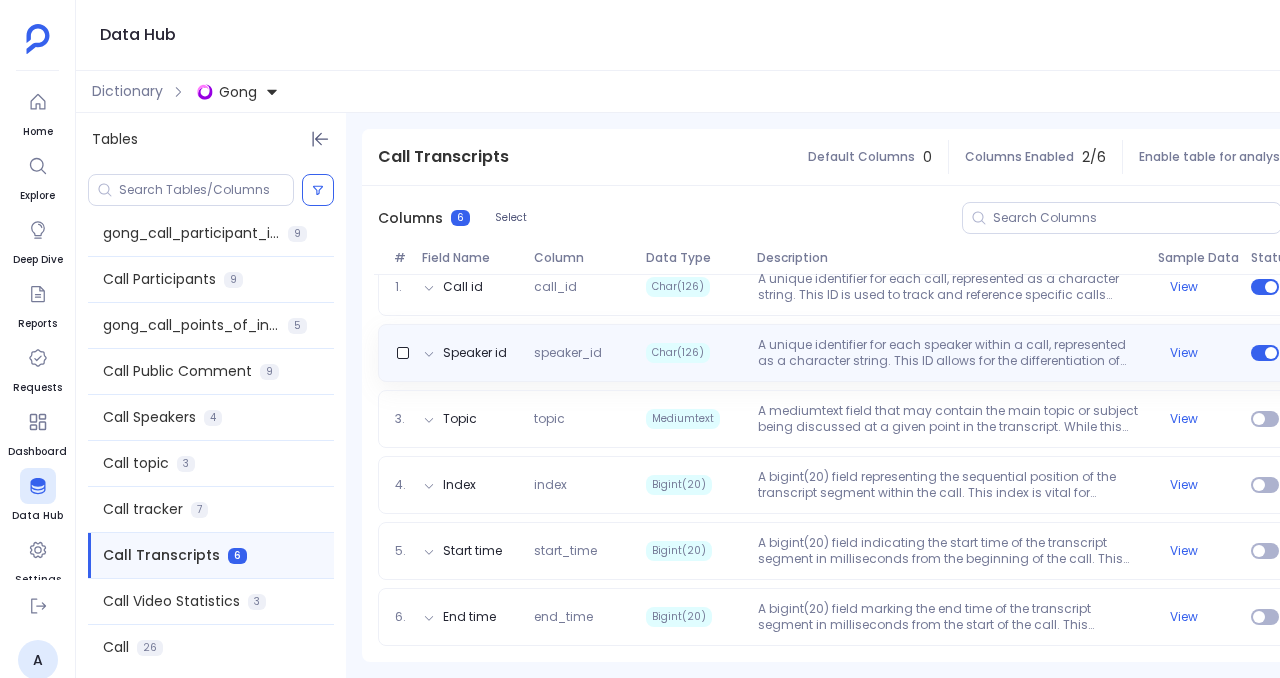 click on "A unique identifier for each speaker within a call, represented as a character string. This ID allows for the differentiation of speakers in a conversation, enabling the analysis of individual speaker contributions, speaking patterns, and interaction dynamics. It is crucial for understanding the role and impact of each participant in the call." at bounding box center (950, 353) 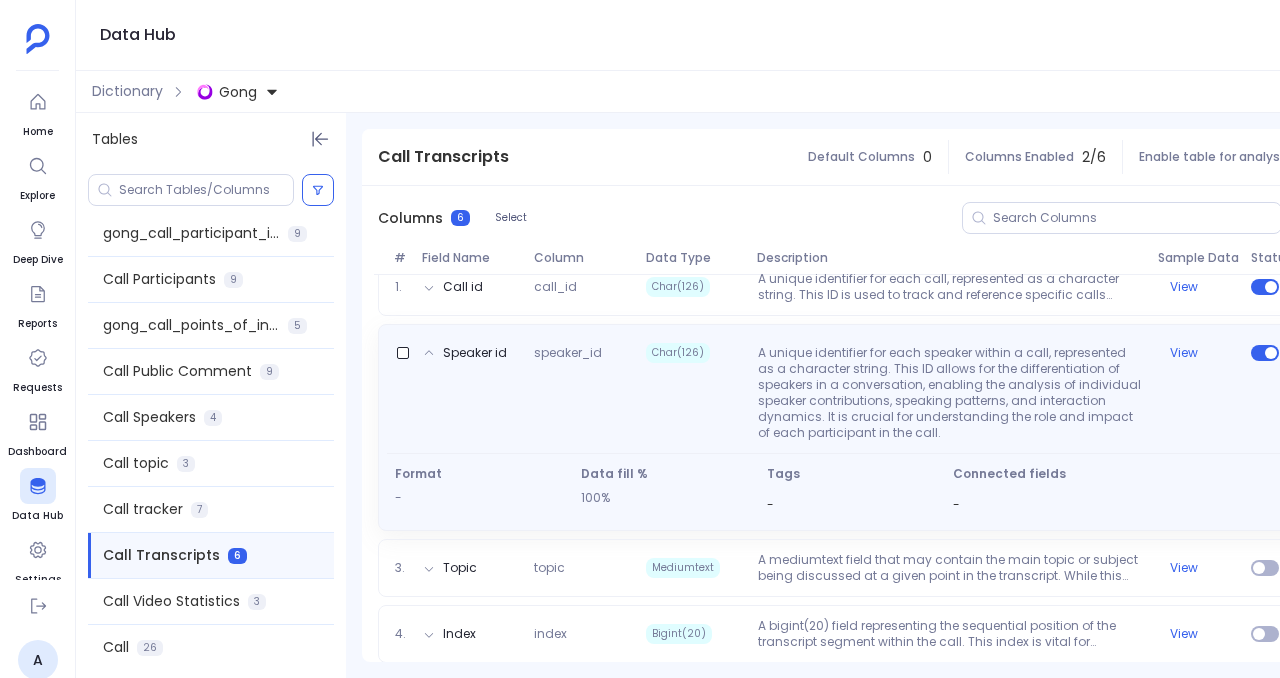 click on "A unique identifier for each speaker within a call, represented as a character string. This ID allows for the differentiation of speakers in a conversation, enabling the analysis of individual speaker contributions, speaking patterns, and interaction dynamics. It is crucial for understanding the role and impact of each participant in the call." at bounding box center (950, 393) 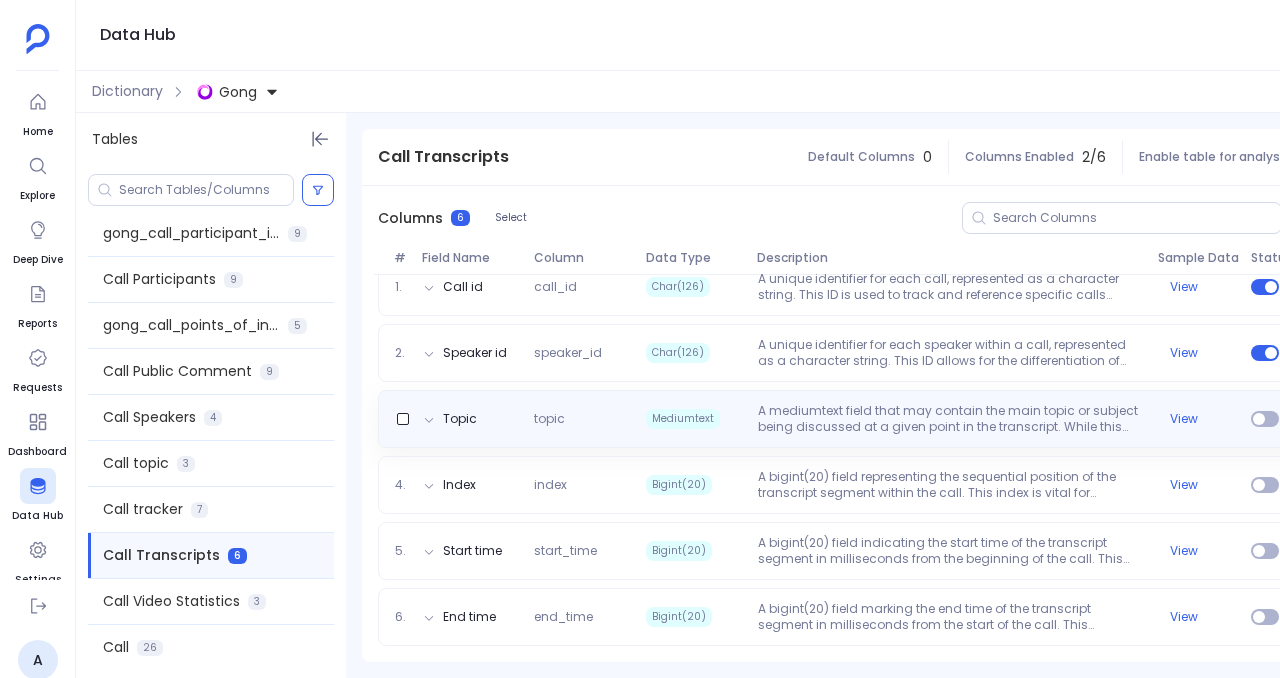 click on "A mediumtext field that may contain the main topic or subject being discussed at a given point in the transcript. While this field may be null, indicating that the topic wasn't explicitly identified, its presence can enrich the analysis by providing insights into the focus areas of the conversation." at bounding box center (950, 419) 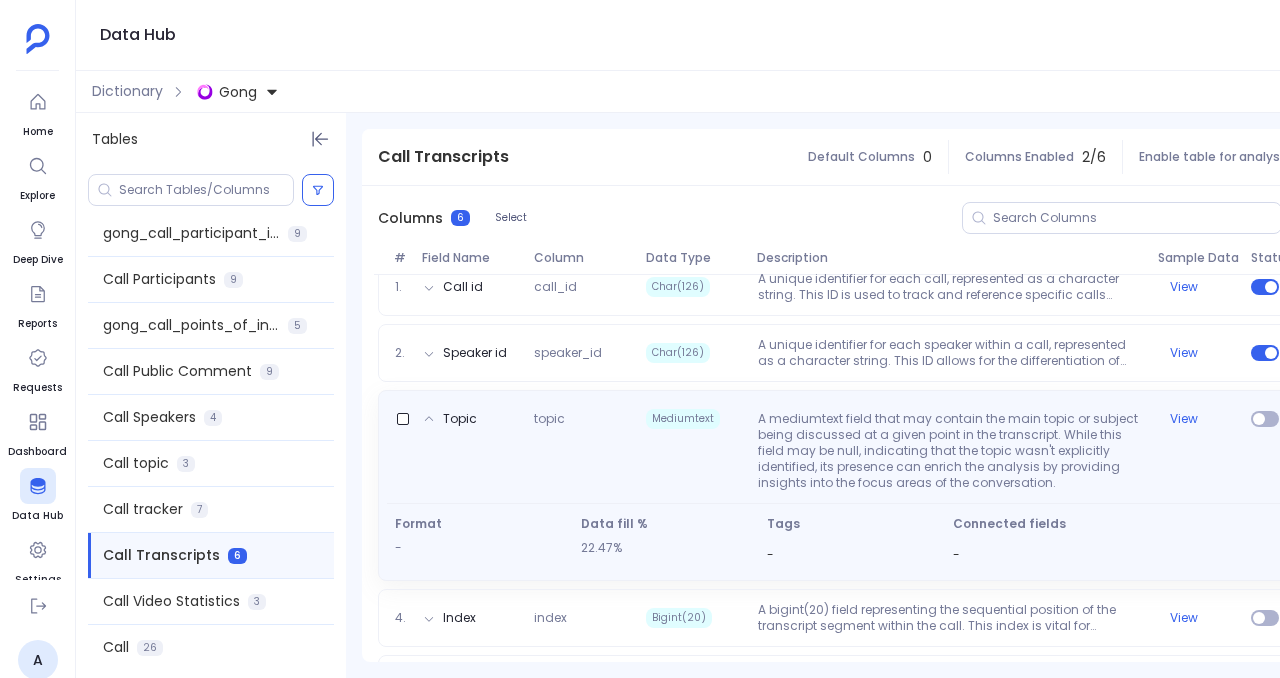 click on "A mediumtext field that may contain the main topic or subject being discussed at a given point in the transcript. While this field may be null, indicating that the topic wasn't explicitly identified, its presence can enrich the analysis by providing insights into the focus areas of the conversation." at bounding box center (950, 451) 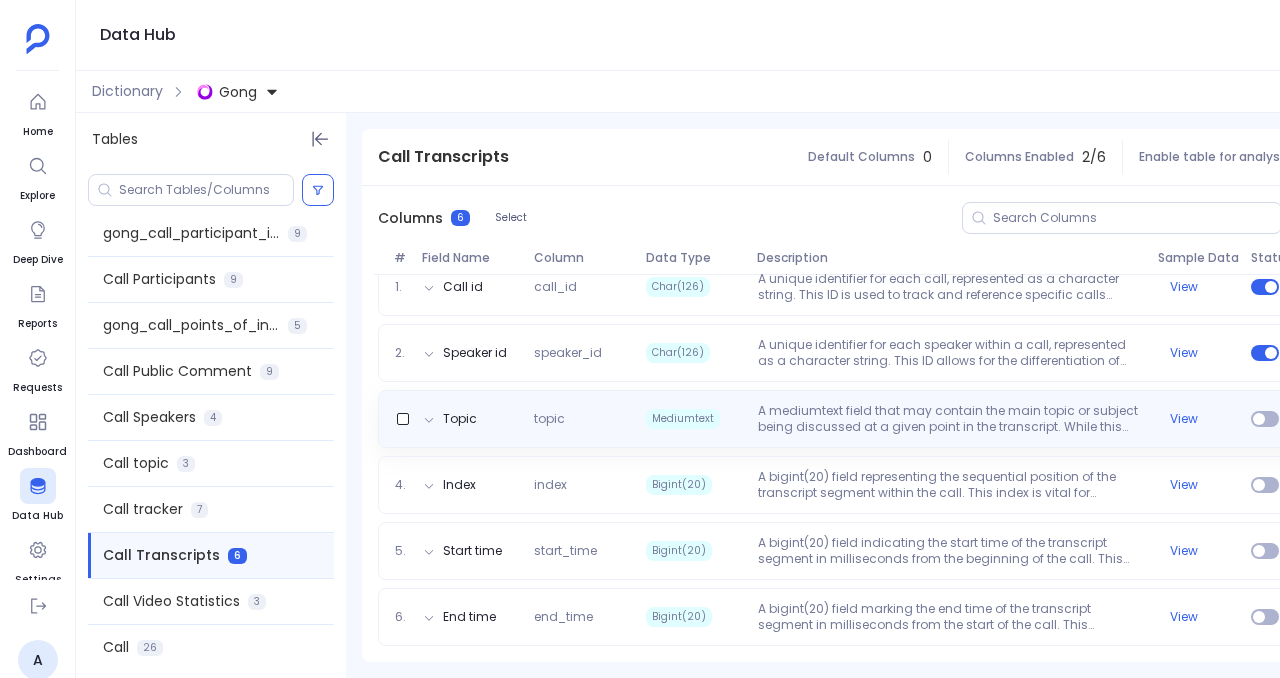 click on "A mediumtext field that may contain the main topic or subject being discussed at a given point in the transcript. While this field may be null, indicating that the topic wasn't explicitly identified, its presence can enrich the analysis by providing insights into the focus areas of the conversation." at bounding box center [950, 419] 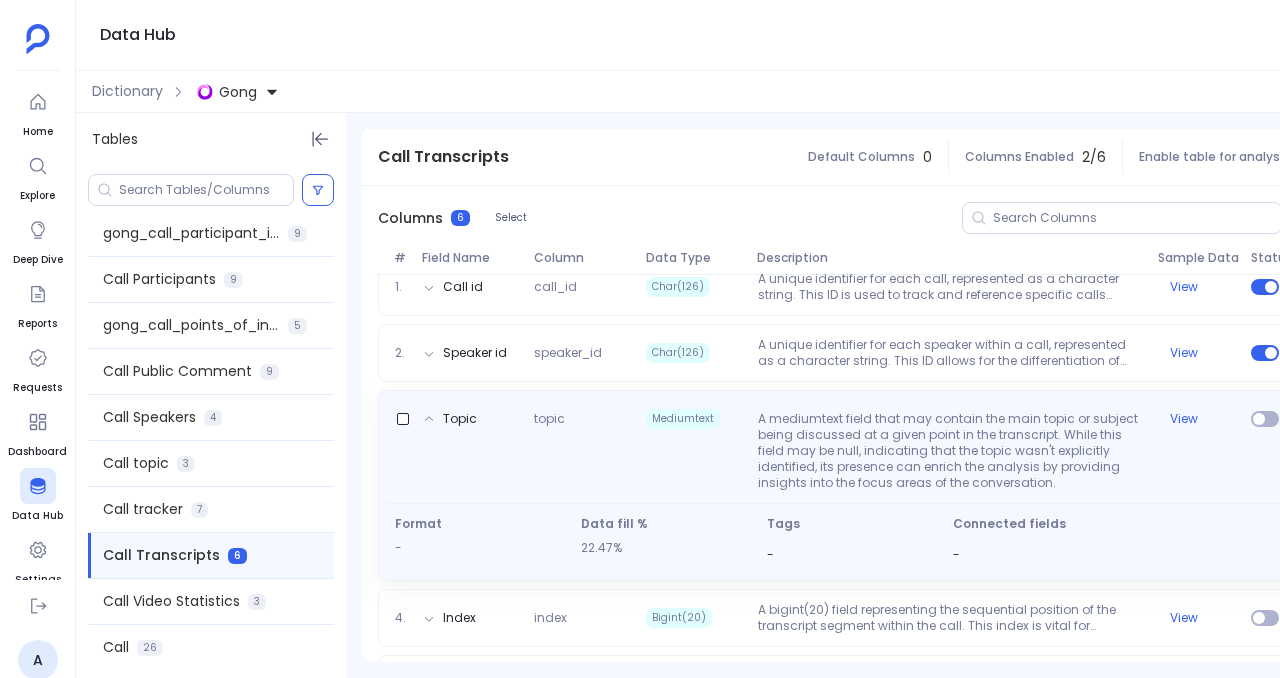 click on "A mediumtext field that may contain the main topic or subject being discussed at a given point in the transcript. While this field may be null, indicating that the topic wasn't explicitly identified, its presence can enrich the analysis by providing insights into the focus areas of the conversation." at bounding box center [950, 451] 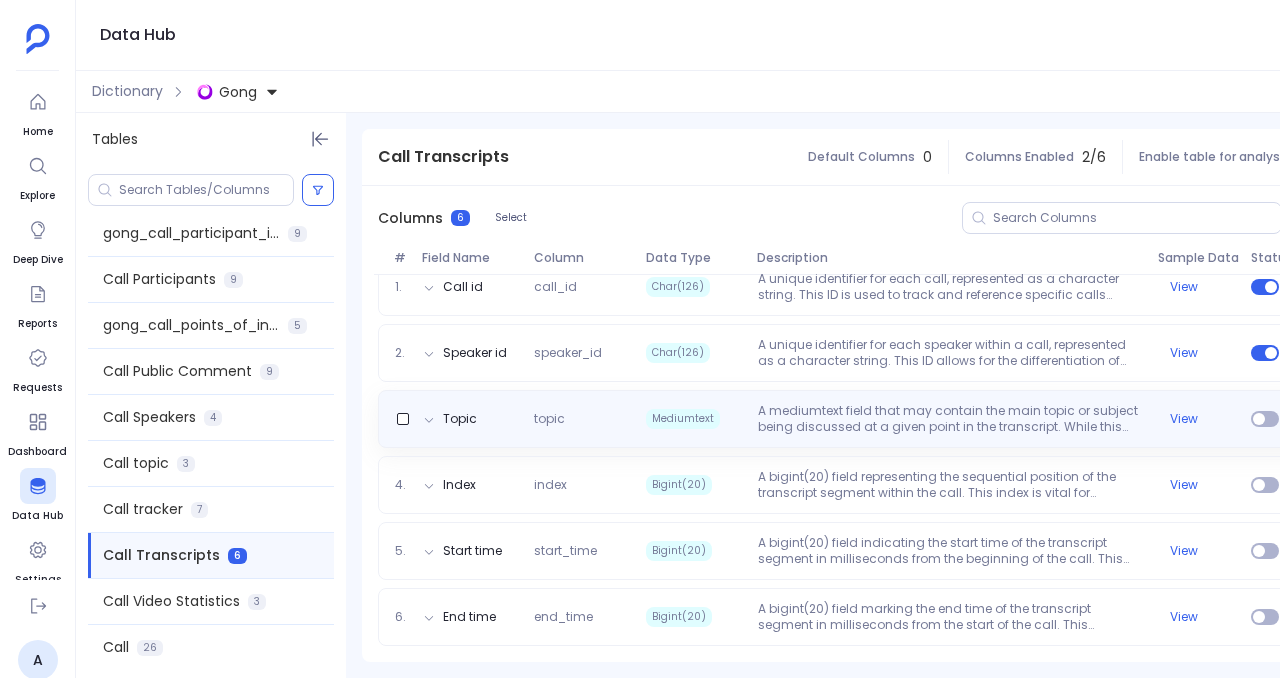 click on "A mediumtext field that may contain the main topic or subject being discussed at a given point in the transcript. While this field may be null, indicating that the topic wasn't explicitly identified, its presence can enrich the analysis by providing insights into the focus areas of the conversation." at bounding box center [950, 419] 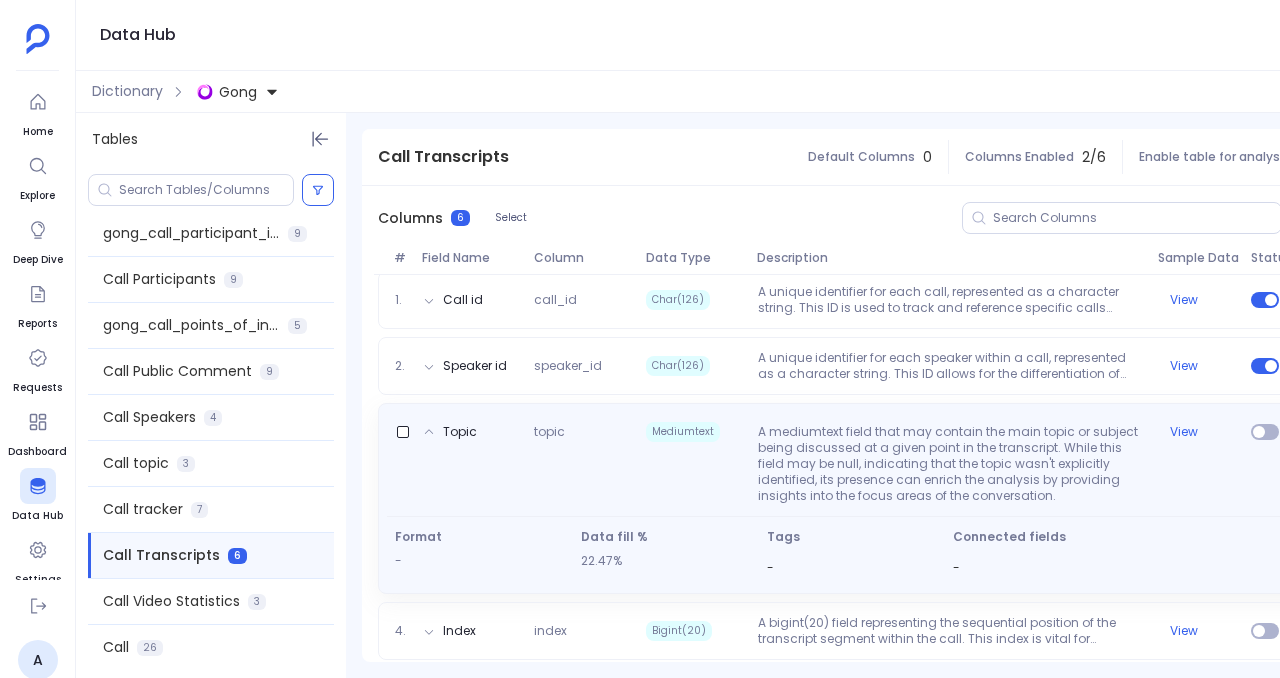 scroll, scrollTop: 258, scrollLeft: 0, axis: vertical 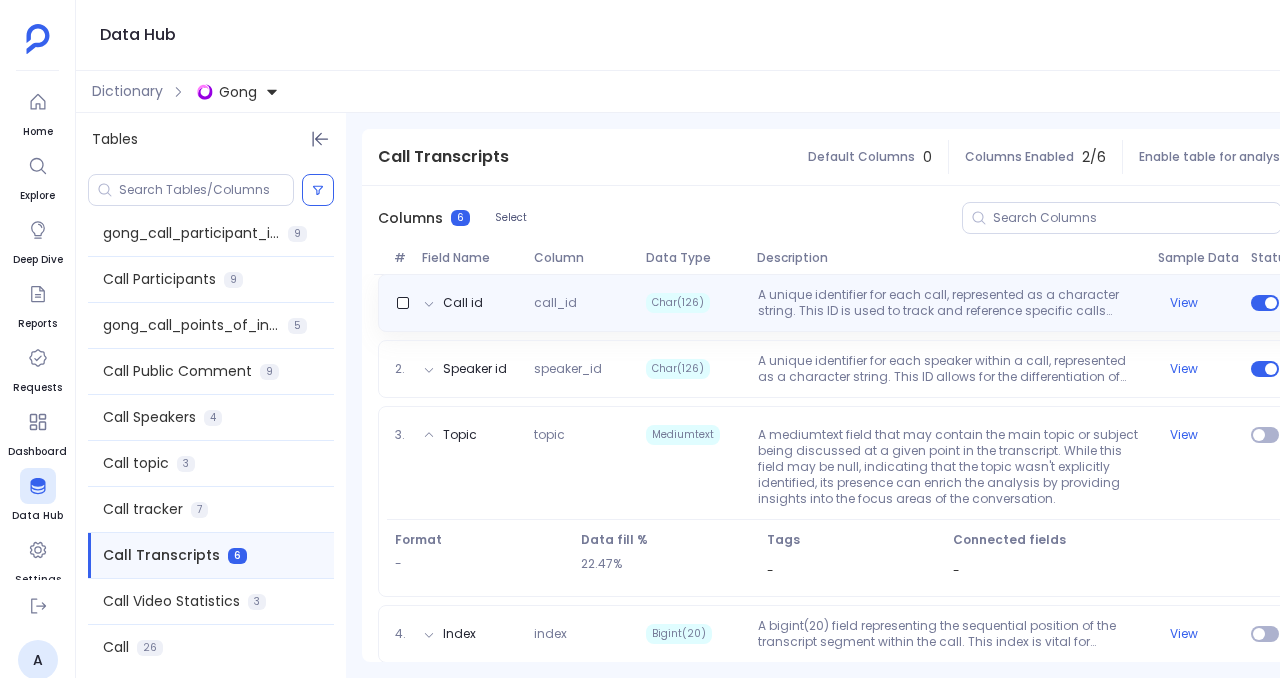 click on "call_id" at bounding box center [582, 303] 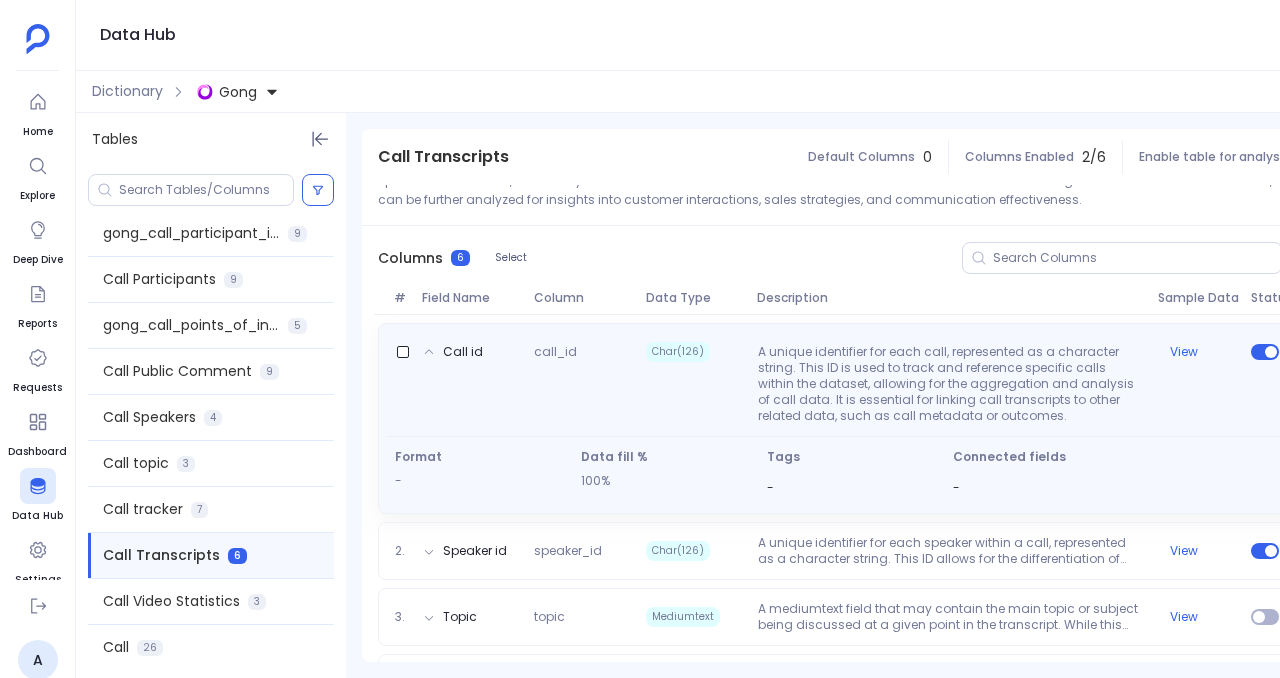 scroll, scrollTop: 210, scrollLeft: 0, axis: vertical 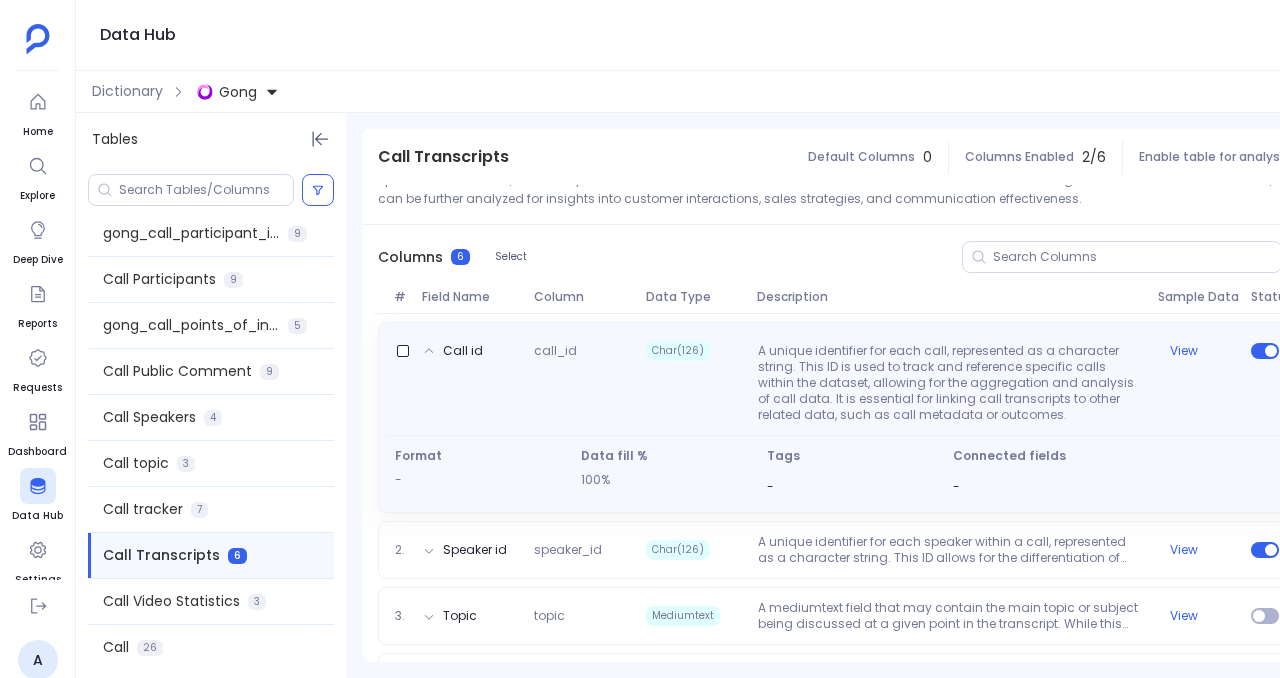 click on "Data fill %" at bounding box center (480, 456) 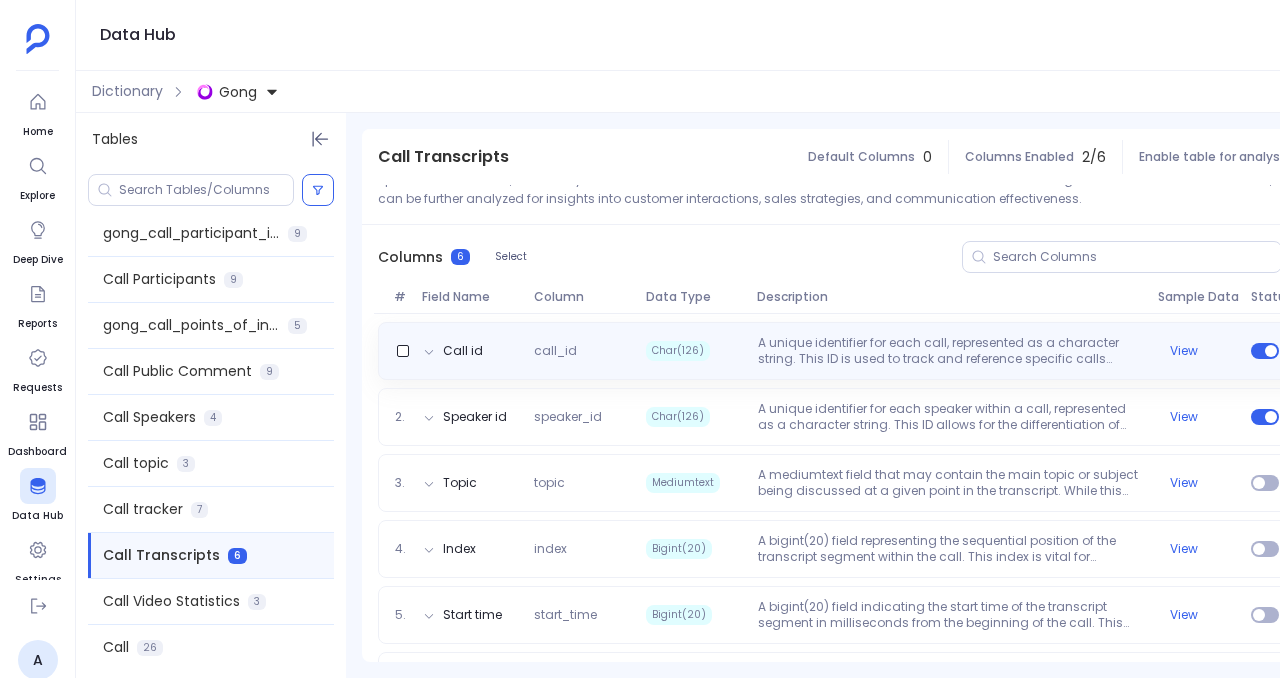 click on "Call id call_id Char(126) A unique identifier for each call, represented as a character string. This ID is used to track and reference specific calls within the dataset, allowing for the aggregation and analysis of call data. It is essential for linking call transcripts to other related data, such as call metadata or outcomes. View" at bounding box center (852, 351) 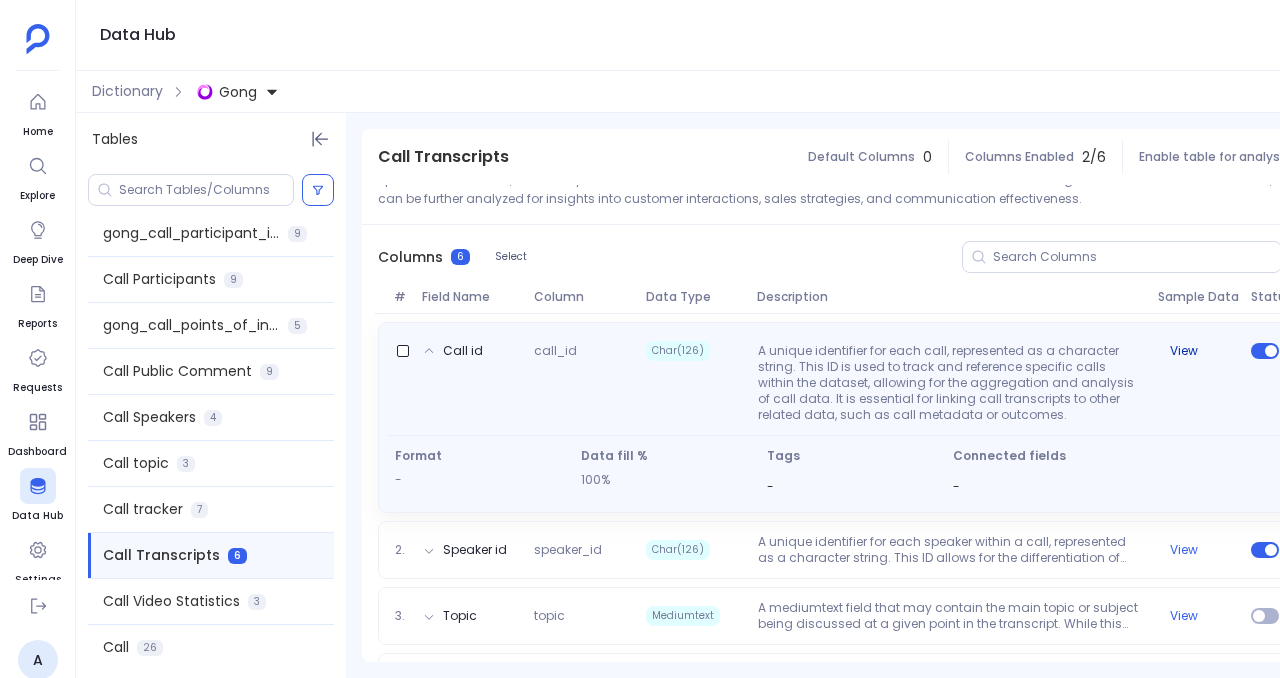 click on "View" at bounding box center (1184, 351) 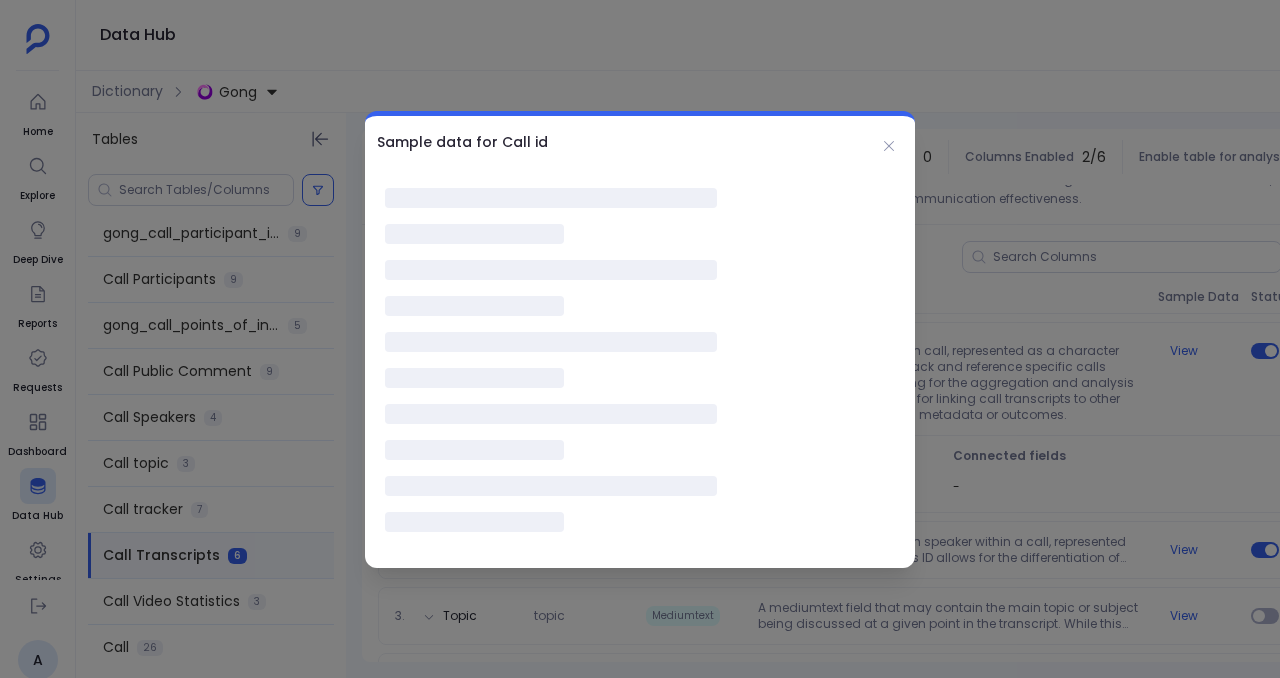 click at bounding box center (640, 354) 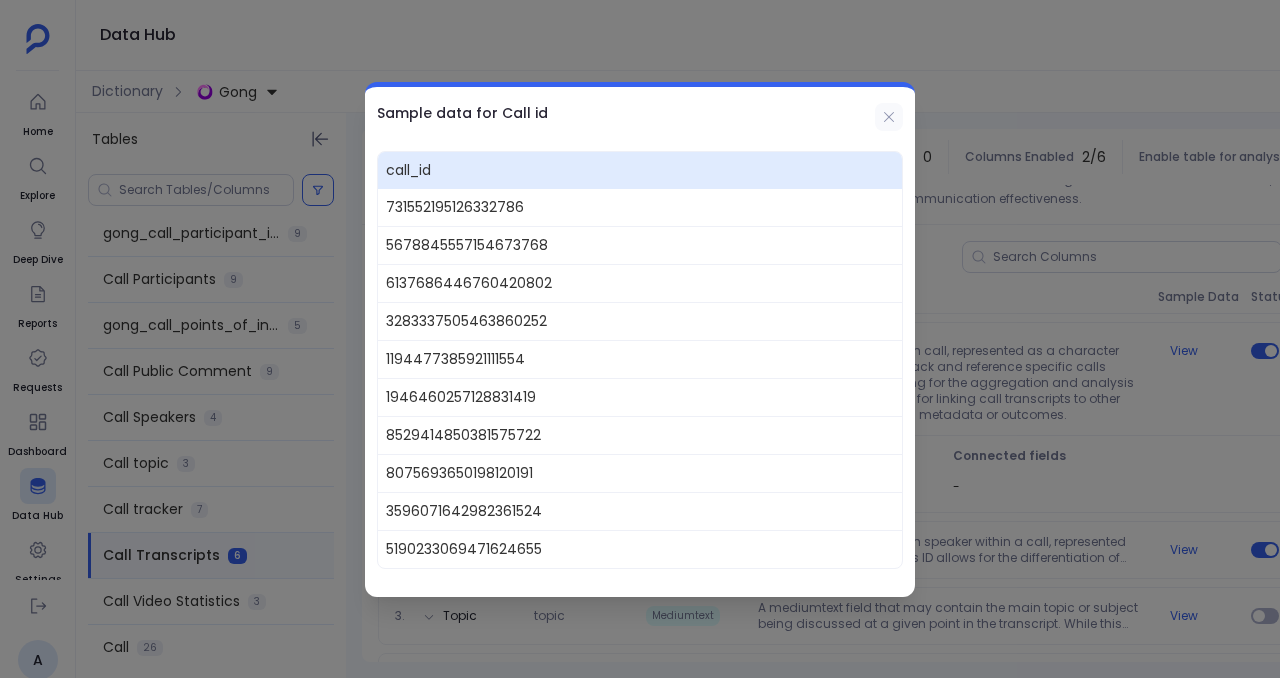 click at bounding box center (889, 117) 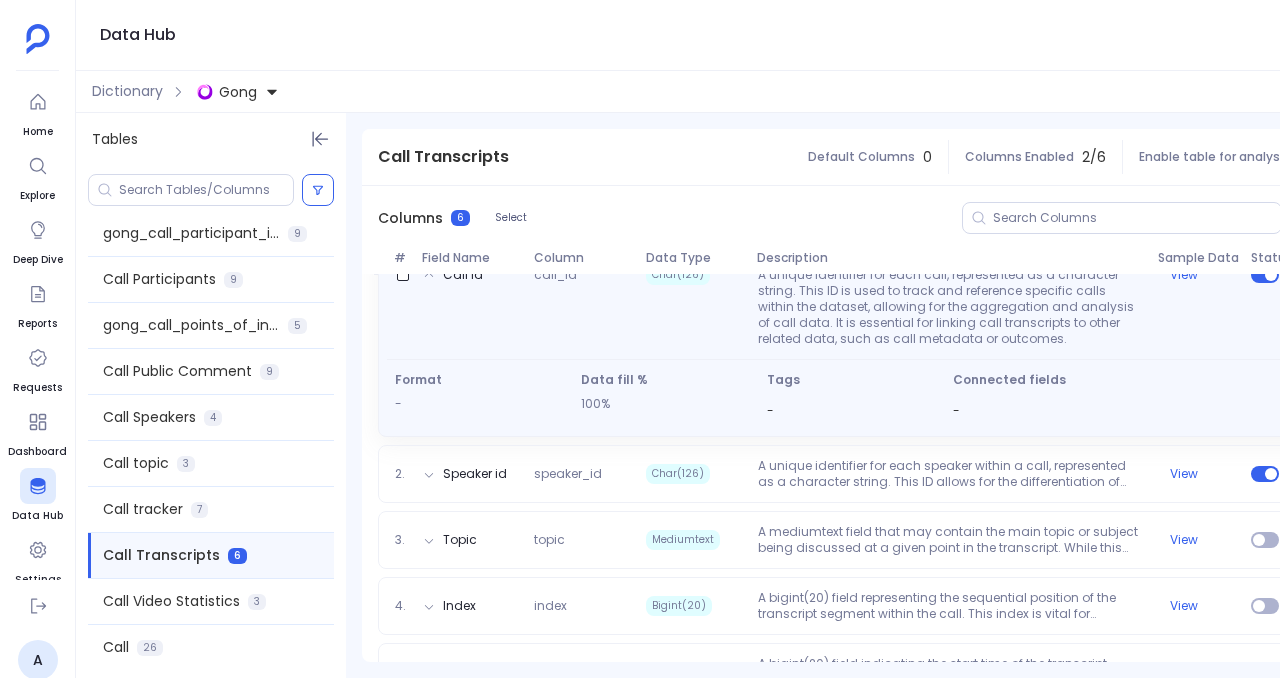 scroll, scrollTop: 240, scrollLeft: 0, axis: vertical 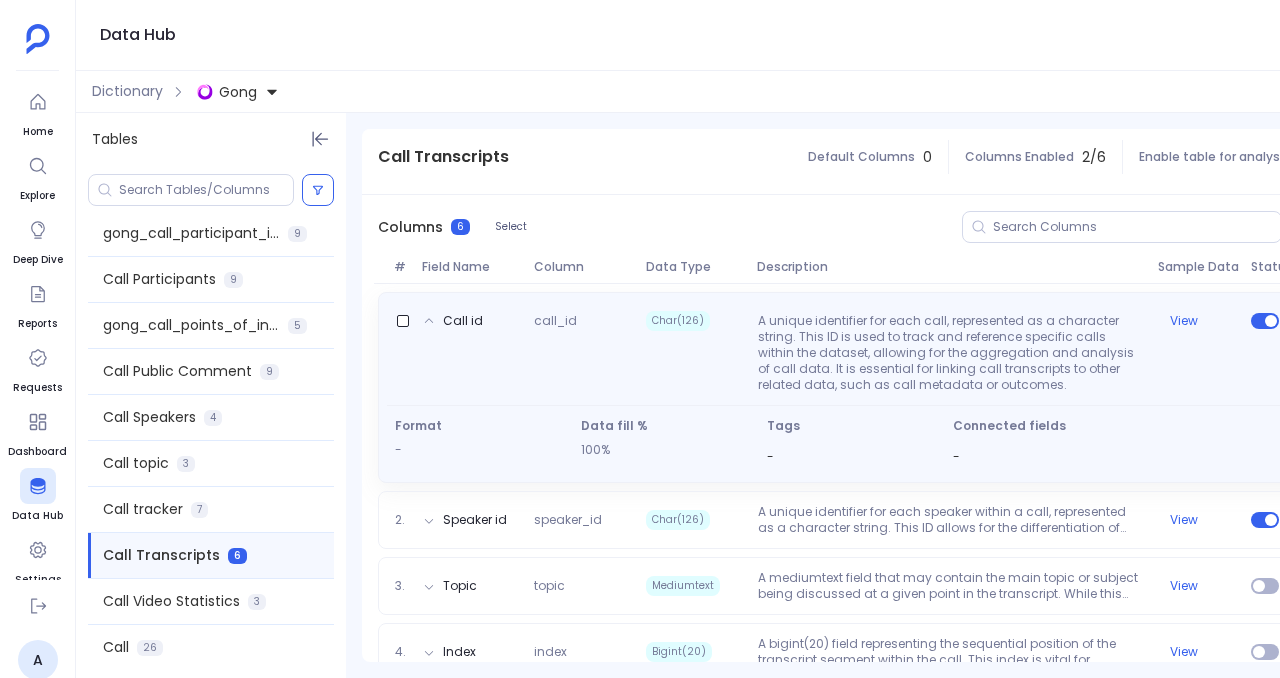 click at bounding box center [429, 321] 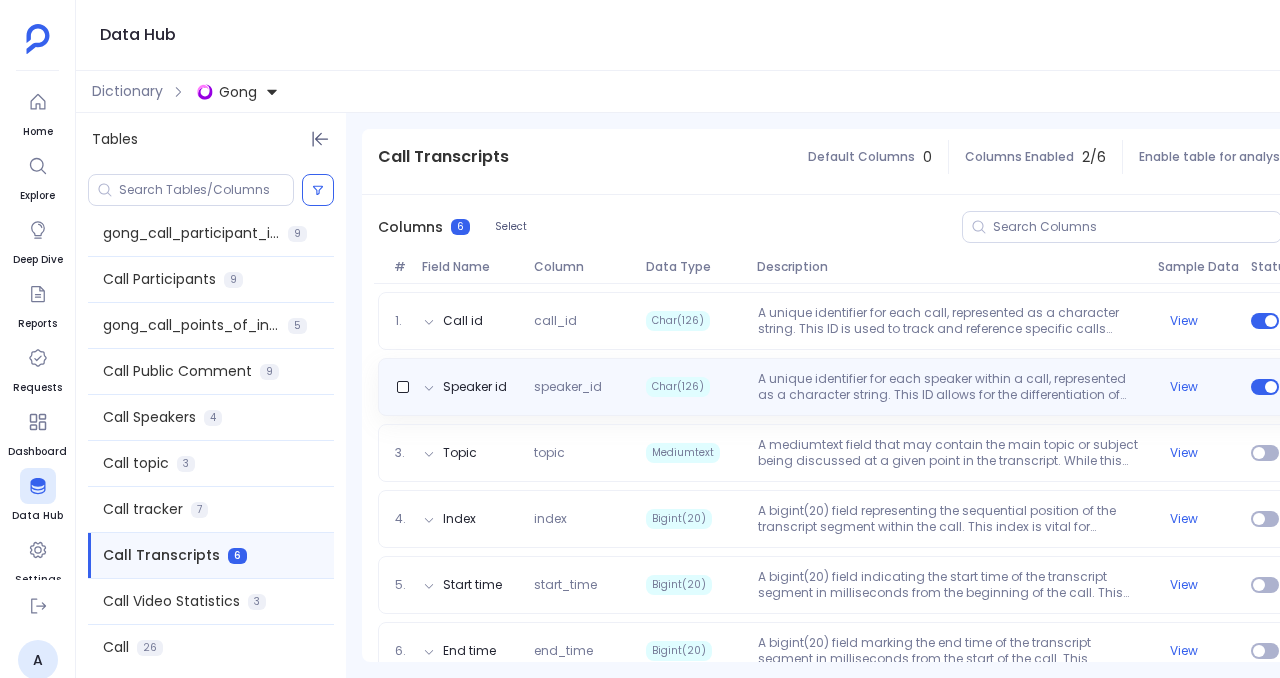 scroll, scrollTop: 274, scrollLeft: 0, axis: vertical 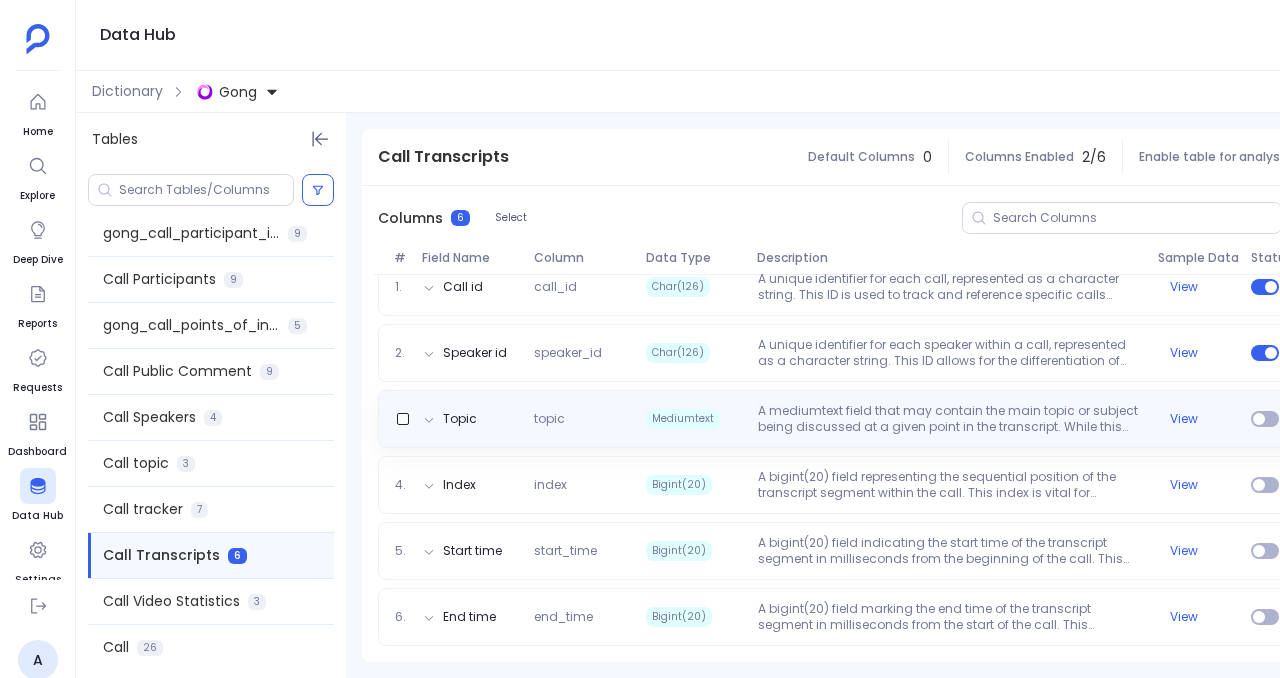 click on "Topic topic Mediumtext A mediumtext field that may contain the main topic or subject being discussed at a given point in the transcript. While this field may be null, indicating that the topic wasn't explicitly identified, its presence can enrich the analysis by providing insights into the focus areas of the conversation. View" at bounding box center [852, 419] 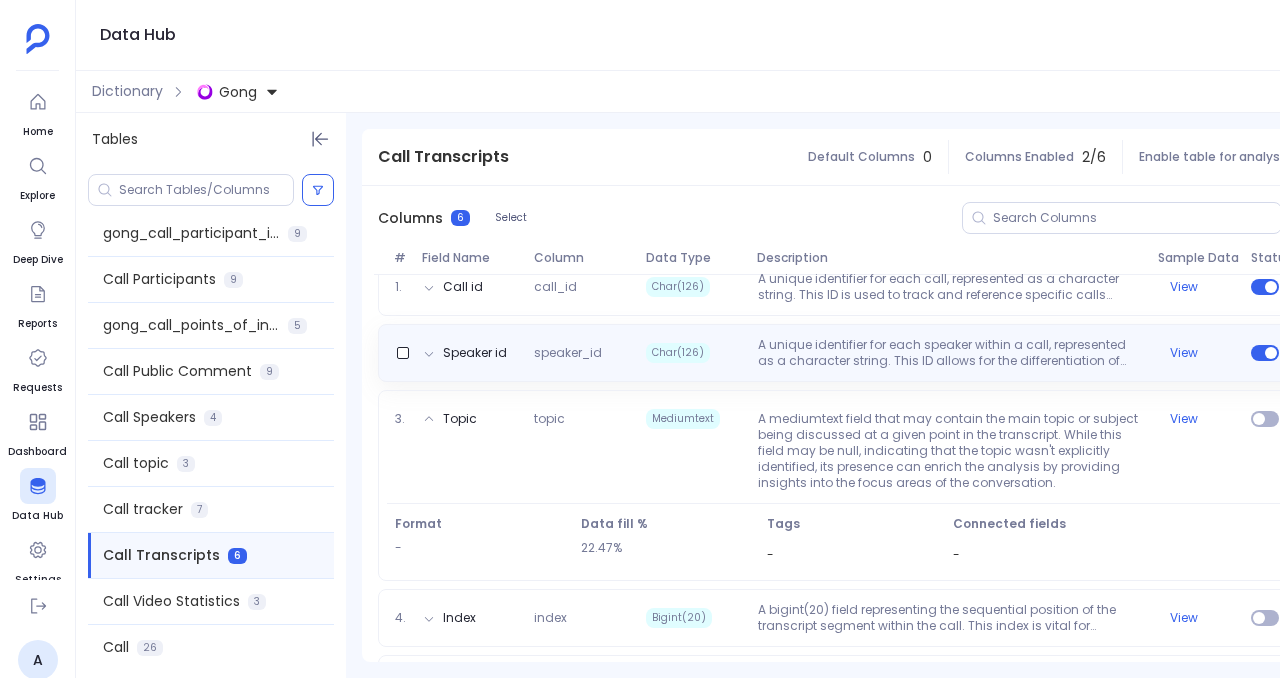 click on "Speaker id speaker_id Char(126) A unique identifier for each speaker within a call, represented as a character string. This ID allows for the differentiation of speakers in a conversation, enabling the analysis of individual speaker contributions, speaking patterns, and interaction dynamics. It is crucial for understanding the role and impact of each participant in the call. View" at bounding box center (852, 353) 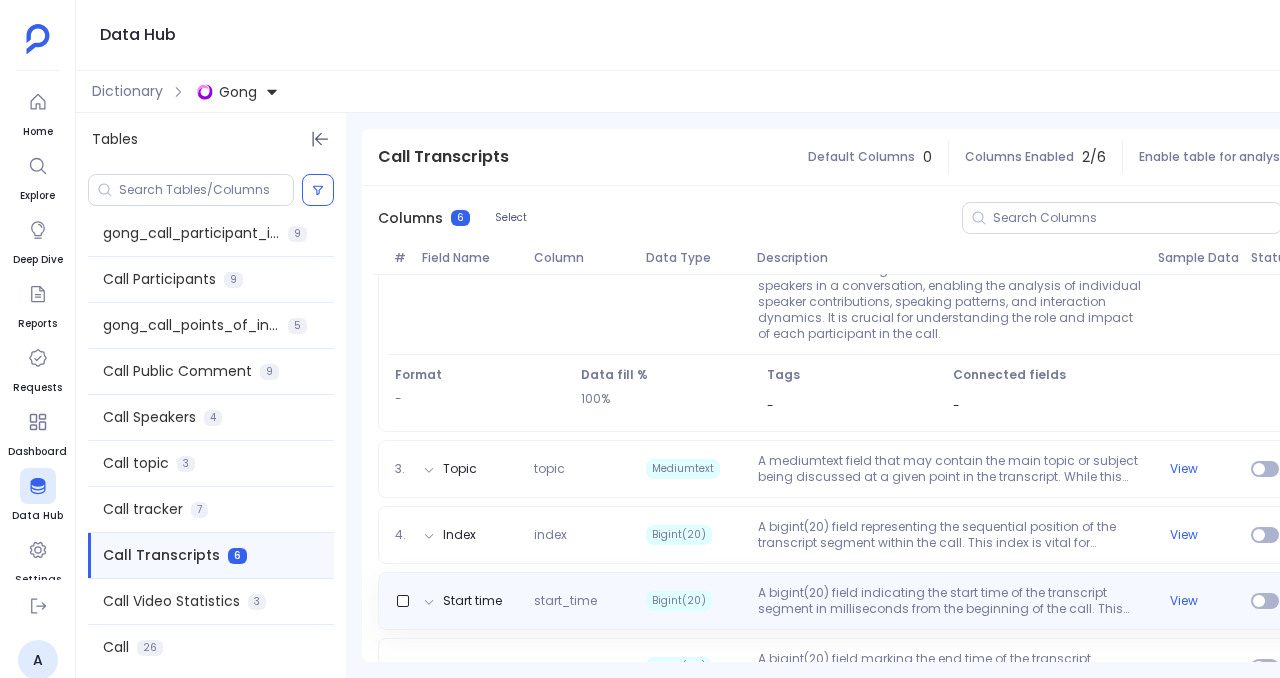 scroll, scrollTop: 379, scrollLeft: 0, axis: vertical 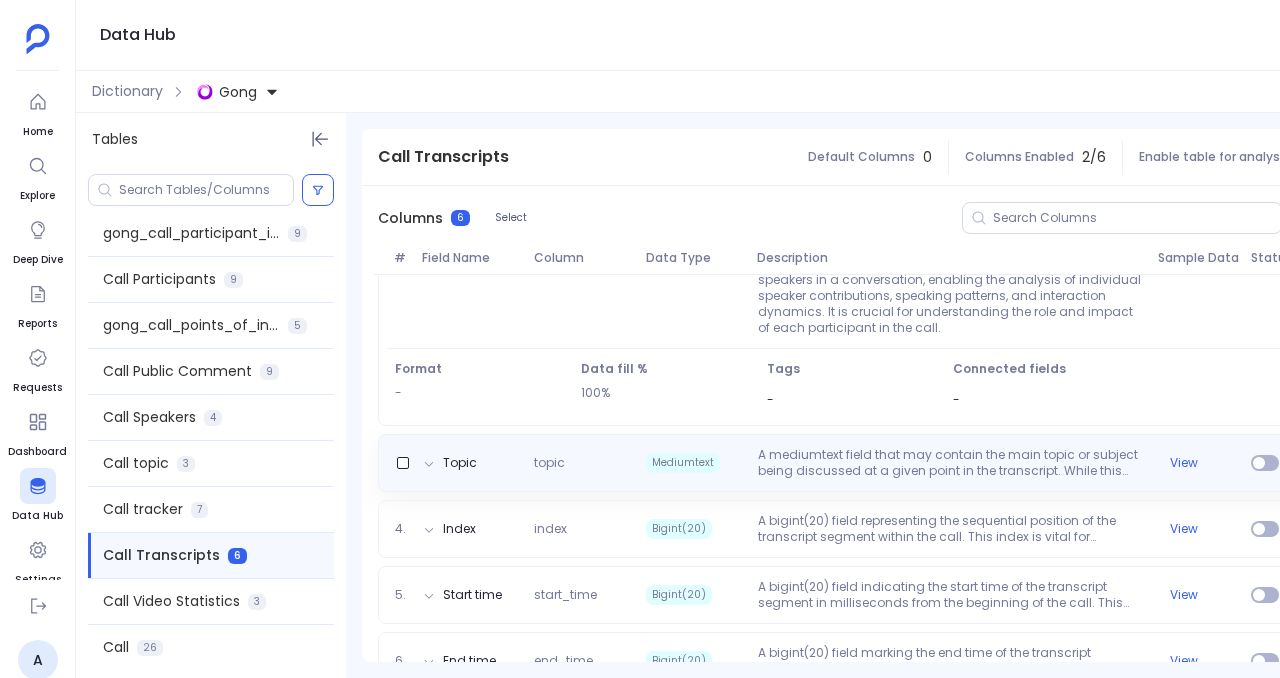 click on "Mediumtext" at bounding box center [694, 463] 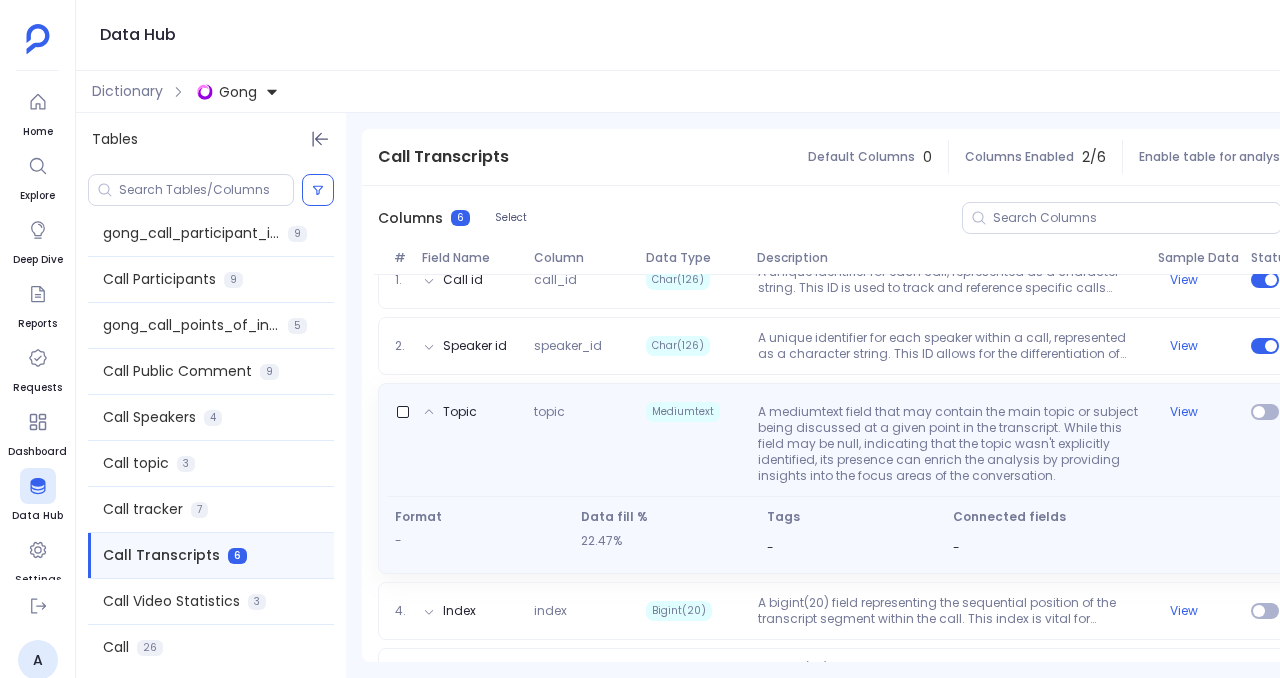 scroll, scrollTop: 278, scrollLeft: 0, axis: vertical 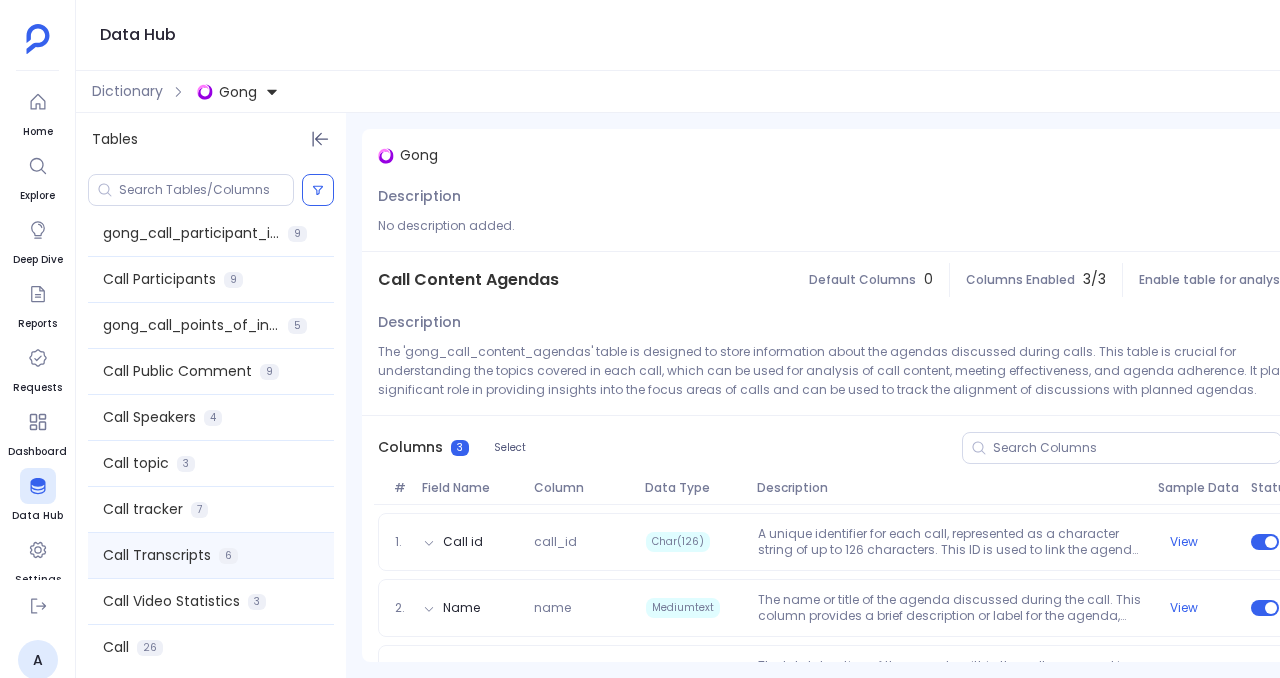 click on "Call Transcripts" at bounding box center [191, 187] 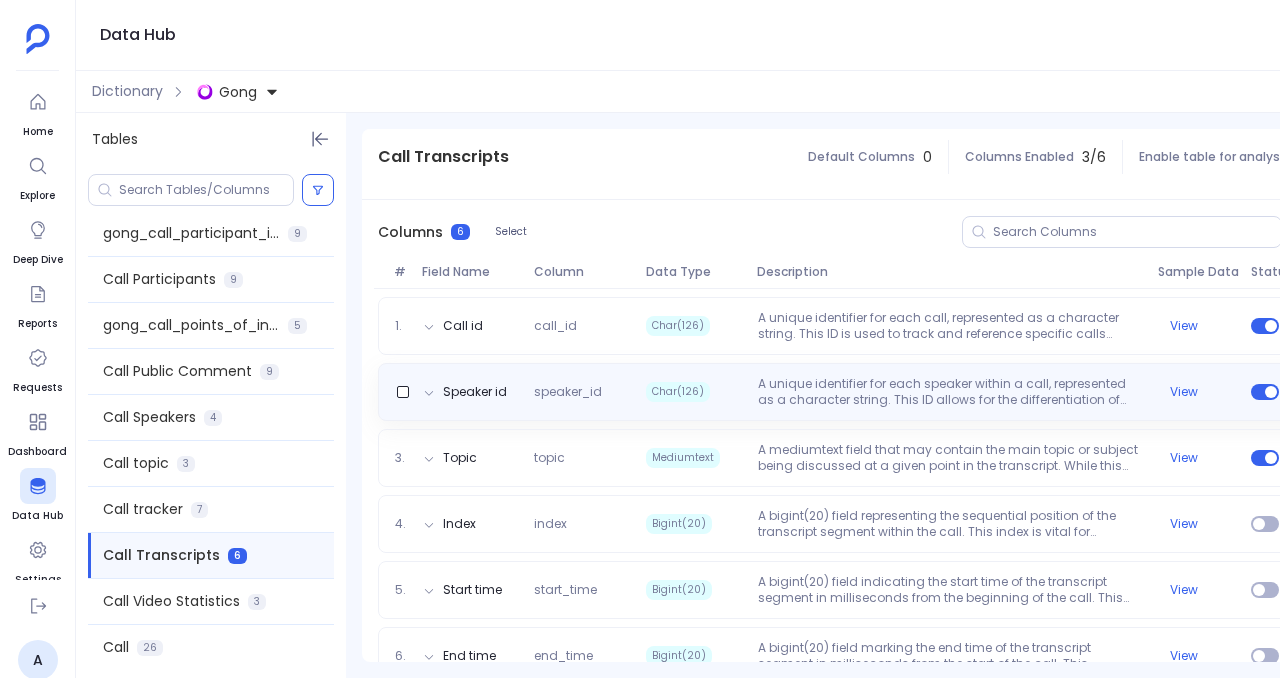 scroll, scrollTop: 244, scrollLeft: 0, axis: vertical 